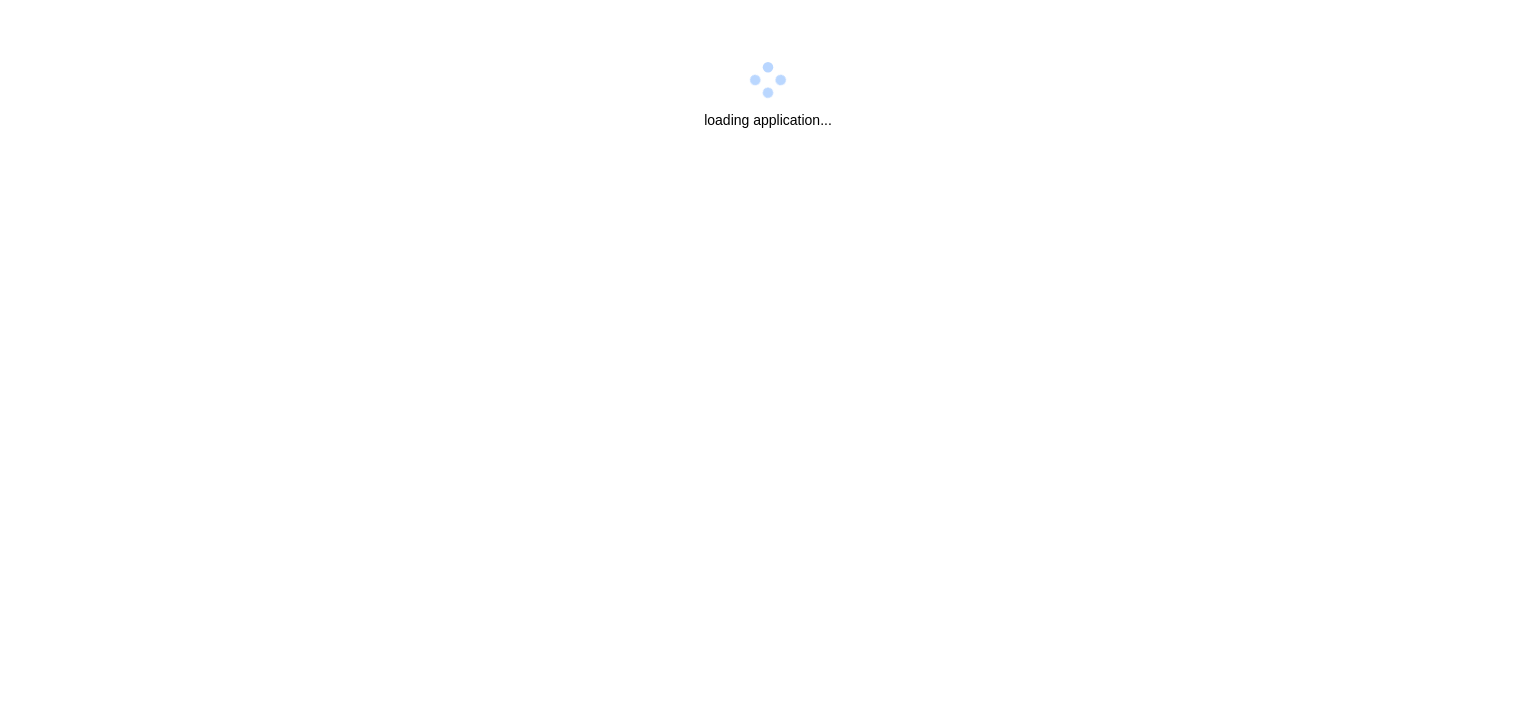 scroll, scrollTop: 0, scrollLeft: 0, axis: both 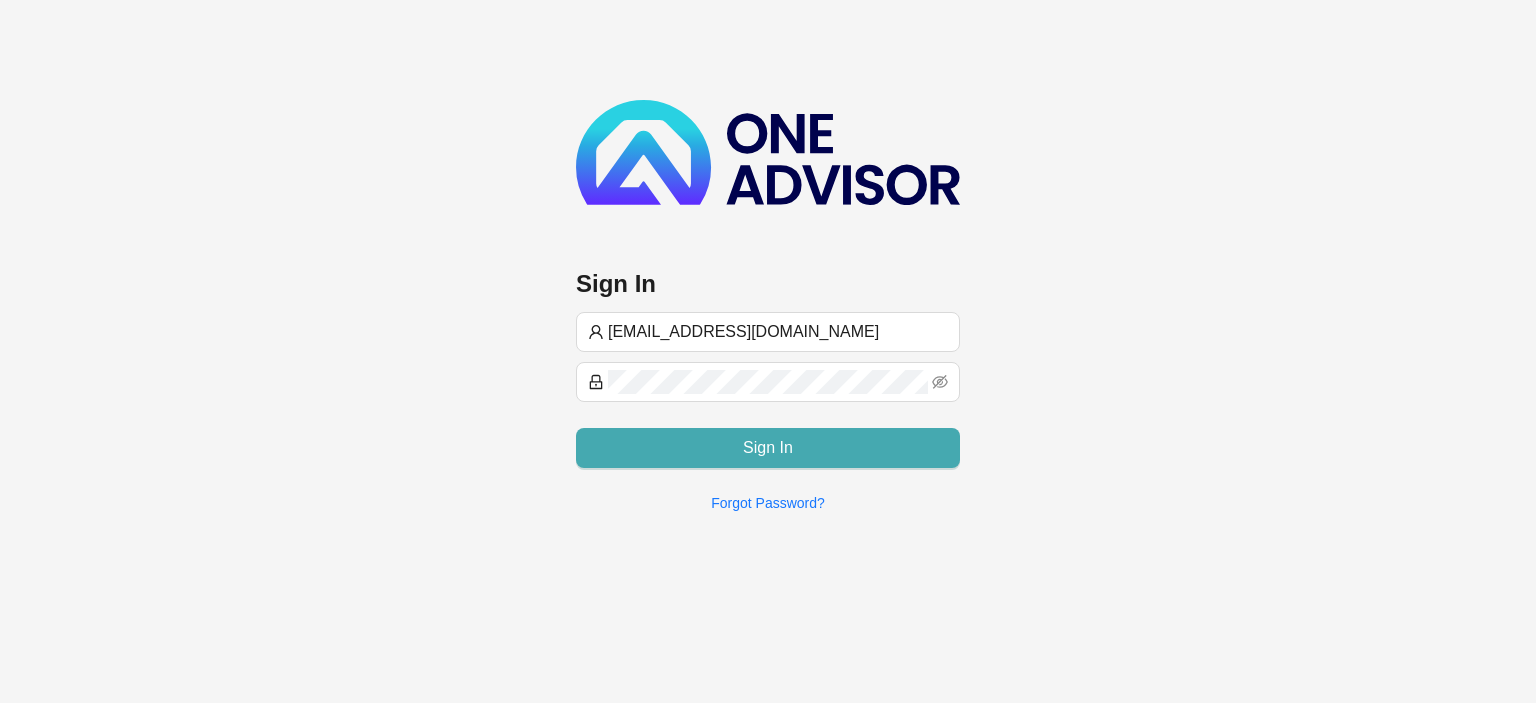 type on "[EMAIL_ADDRESS][DOMAIN_NAME]" 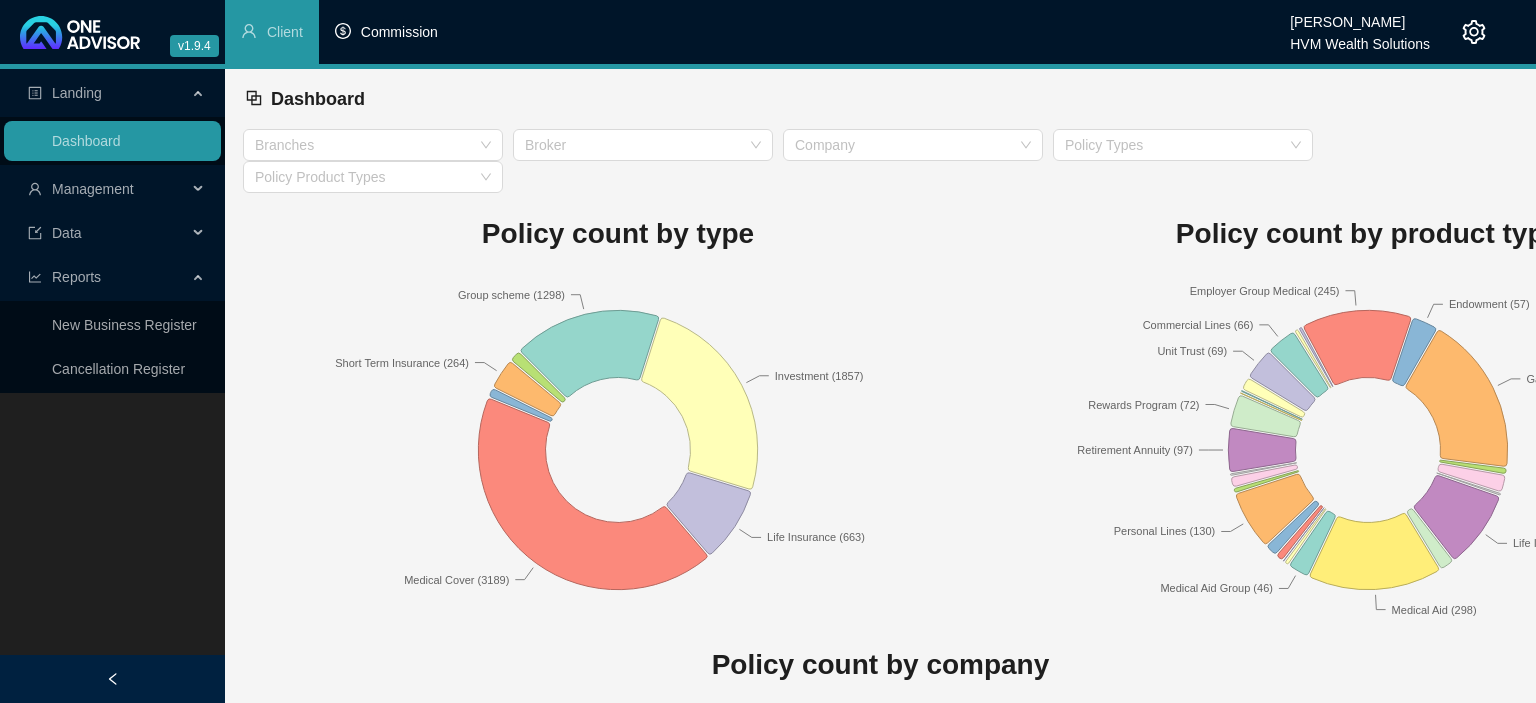 click on "Commission" at bounding box center [386, 32] 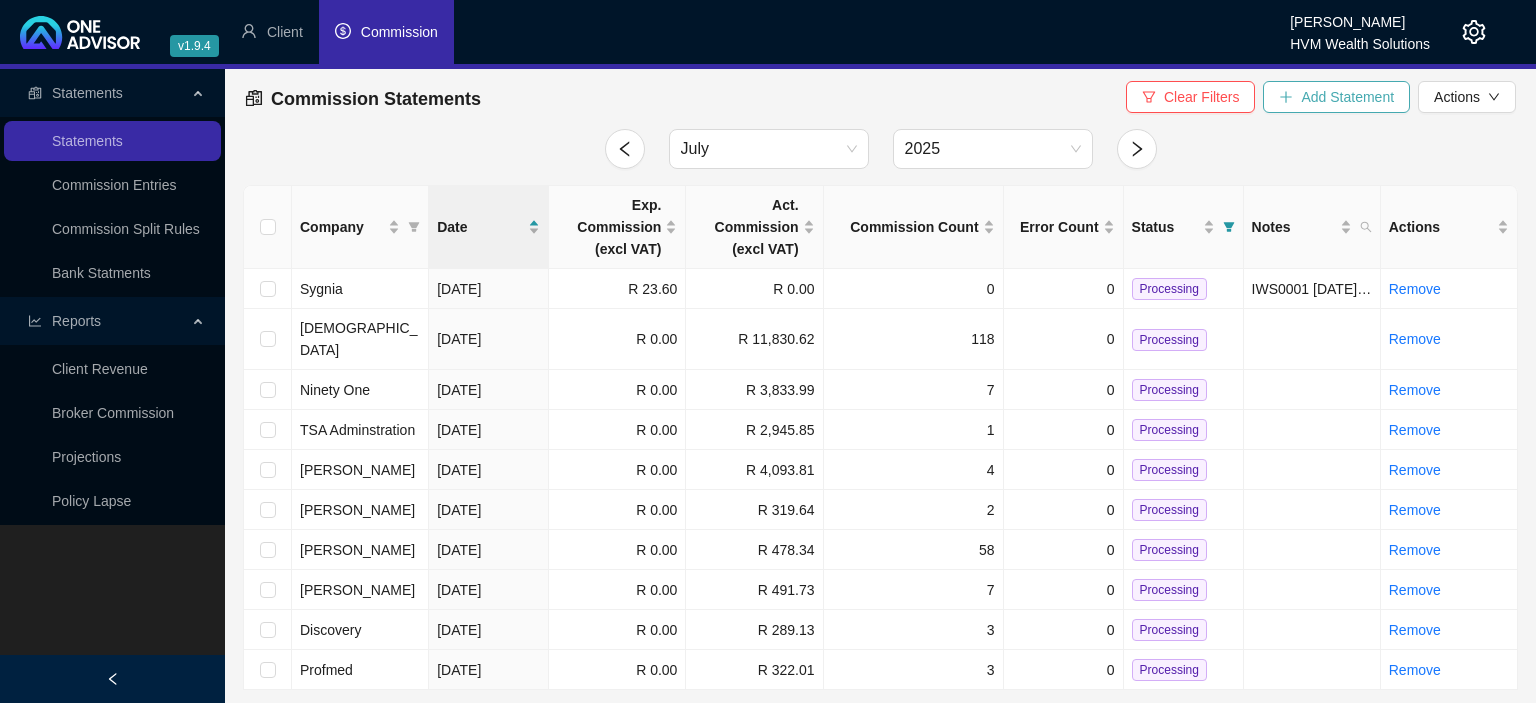 click on "Add Statement" at bounding box center (1347, 97) 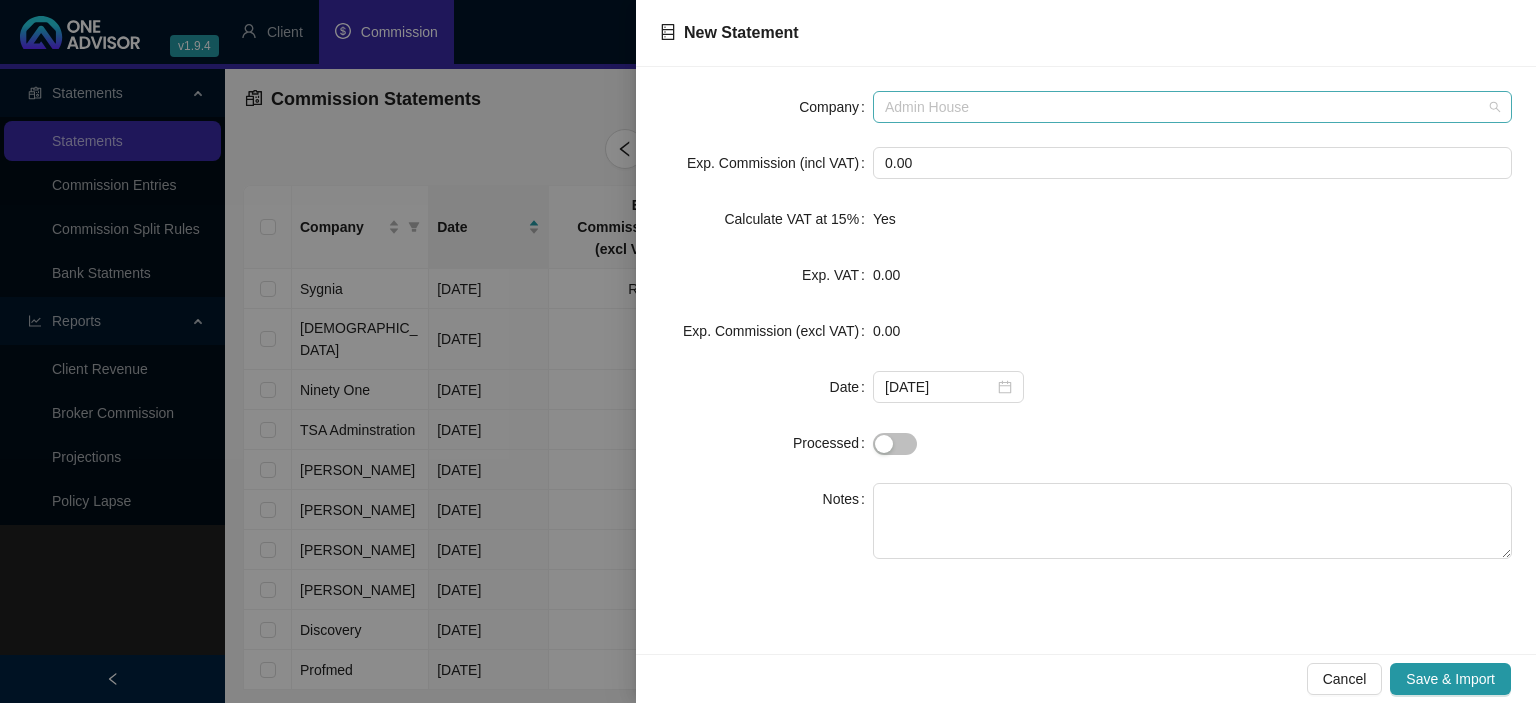 click on "Admin House" at bounding box center [1192, 107] 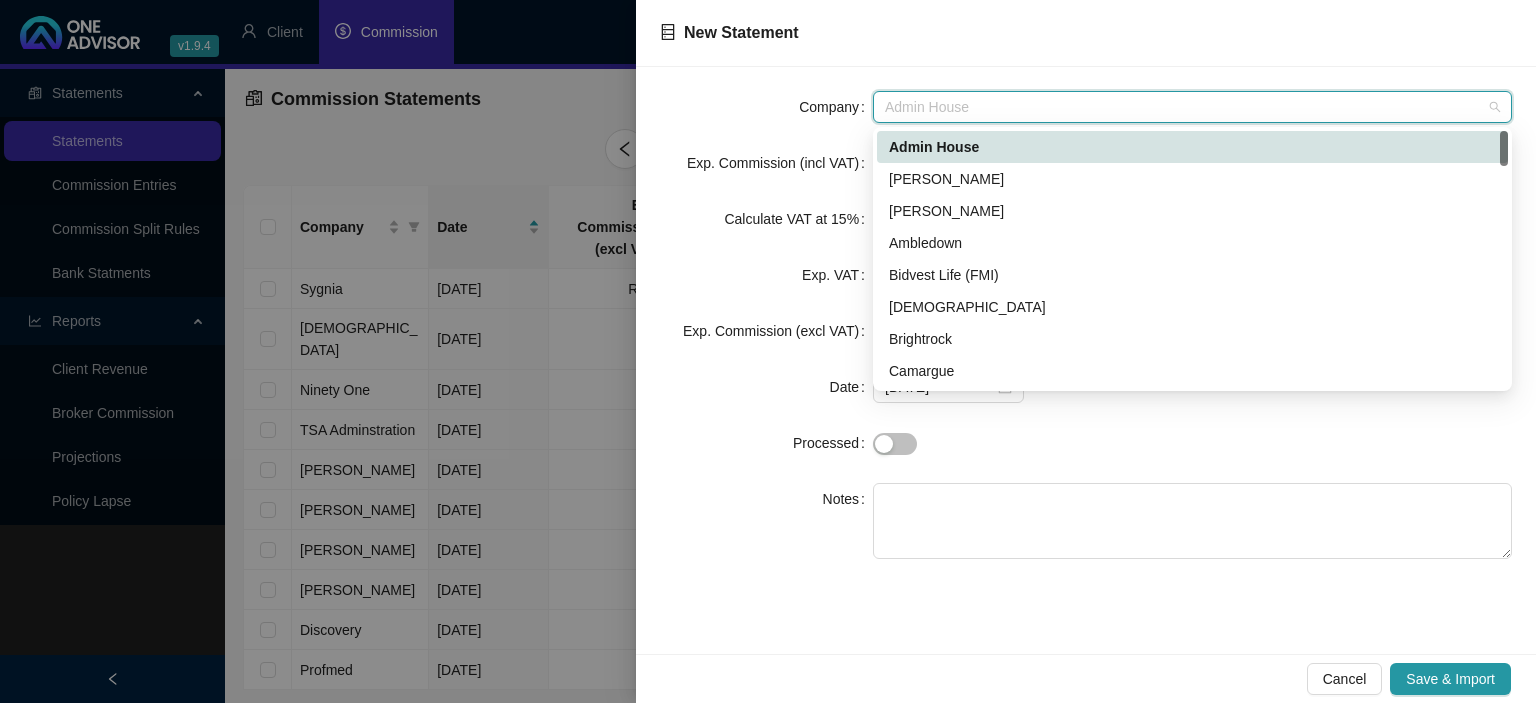type on "w" 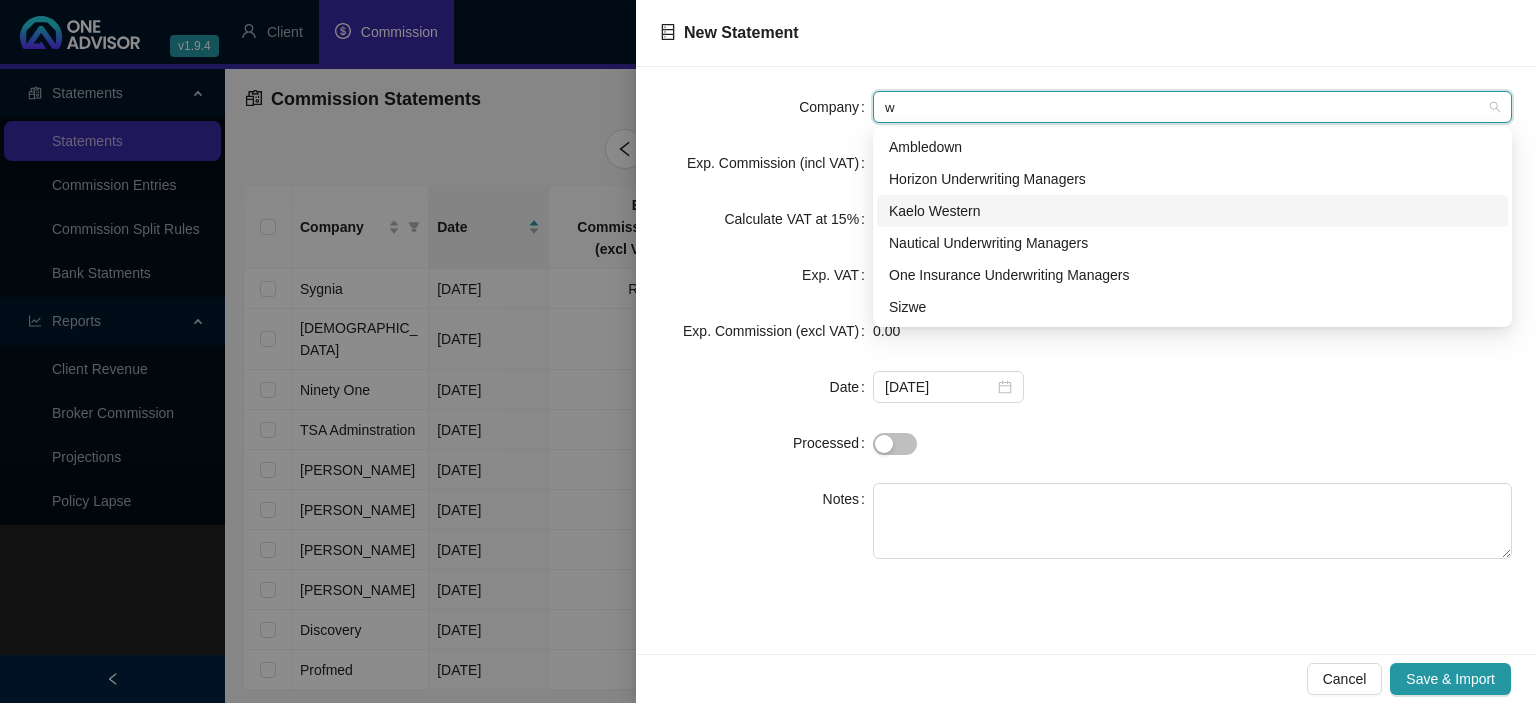 click on "Kaelo Western" at bounding box center [1192, 211] 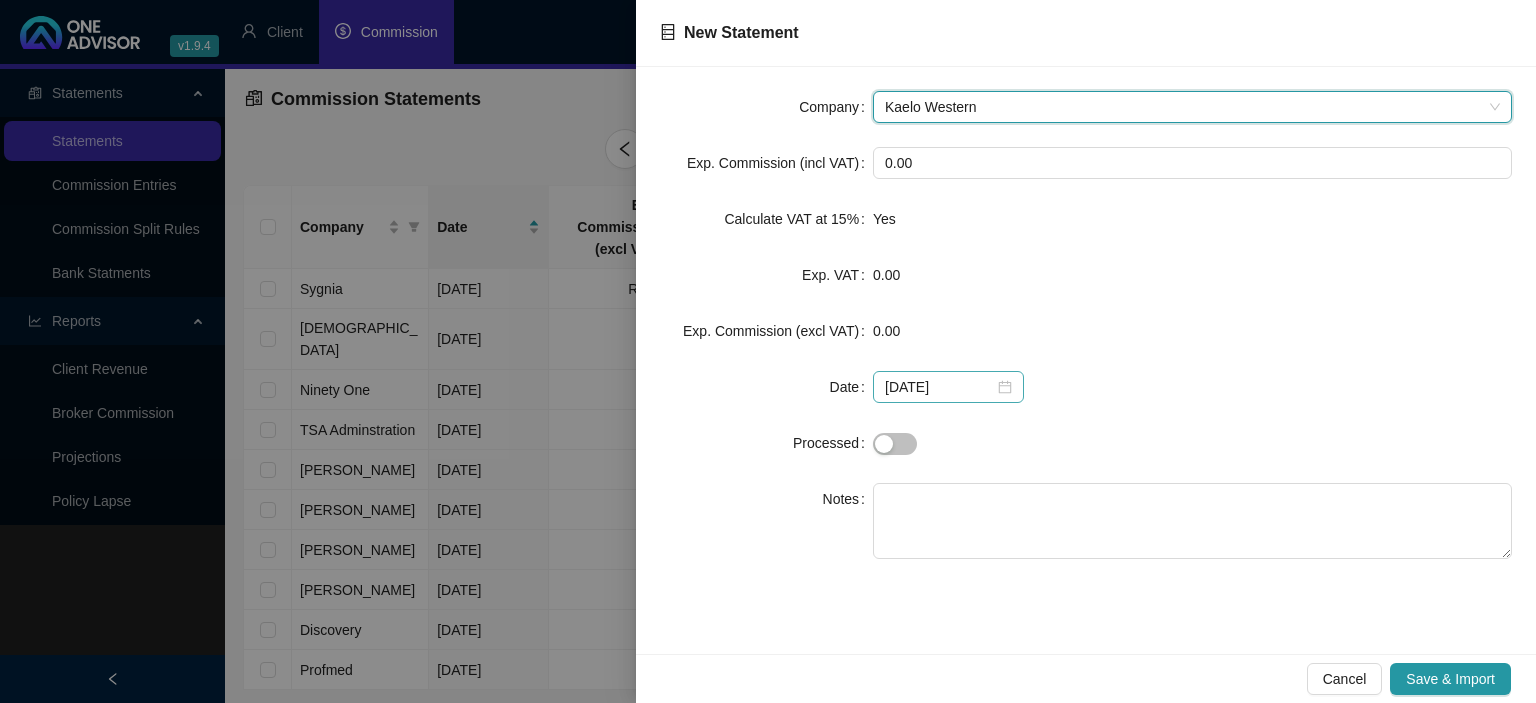 click on "[DATE]" at bounding box center (948, 387) 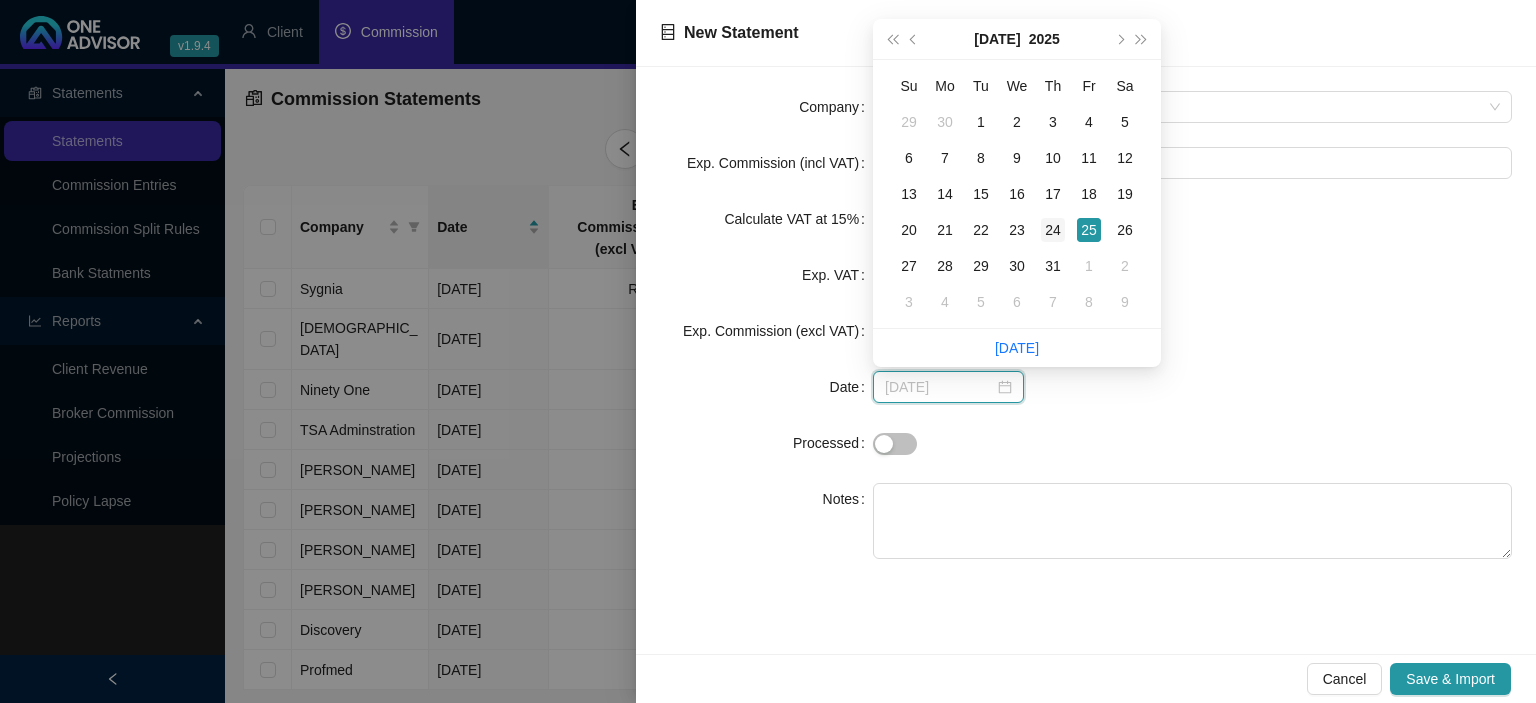 type on "[DATE]" 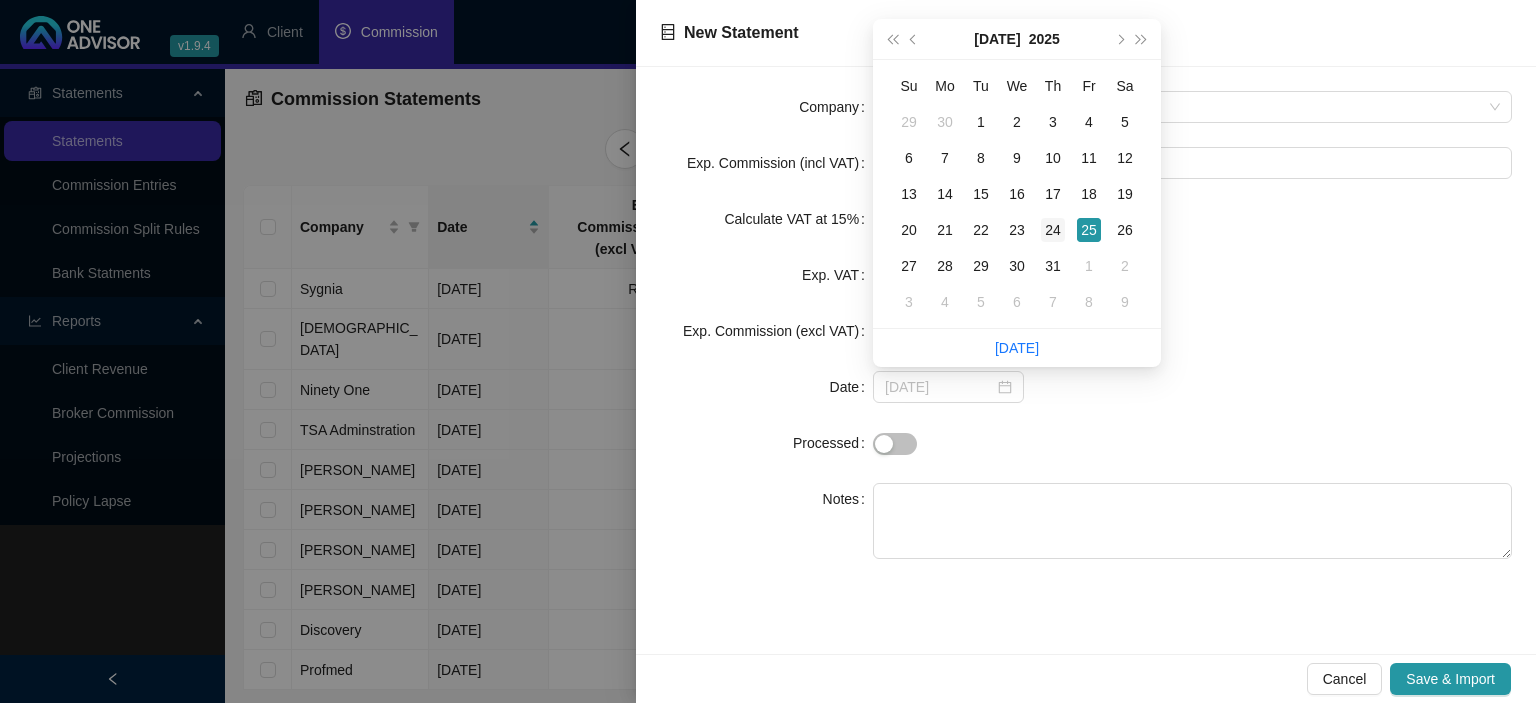 click on "24" at bounding box center [1053, 230] 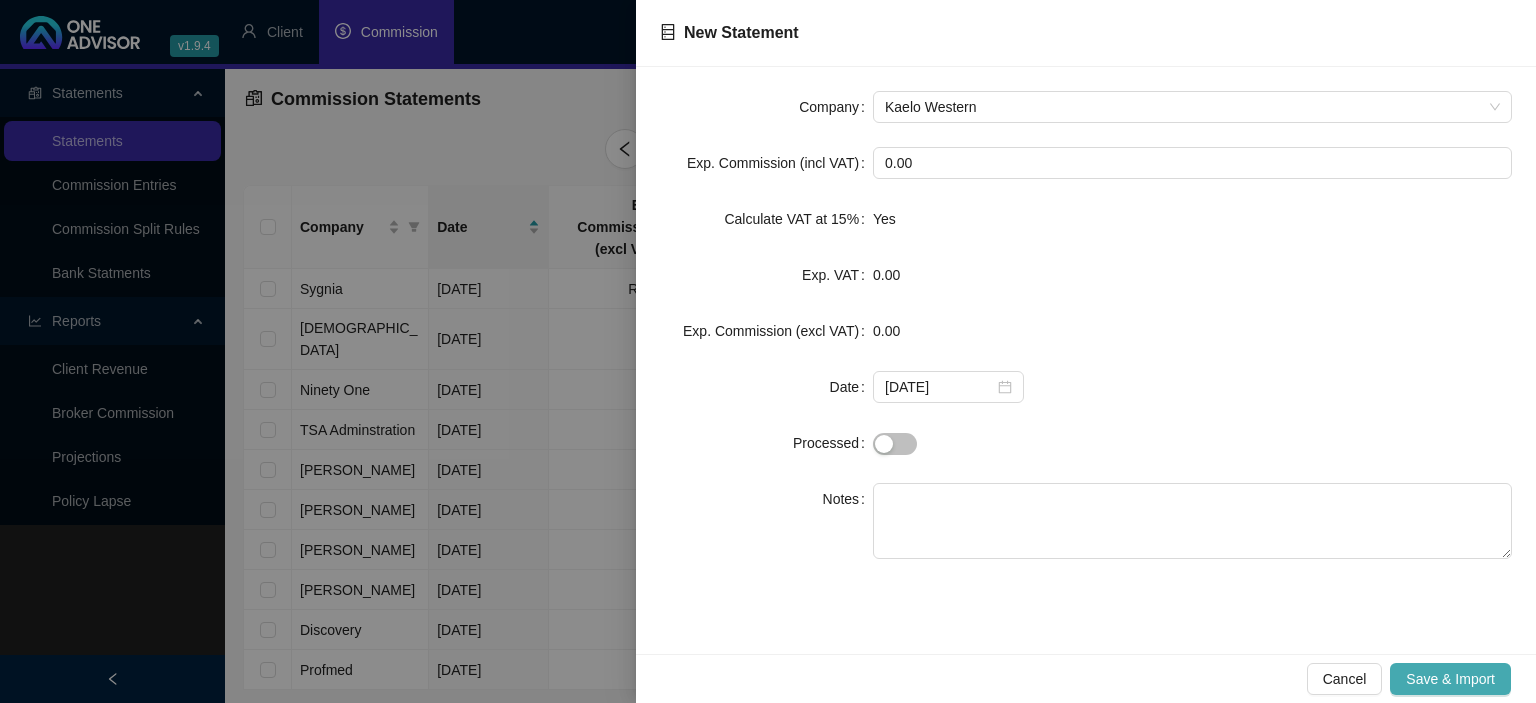 click on "Save & Import" at bounding box center (1450, 679) 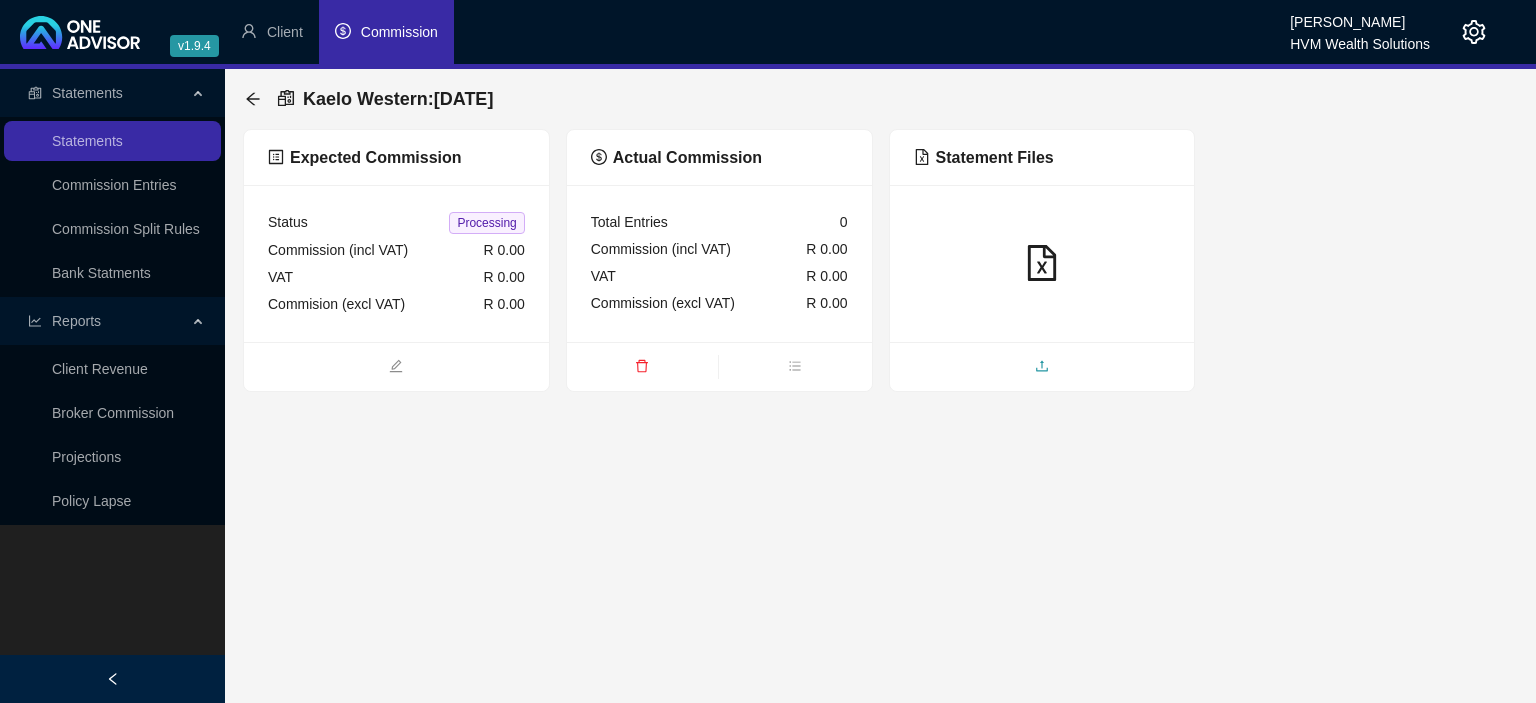 click at bounding box center [1042, 368] 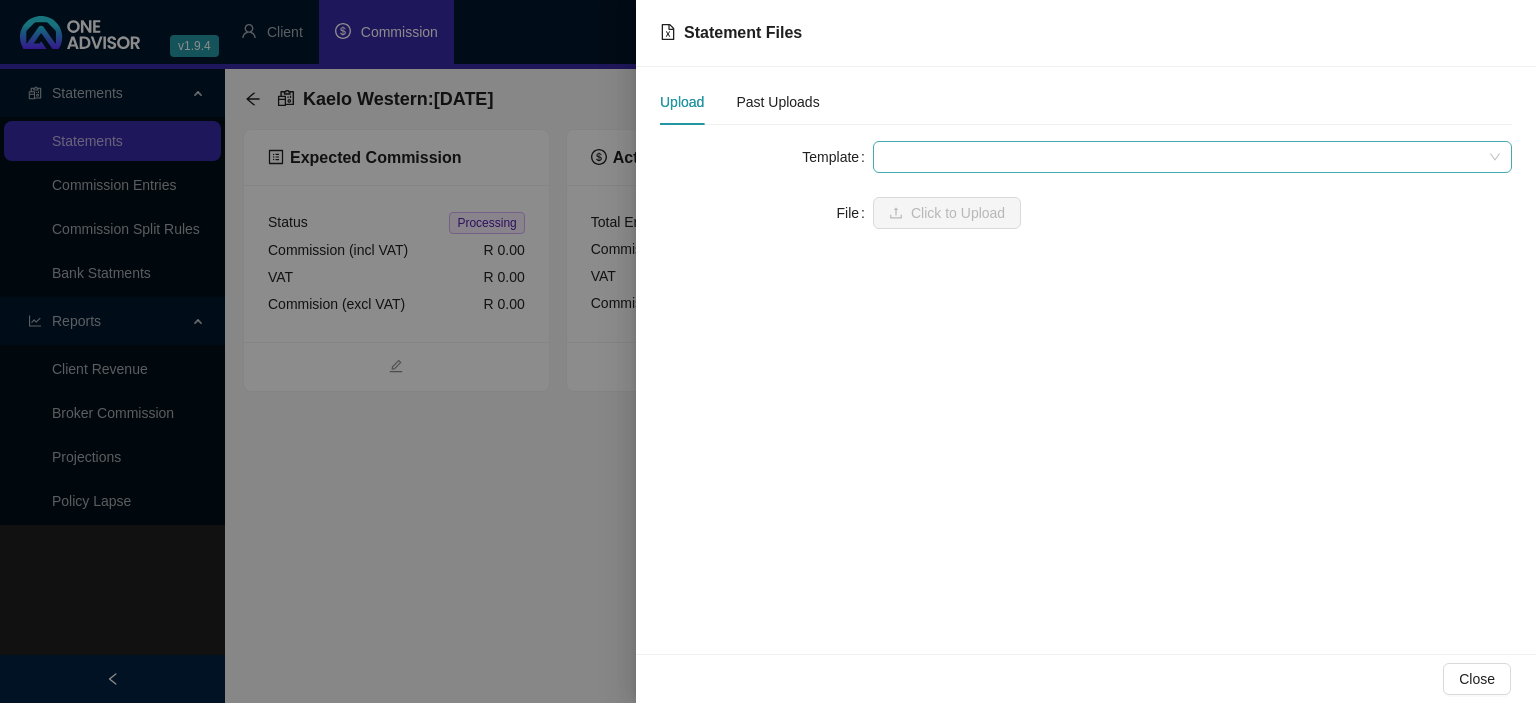 click at bounding box center [1192, 157] 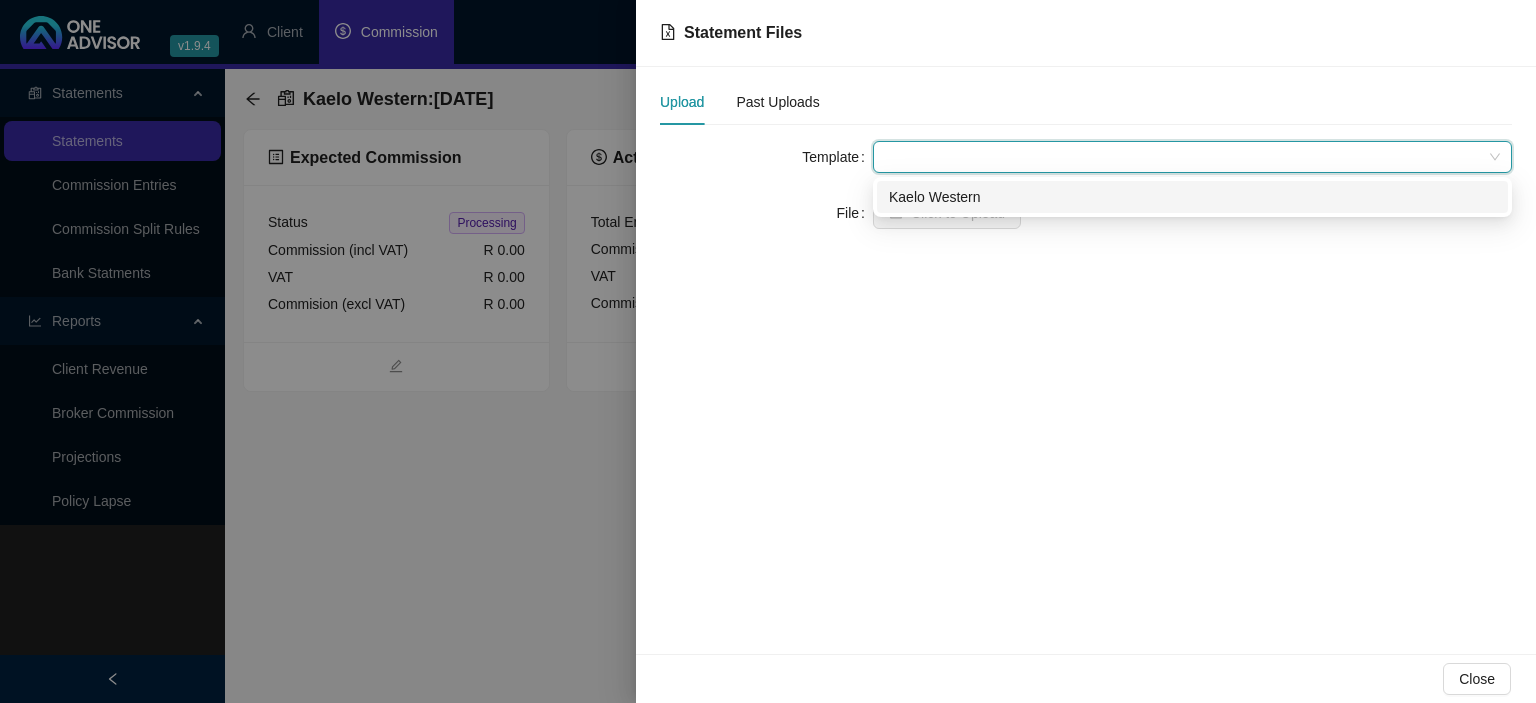 click on "Kaelo Western" at bounding box center (1192, 197) 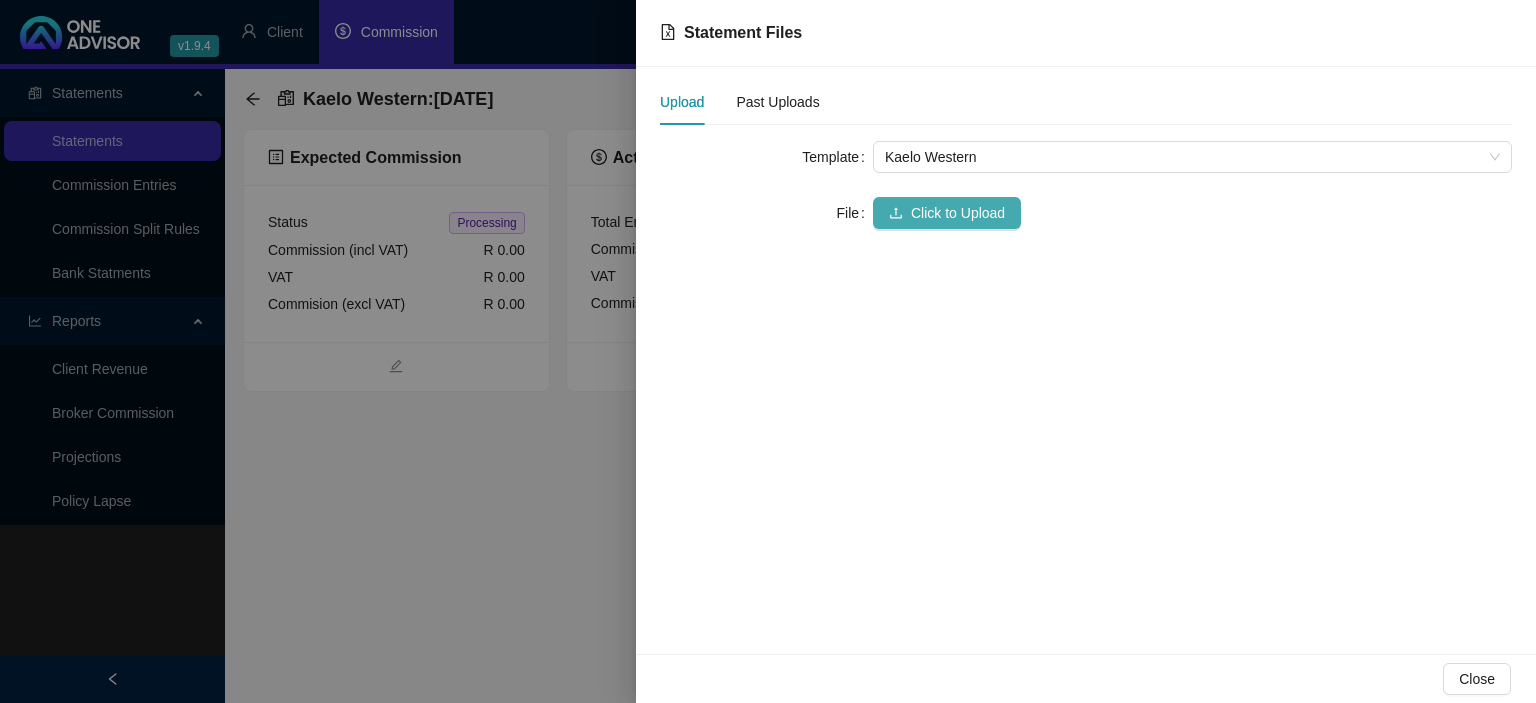 click on "Click to Upload" at bounding box center (947, 213) 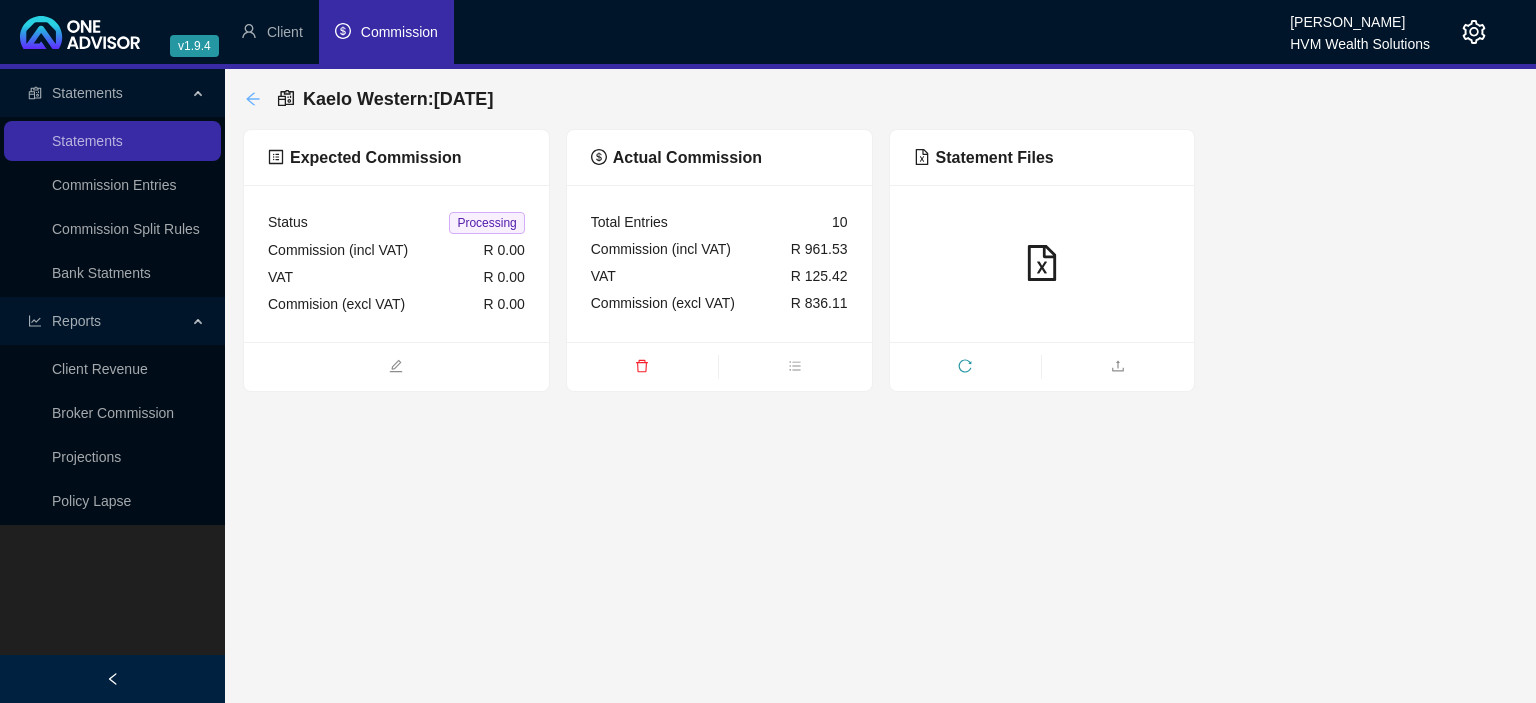 click 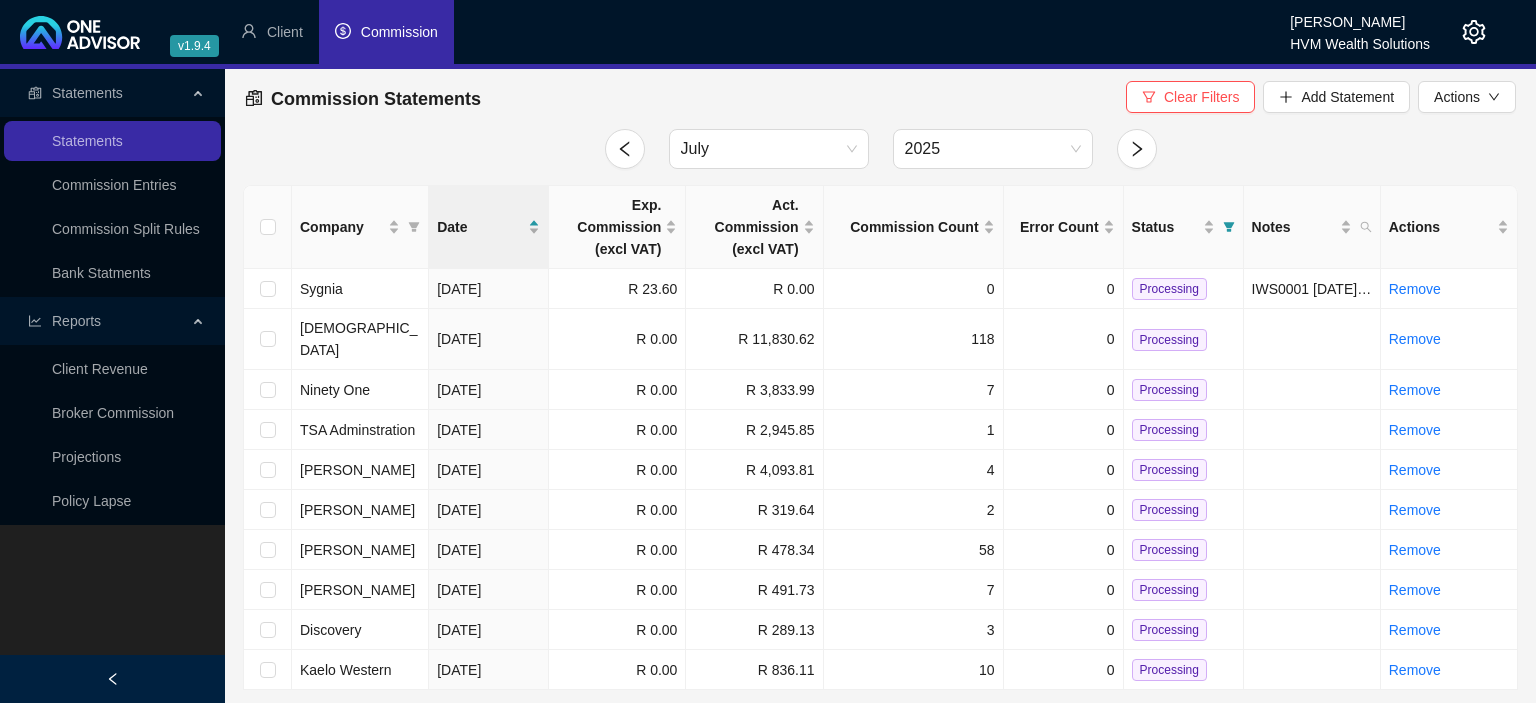 click 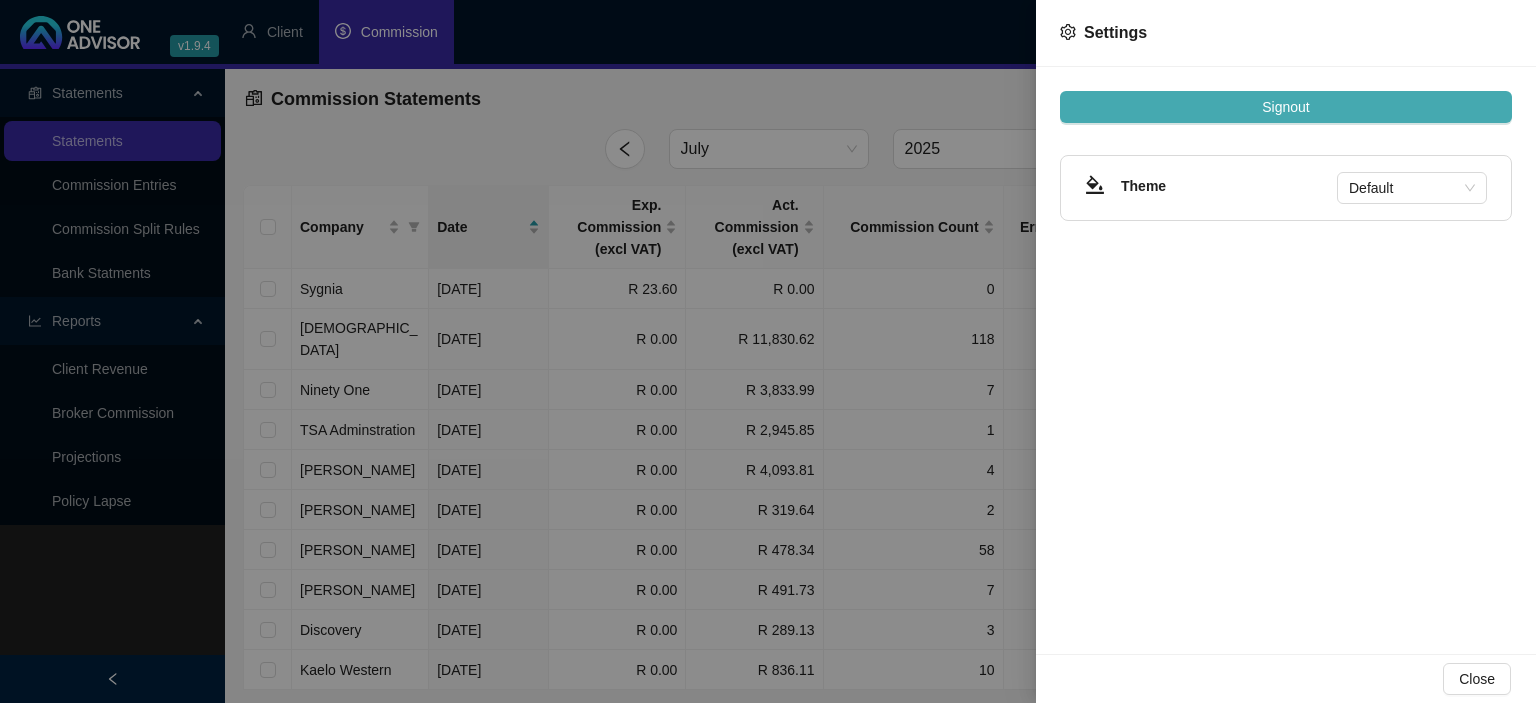 click on "Signout" at bounding box center (1285, 107) 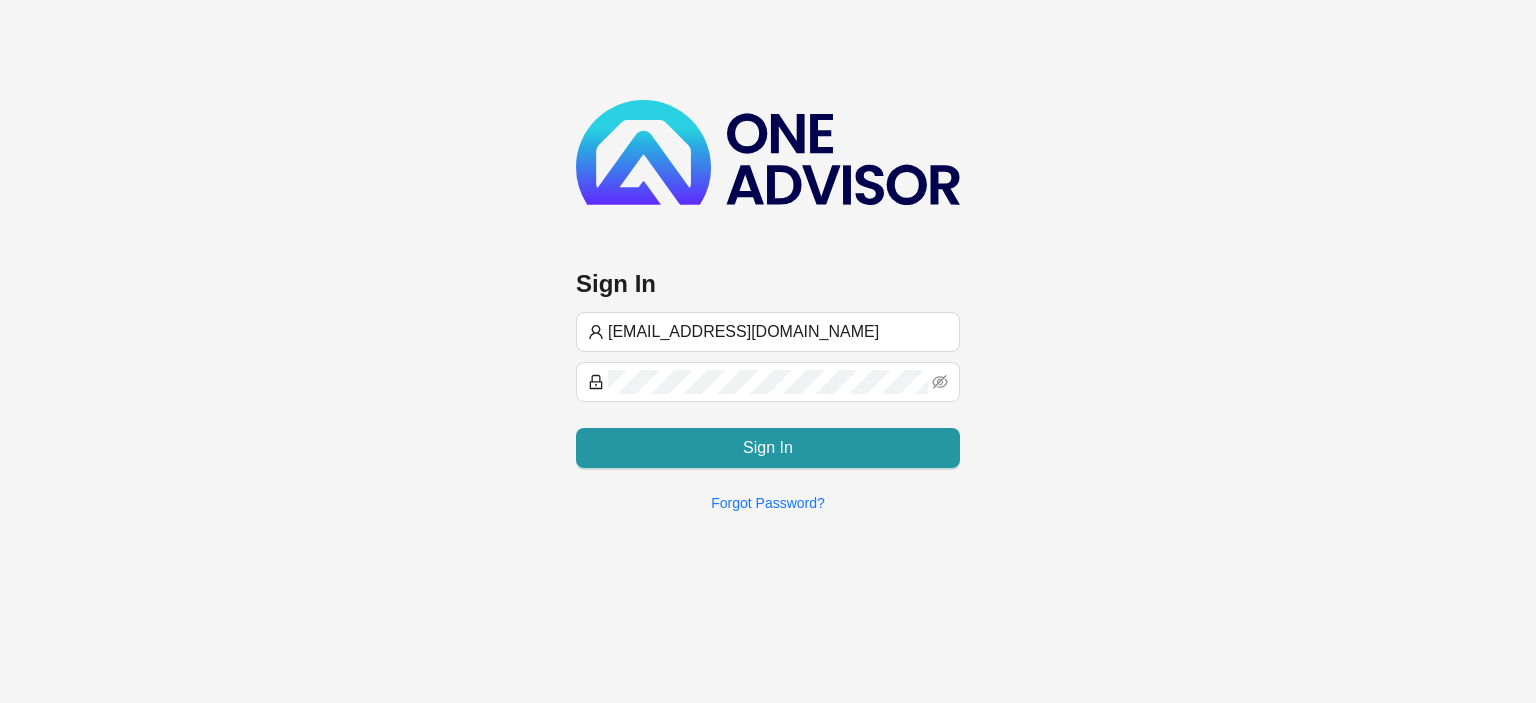 type on "[EMAIL_ADDRESS][DOMAIN_NAME]" 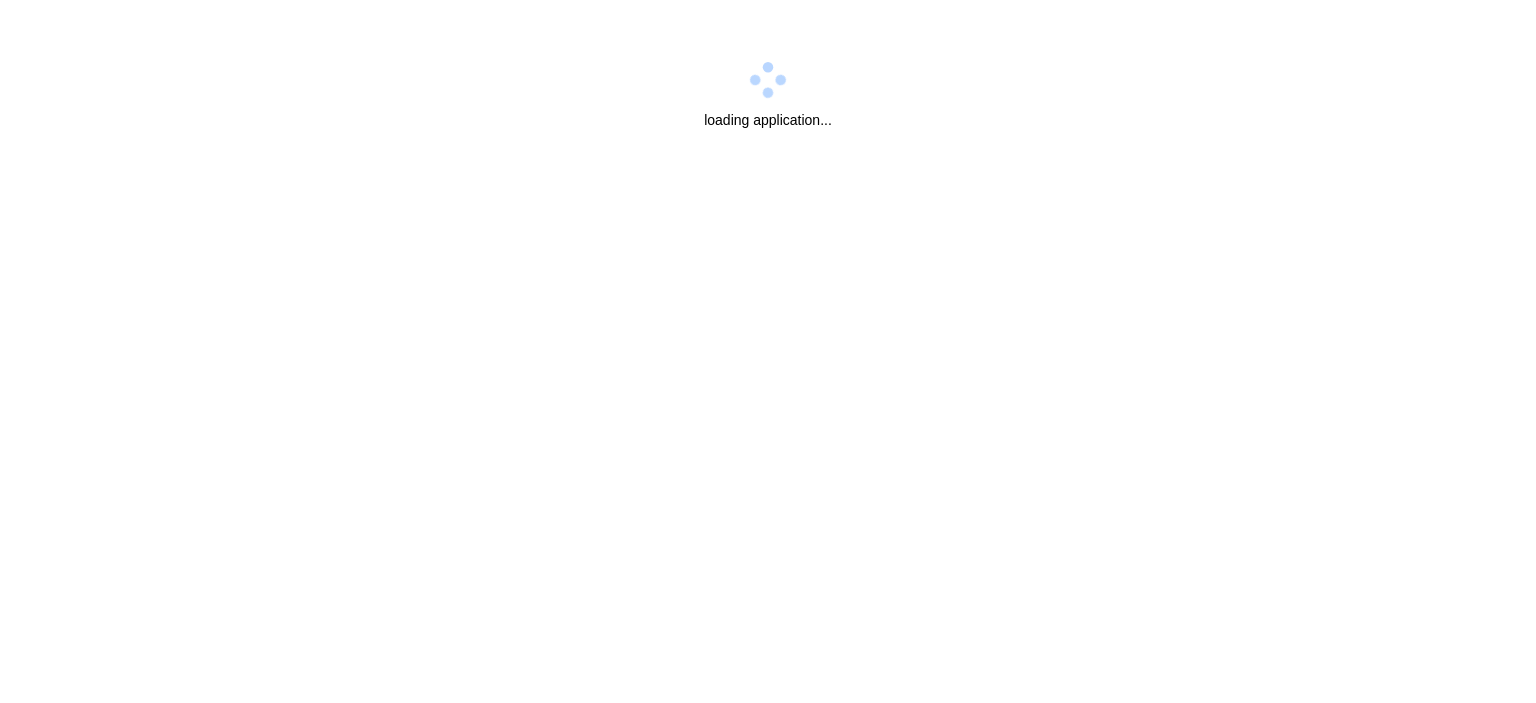 scroll, scrollTop: 0, scrollLeft: 0, axis: both 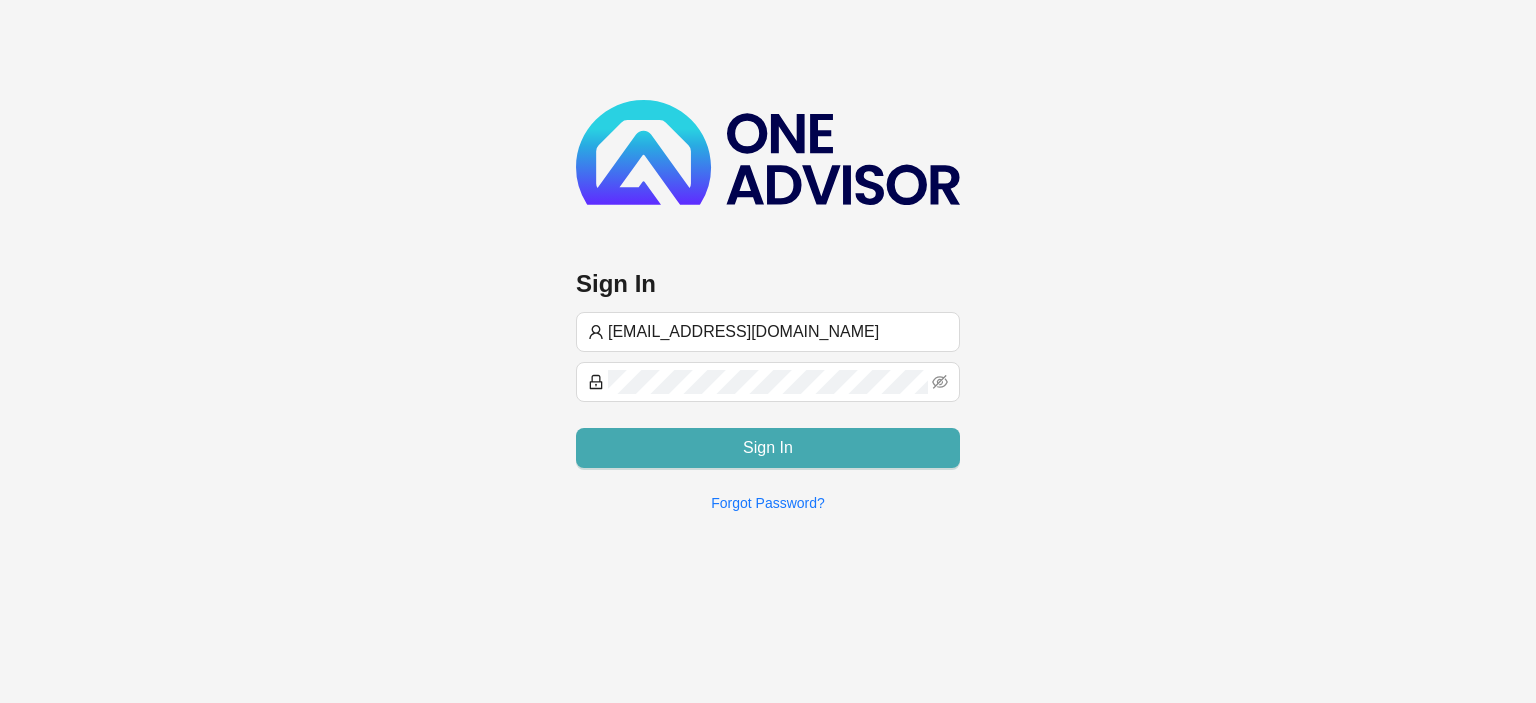 type on "[EMAIL_ADDRESS][DOMAIN_NAME]" 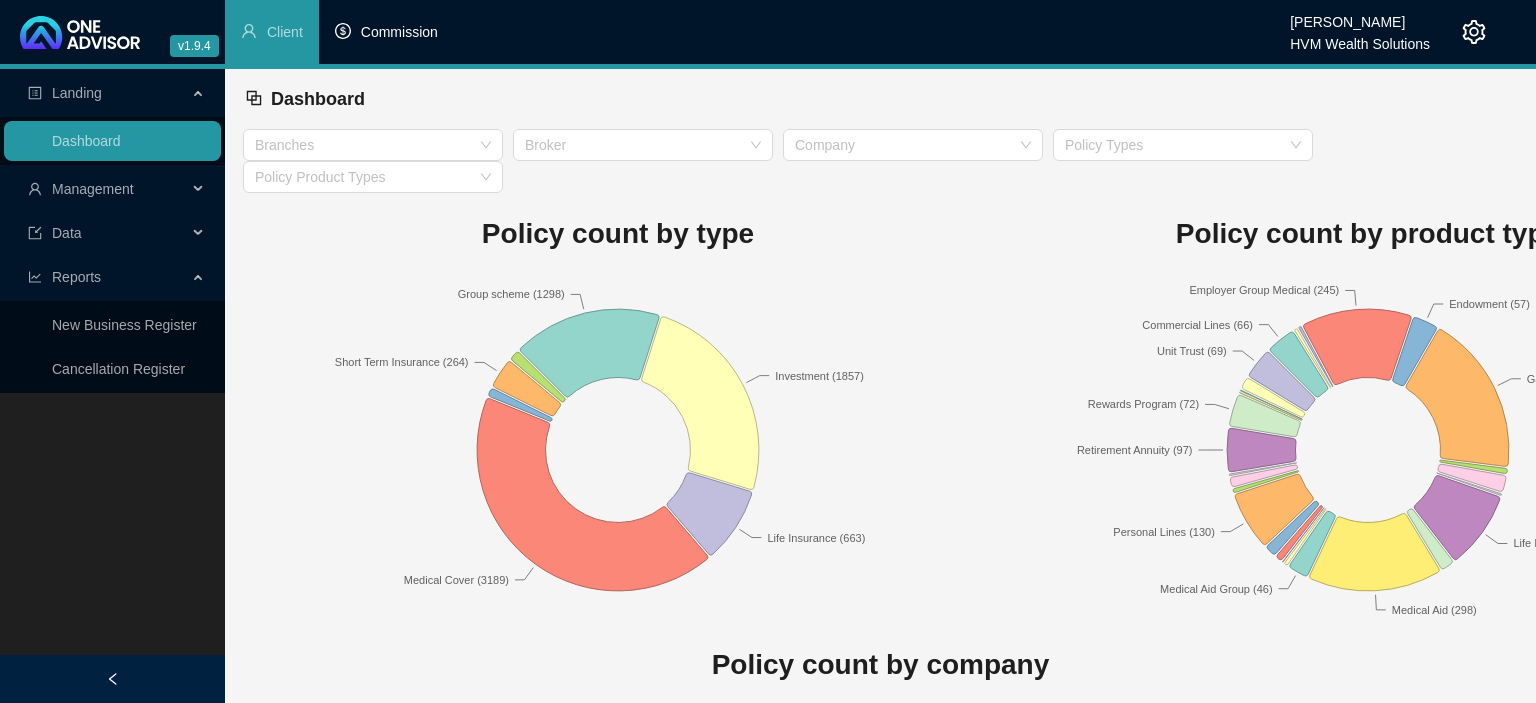 click on "Commission" at bounding box center (399, 32) 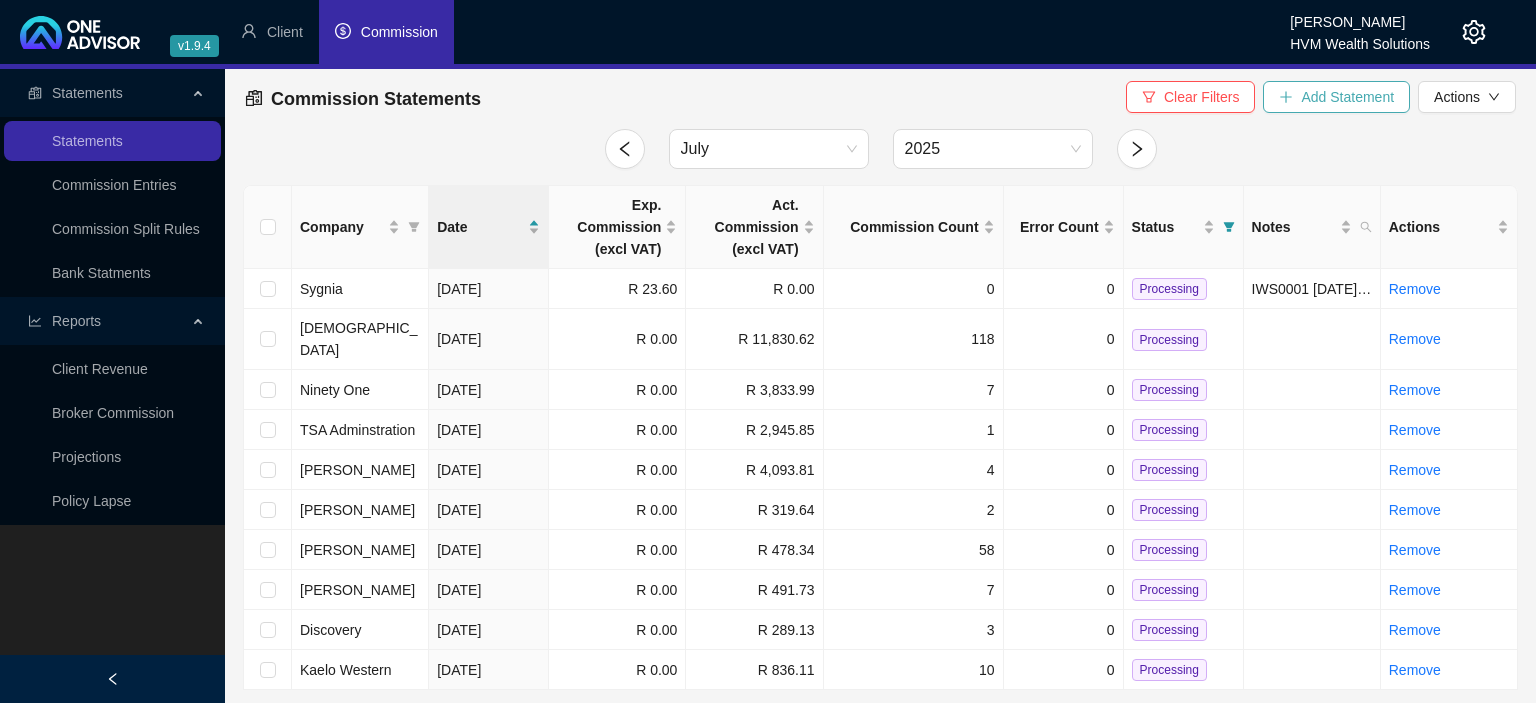 click on "Add Statement" at bounding box center (1347, 97) 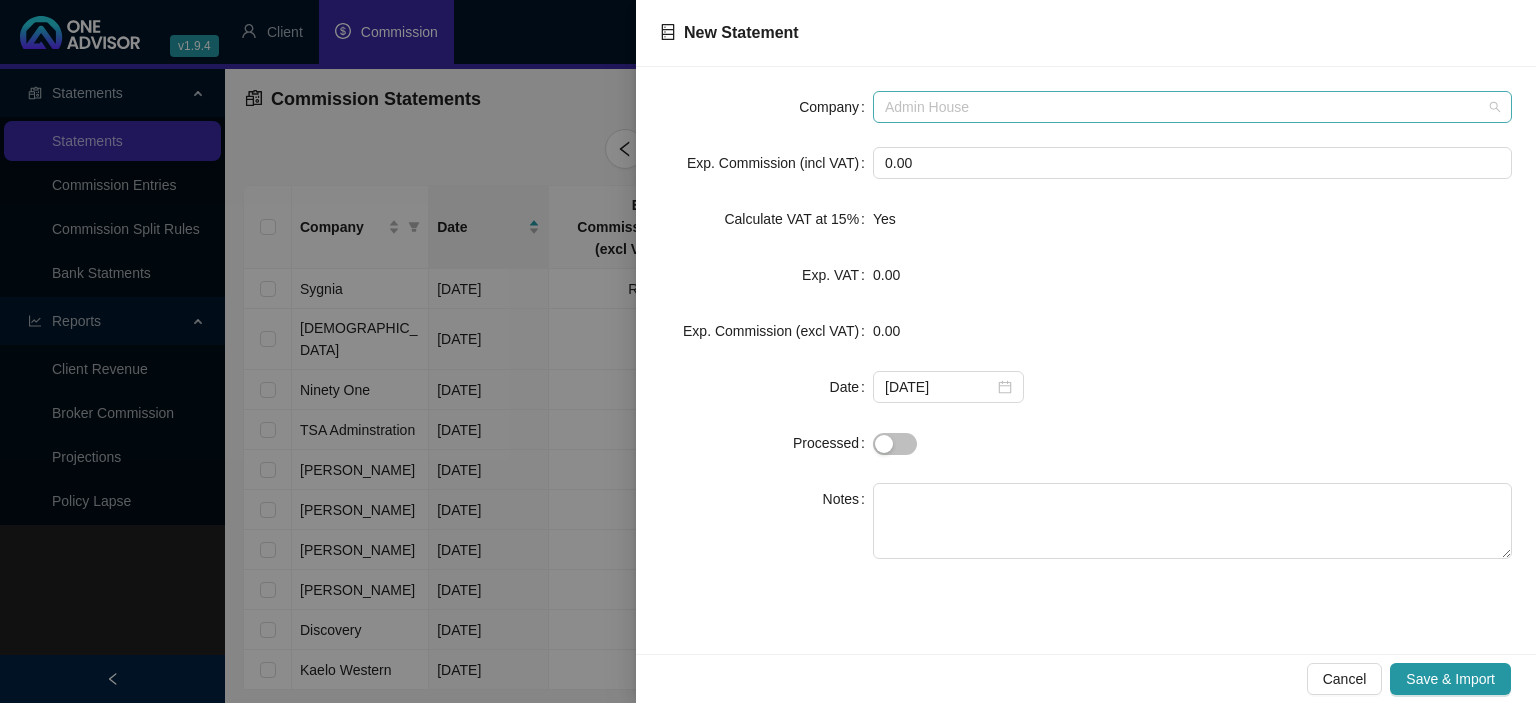 click on "Admin House" at bounding box center [1192, 107] 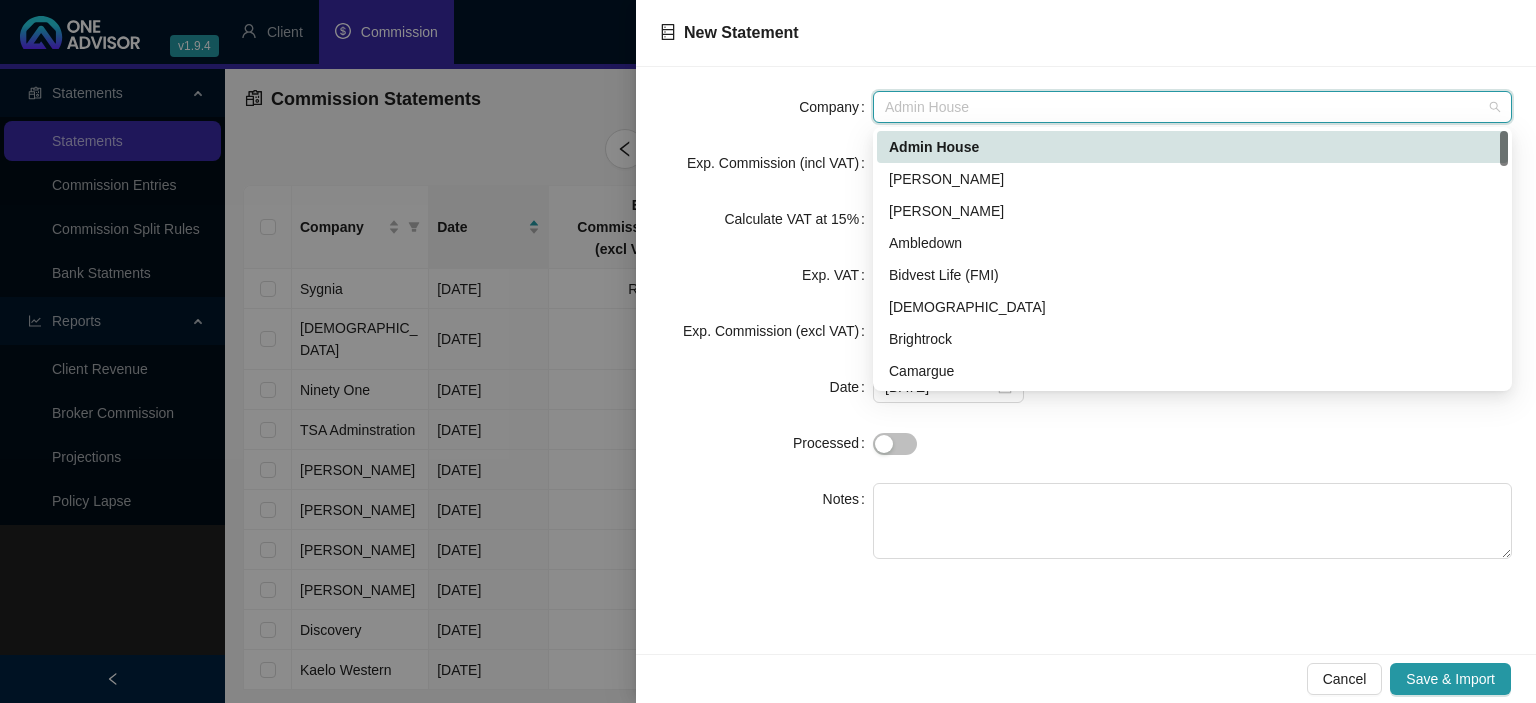 click at bounding box center [768, 351] 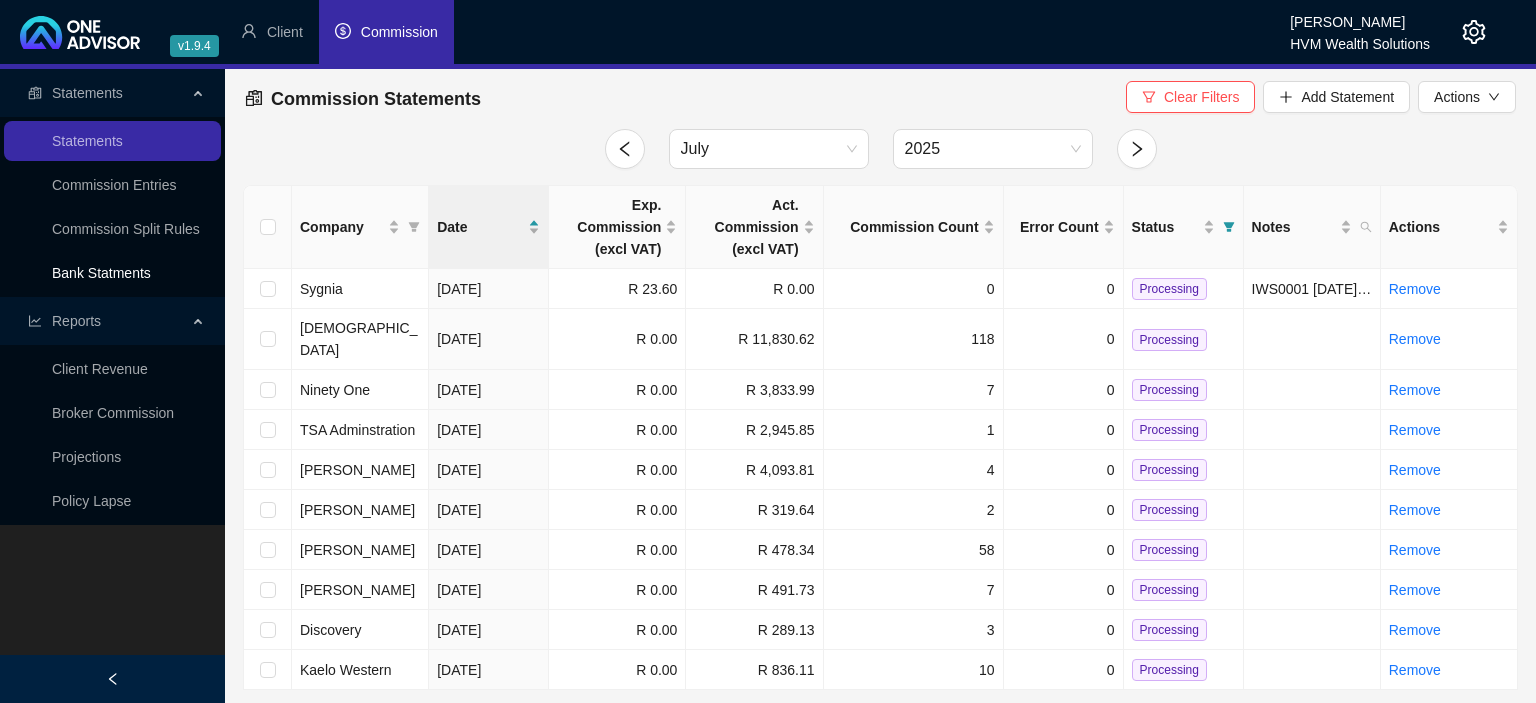 click on "Bank Statments" at bounding box center [101, 273] 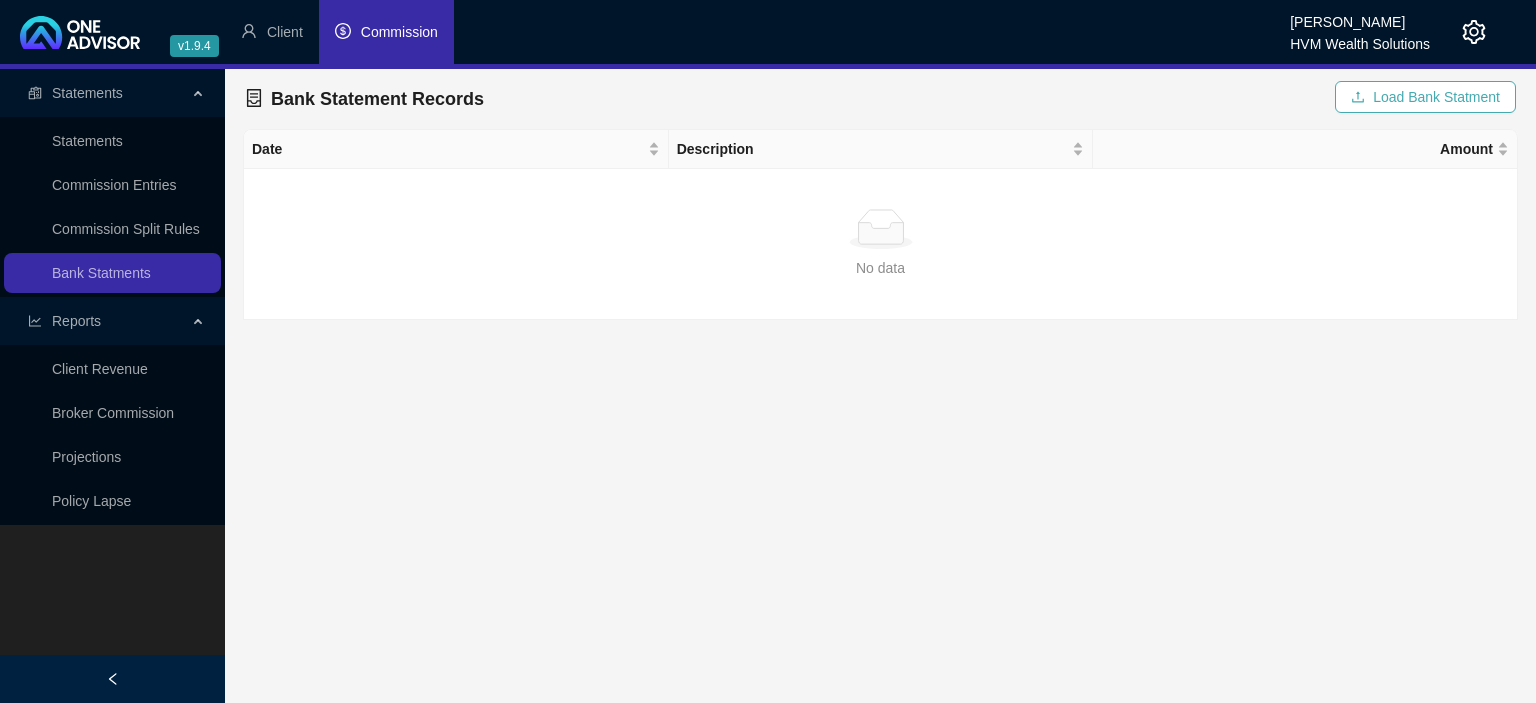 click on "Load Bank Statment" at bounding box center [1425, 97] 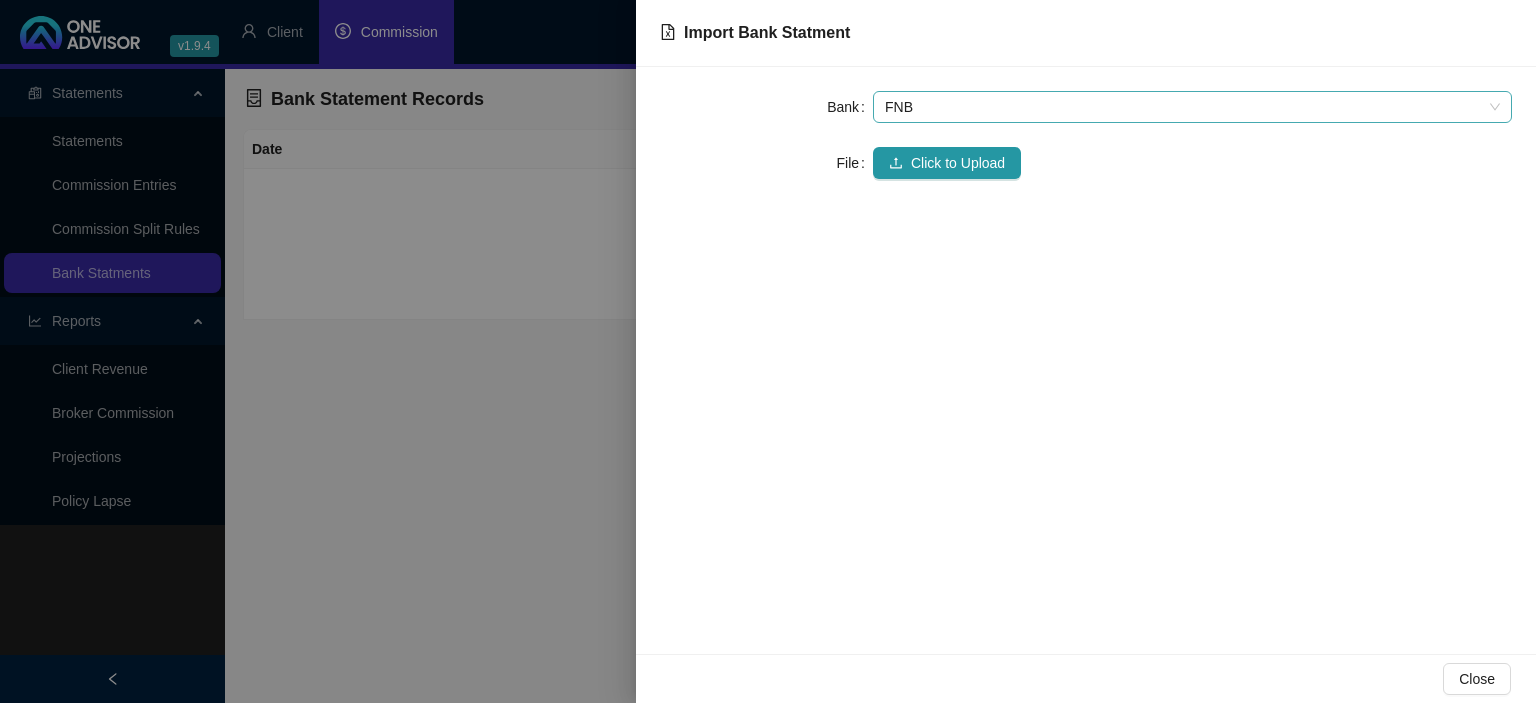 click on "FNB" at bounding box center (1192, 107) 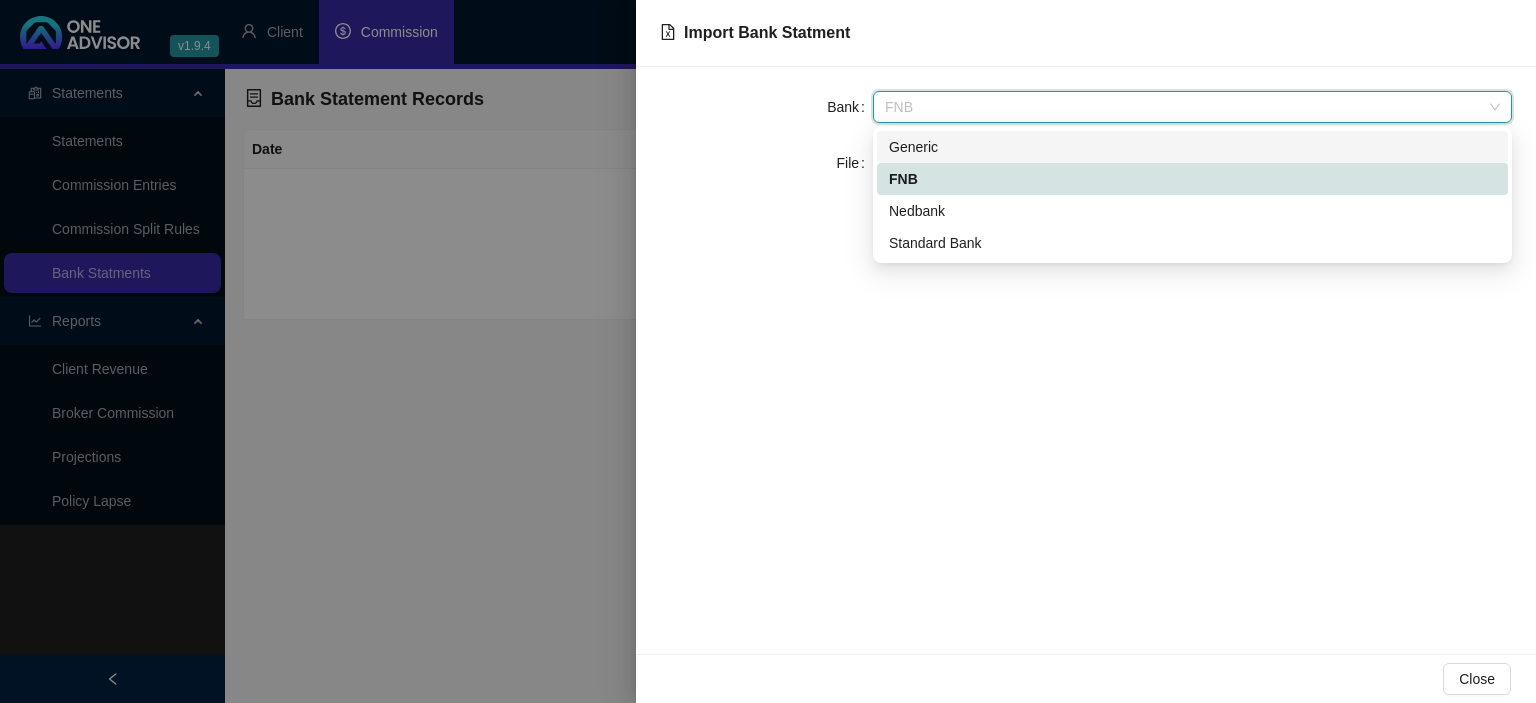 click on "Generic" at bounding box center [1192, 147] 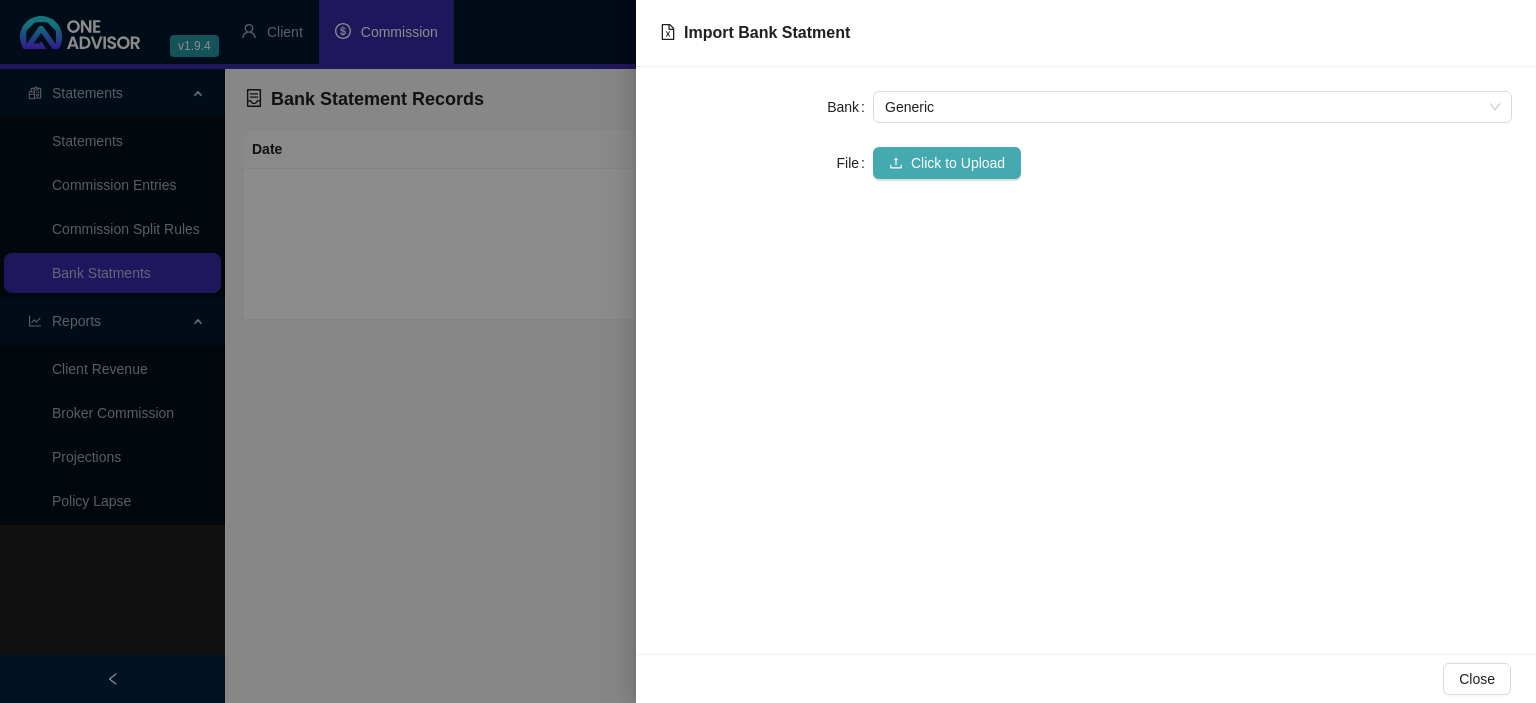 click on "Click to Upload" at bounding box center [958, 163] 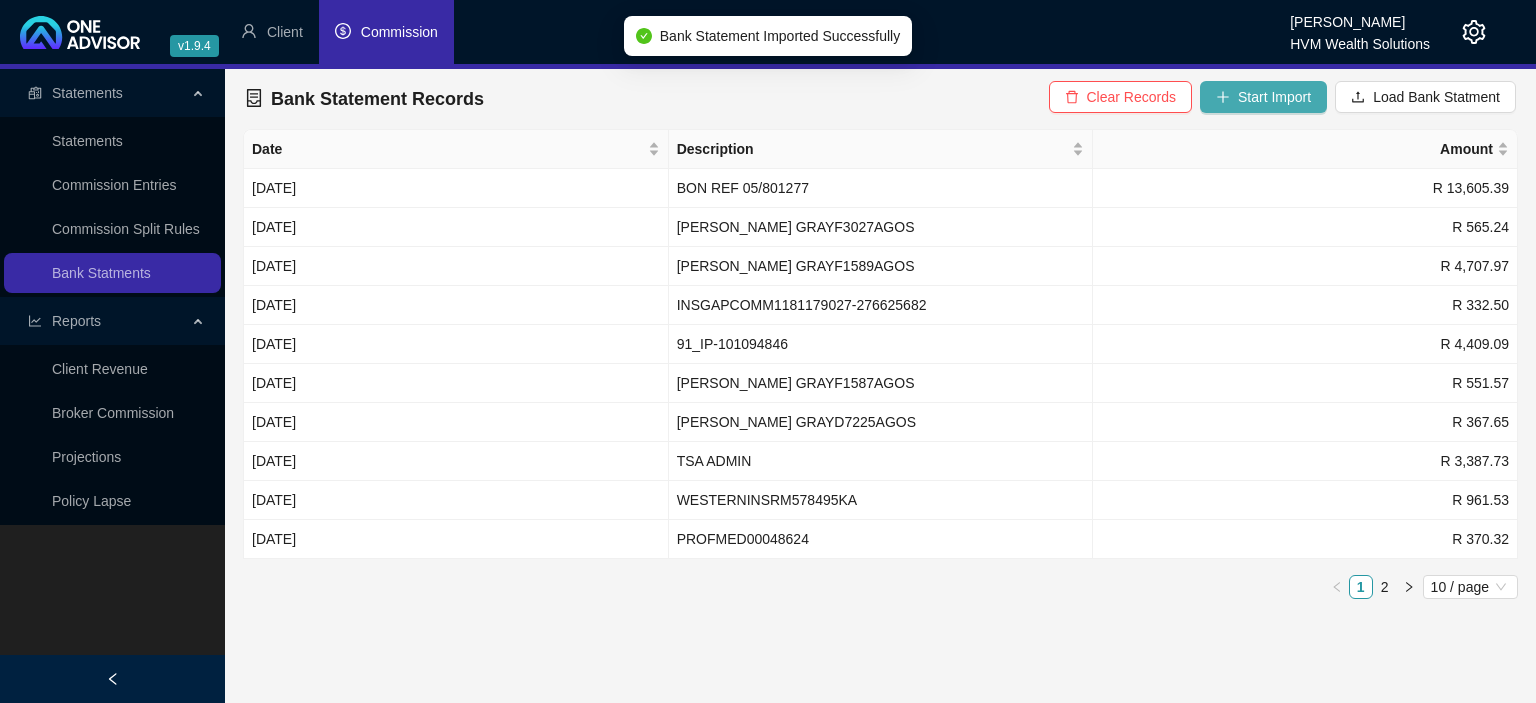 click on "Start Import" at bounding box center (1274, 97) 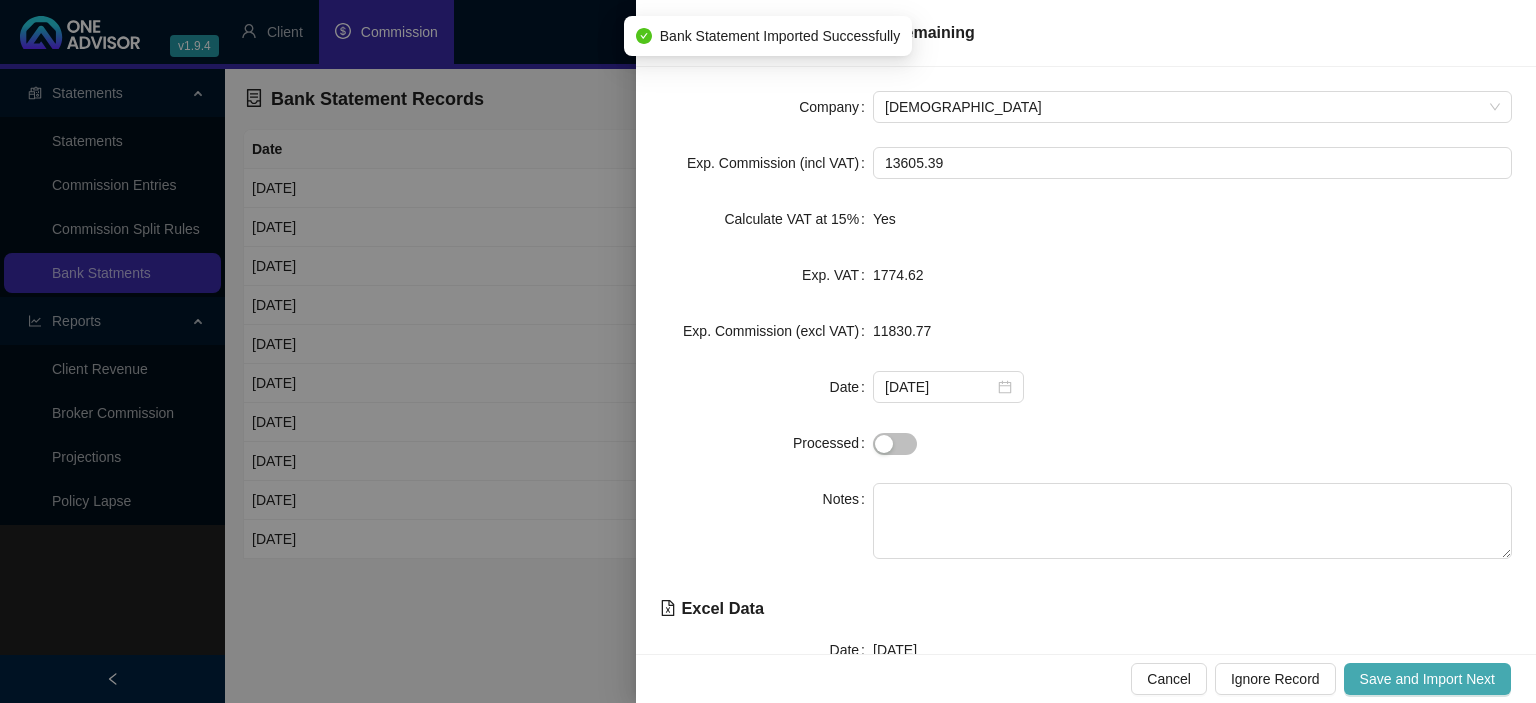 click on "Save and Import Next" at bounding box center [1427, 679] 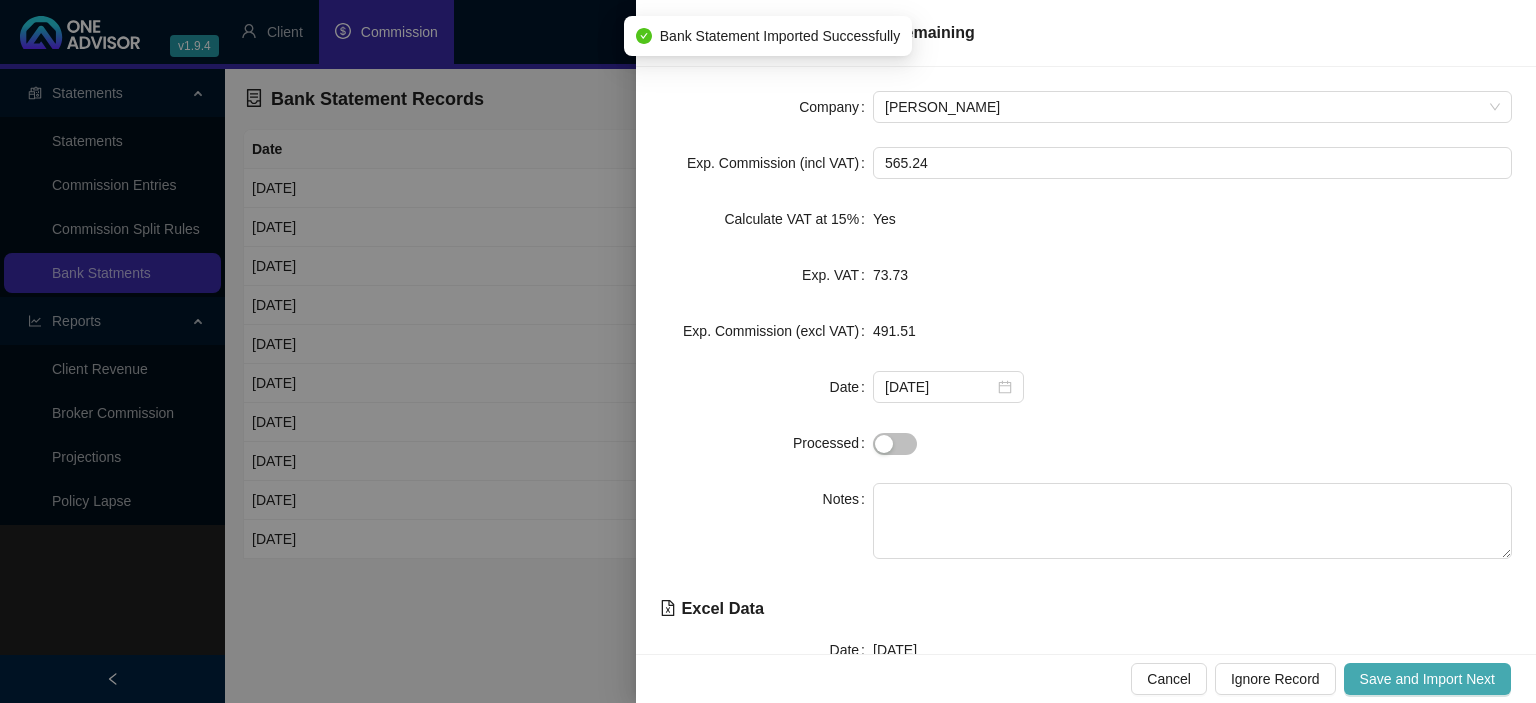 click on "Save and Import Next" at bounding box center (1427, 679) 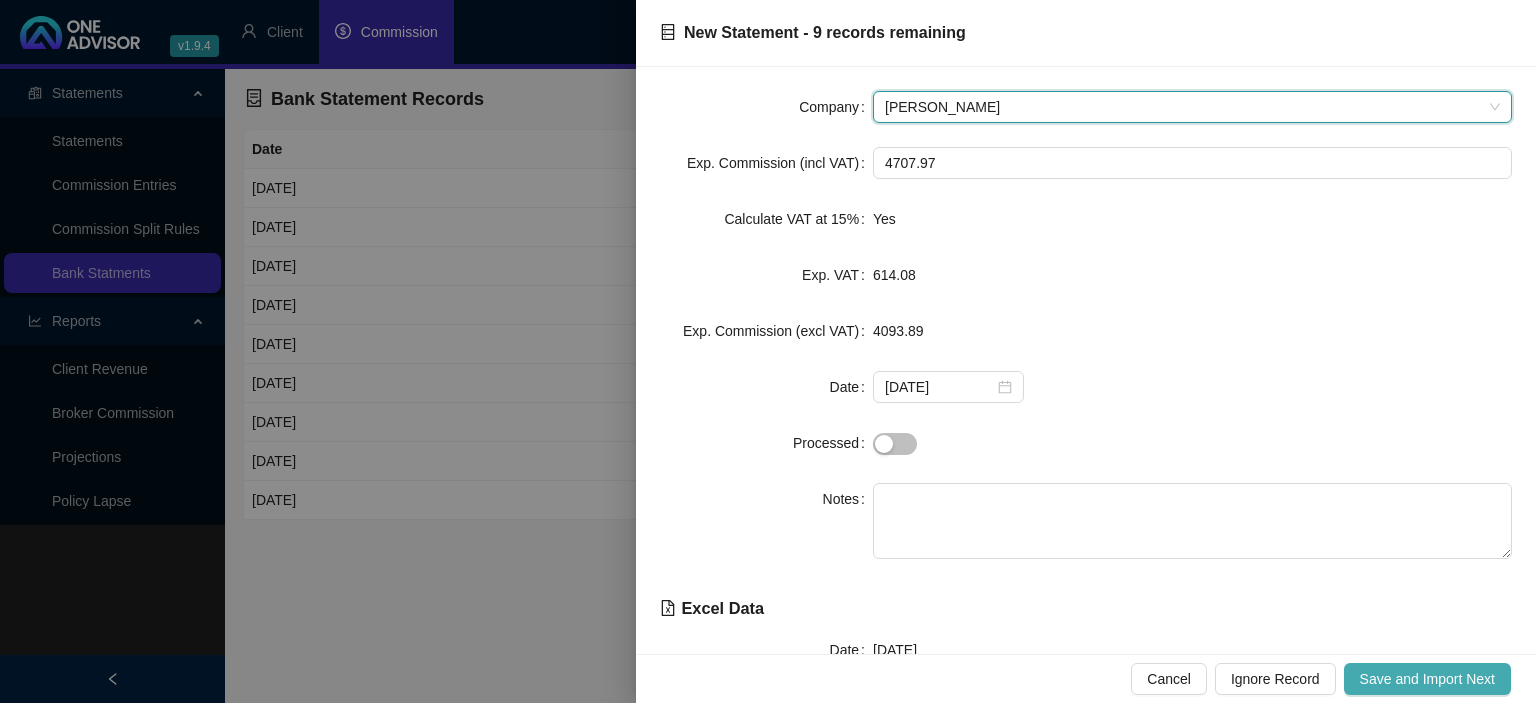 click on "Save and Import Next" at bounding box center [1427, 679] 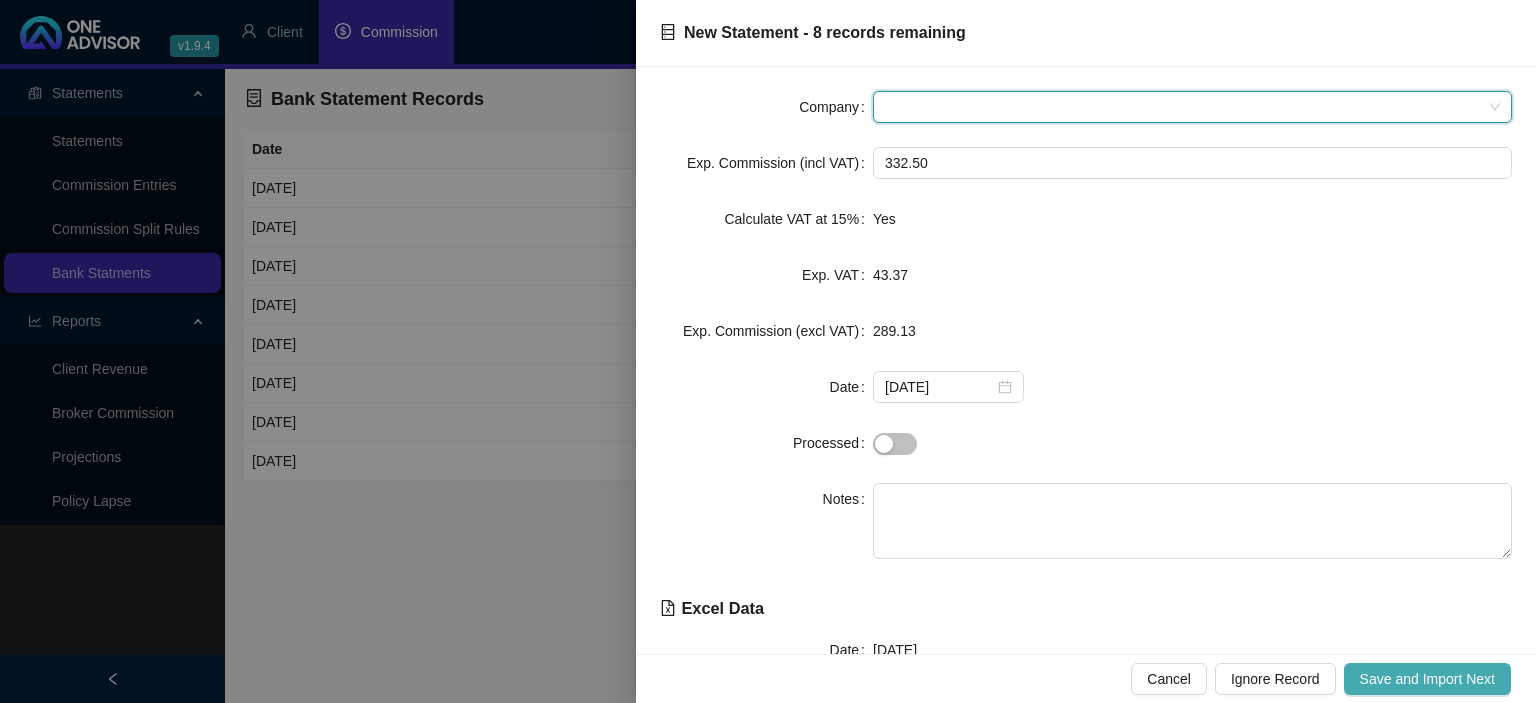 click on "Save and Import Next" at bounding box center (1427, 679) 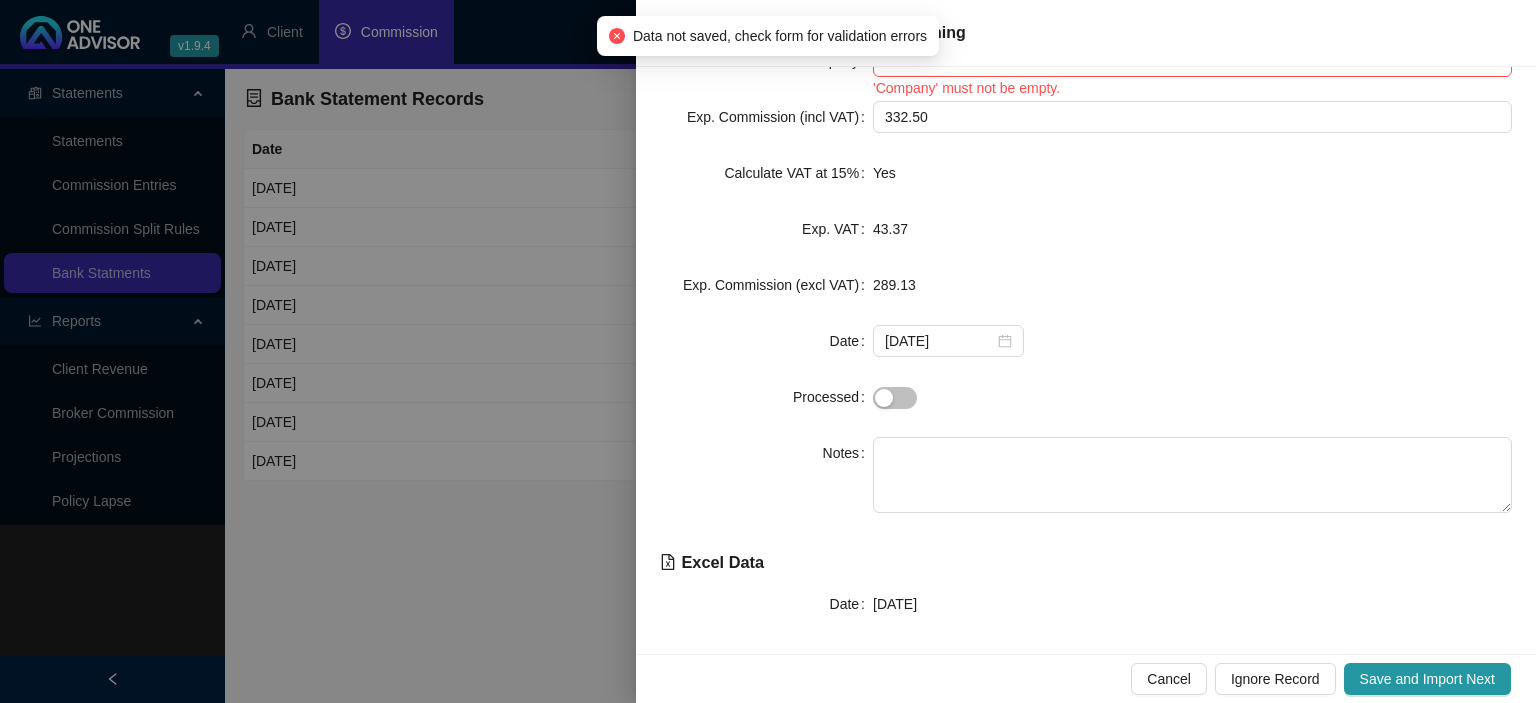 scroll, scrollTop: 0, scrollLeft: 0, axis: both 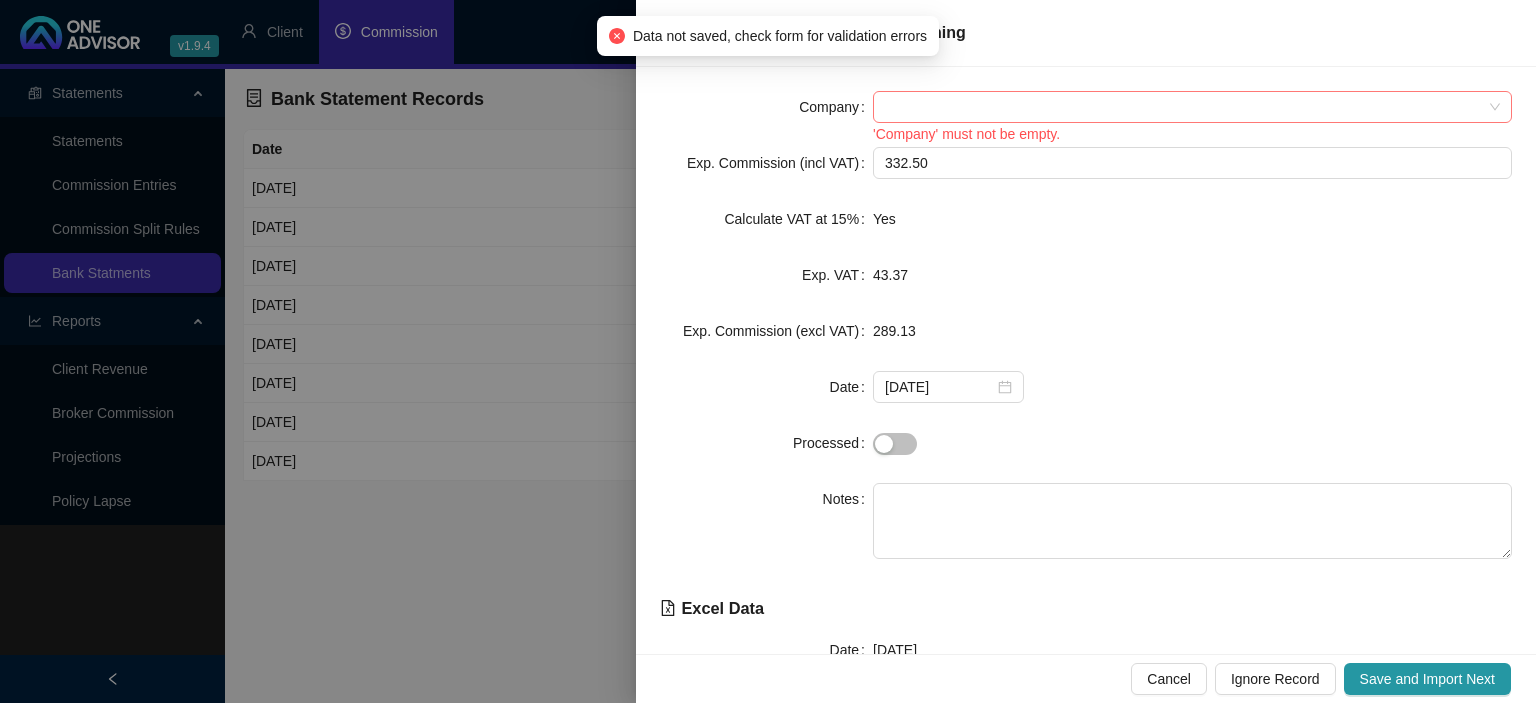 click at bounding box center [1192, 107] 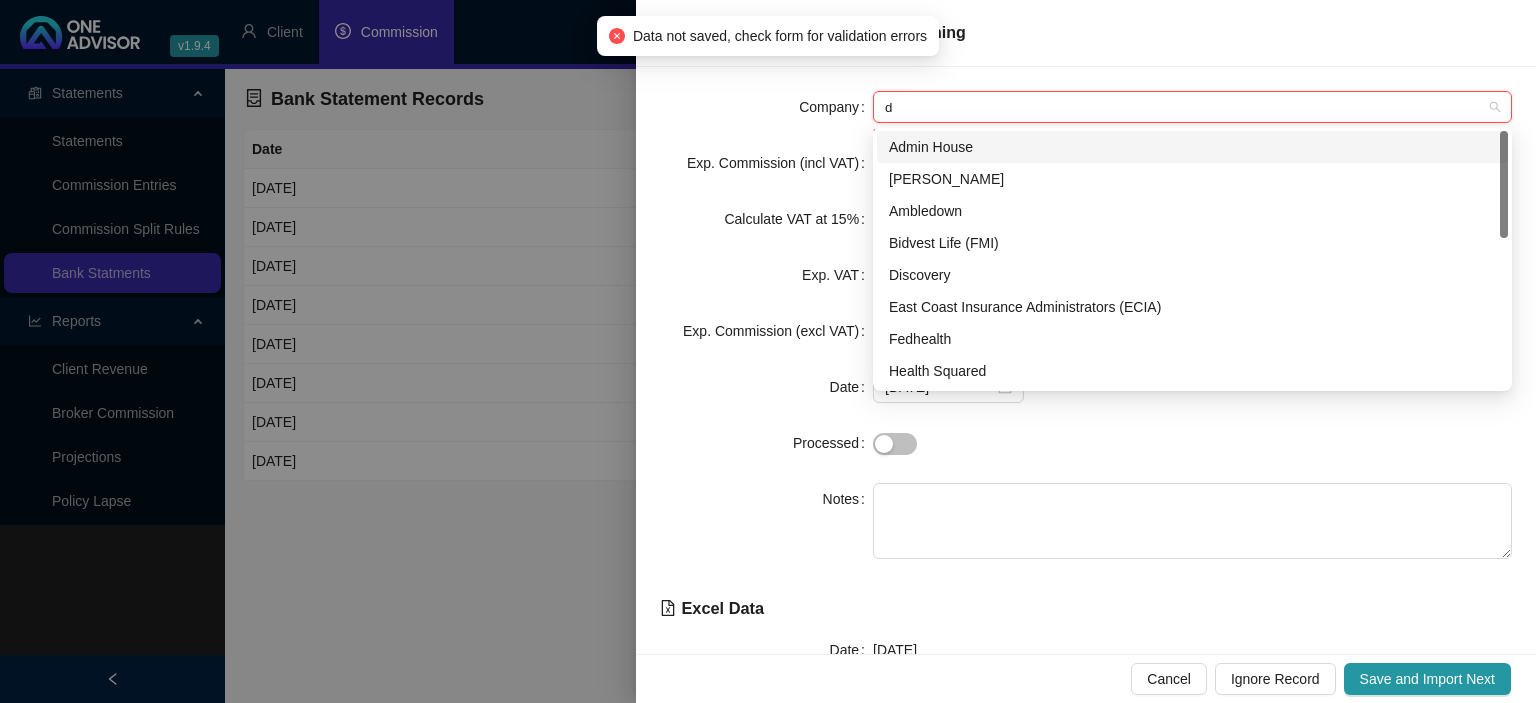 type on "di" 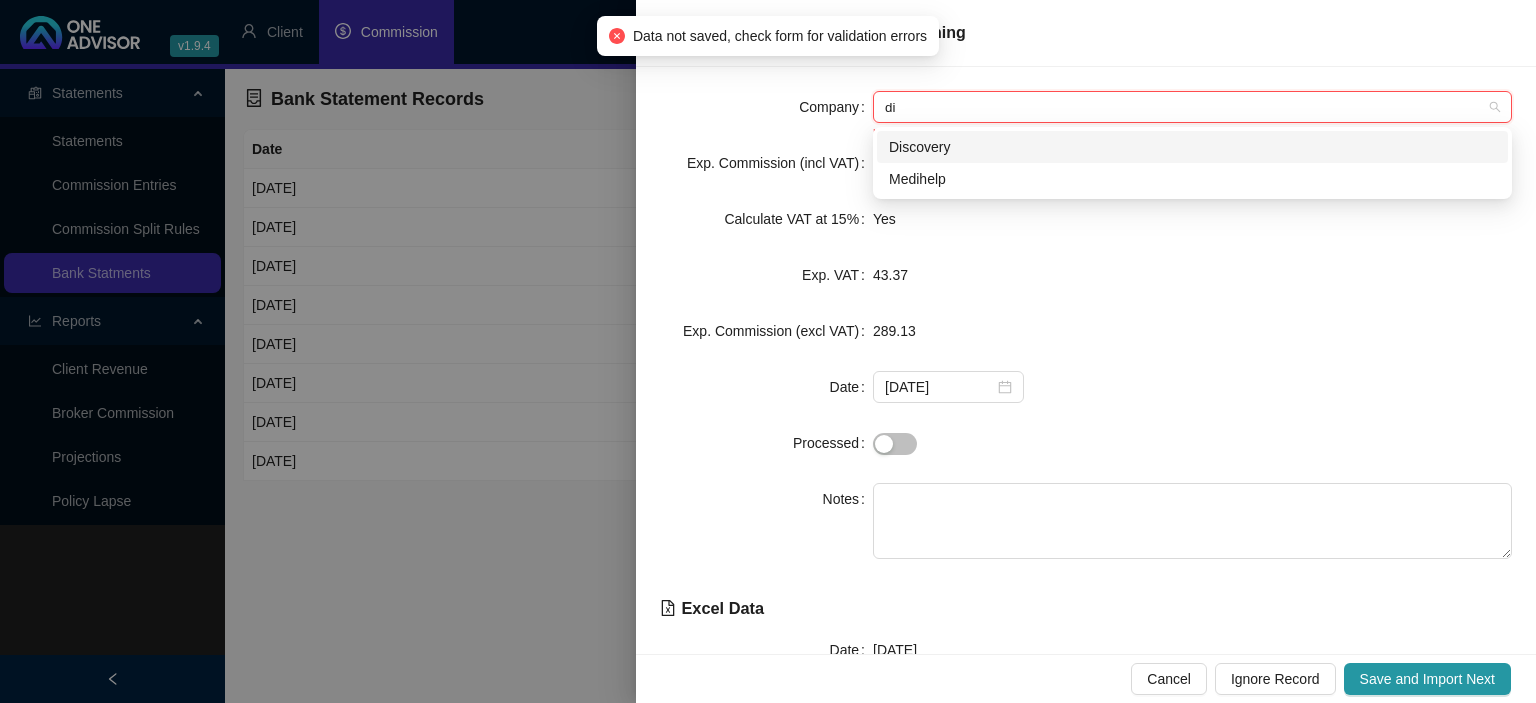 click on "Discovery" at bounding box center (1192, 147) 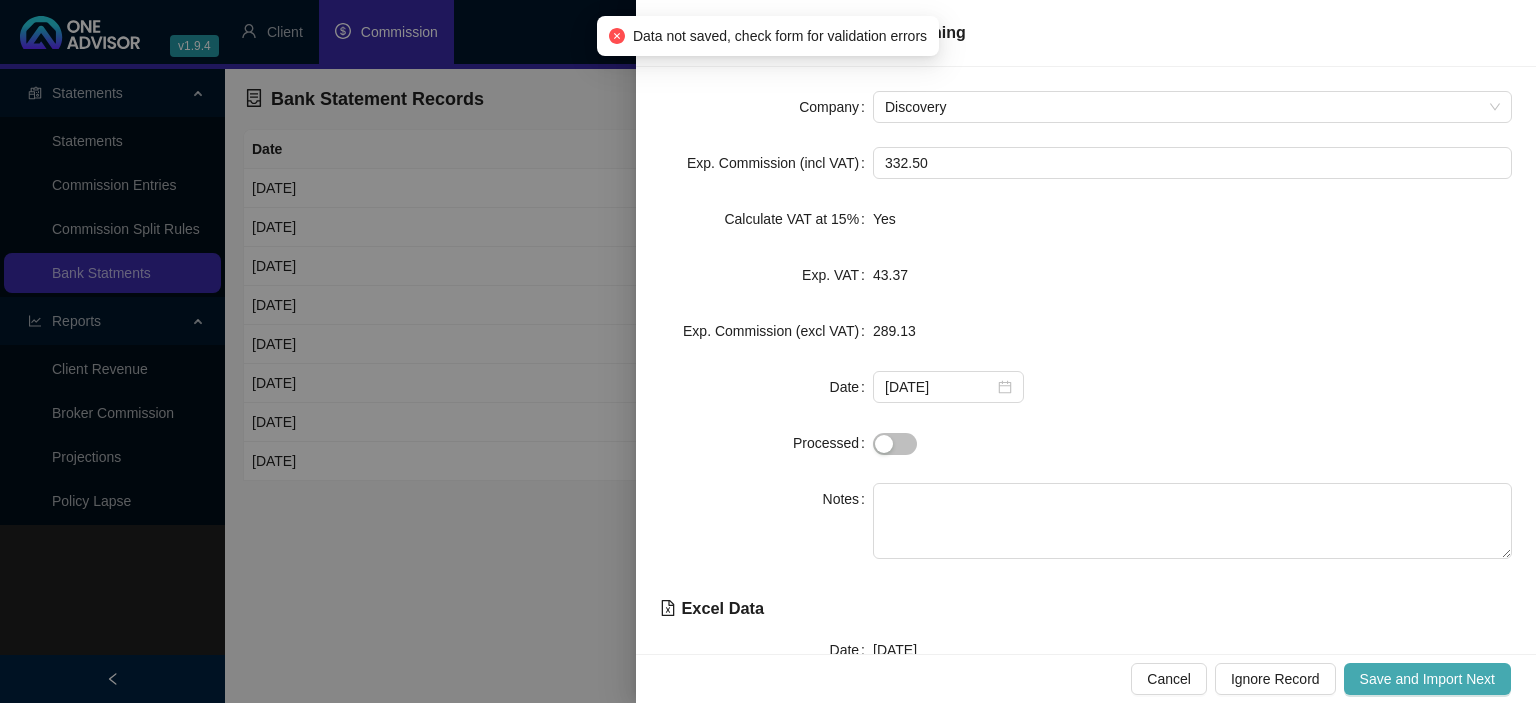 click on "Save and Import Next" at bounding box center (1427, 679) 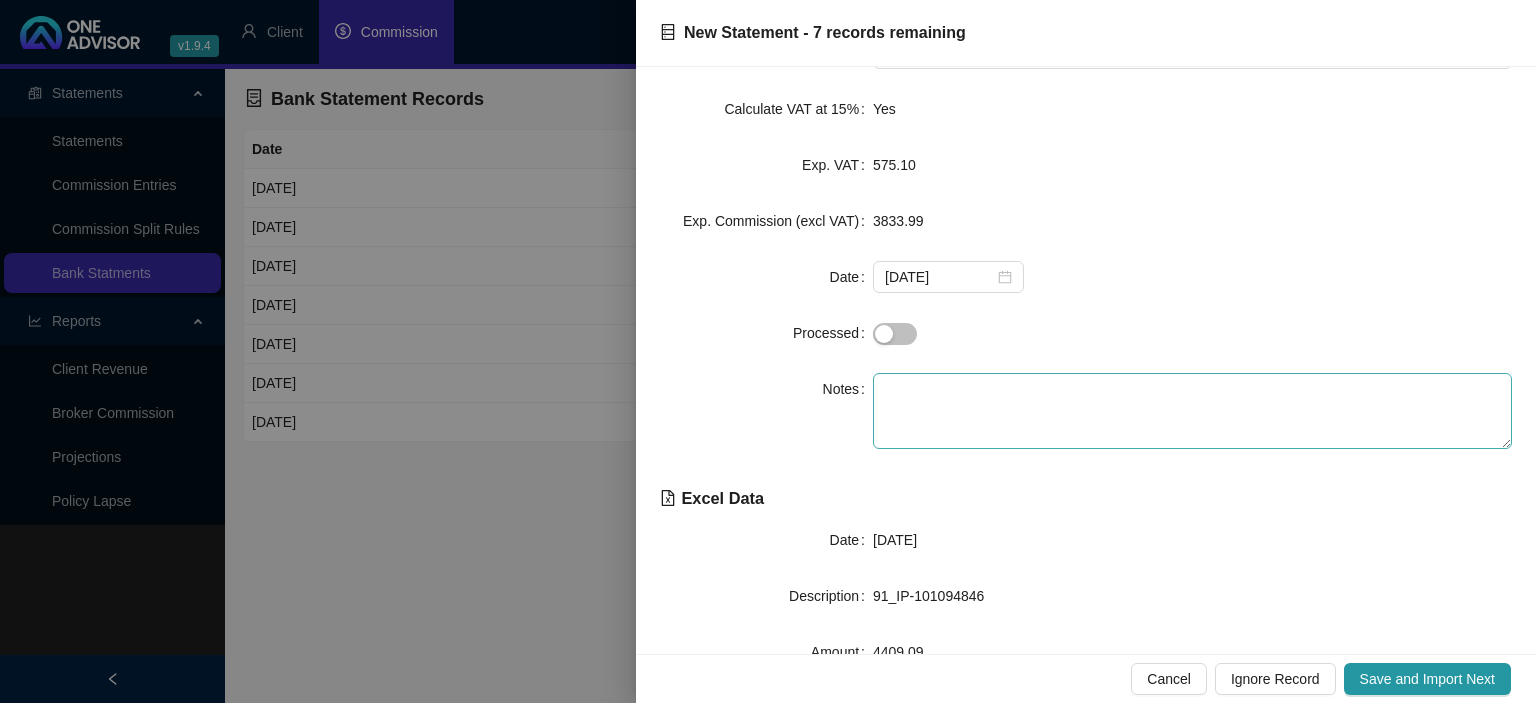scroll, scrollTop: 0, scrollLeft: 0, axis: both 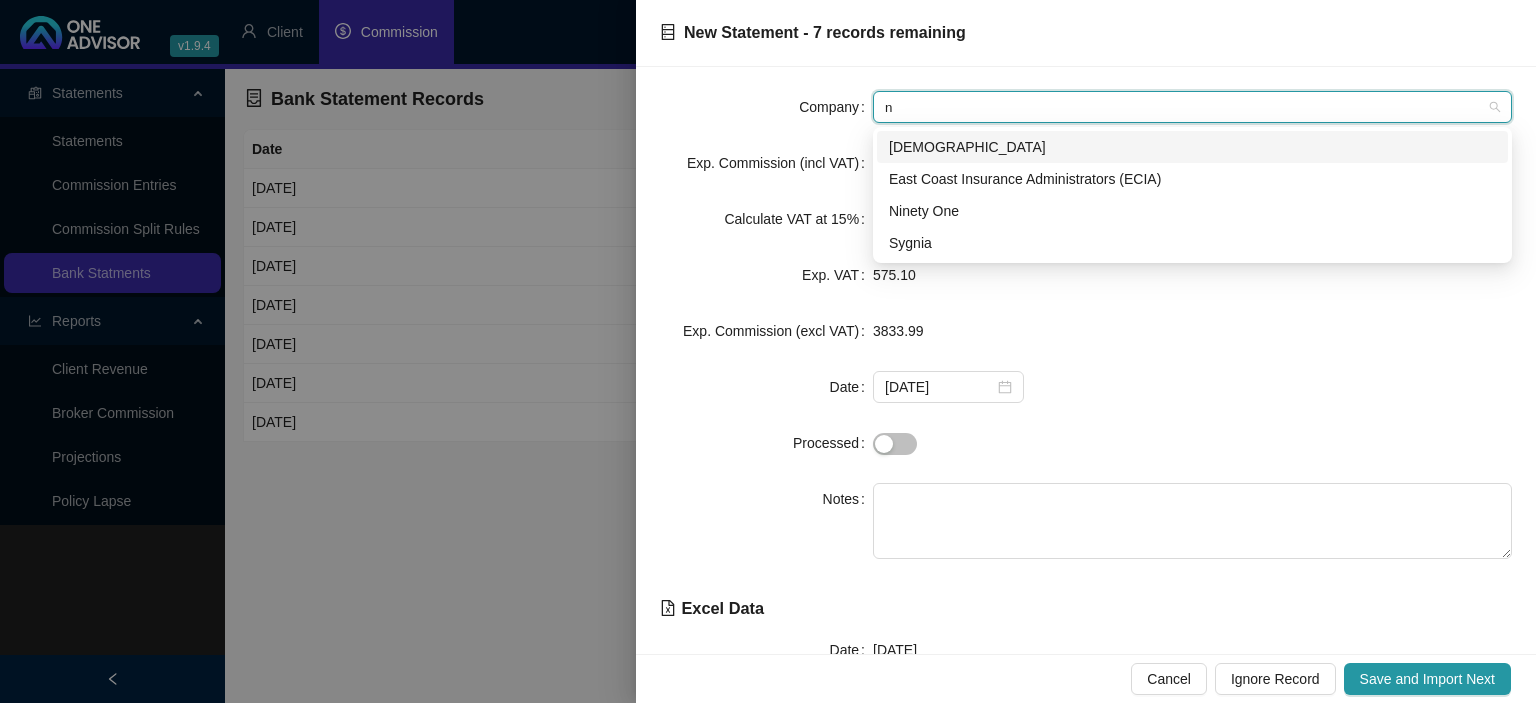 type on "ni" 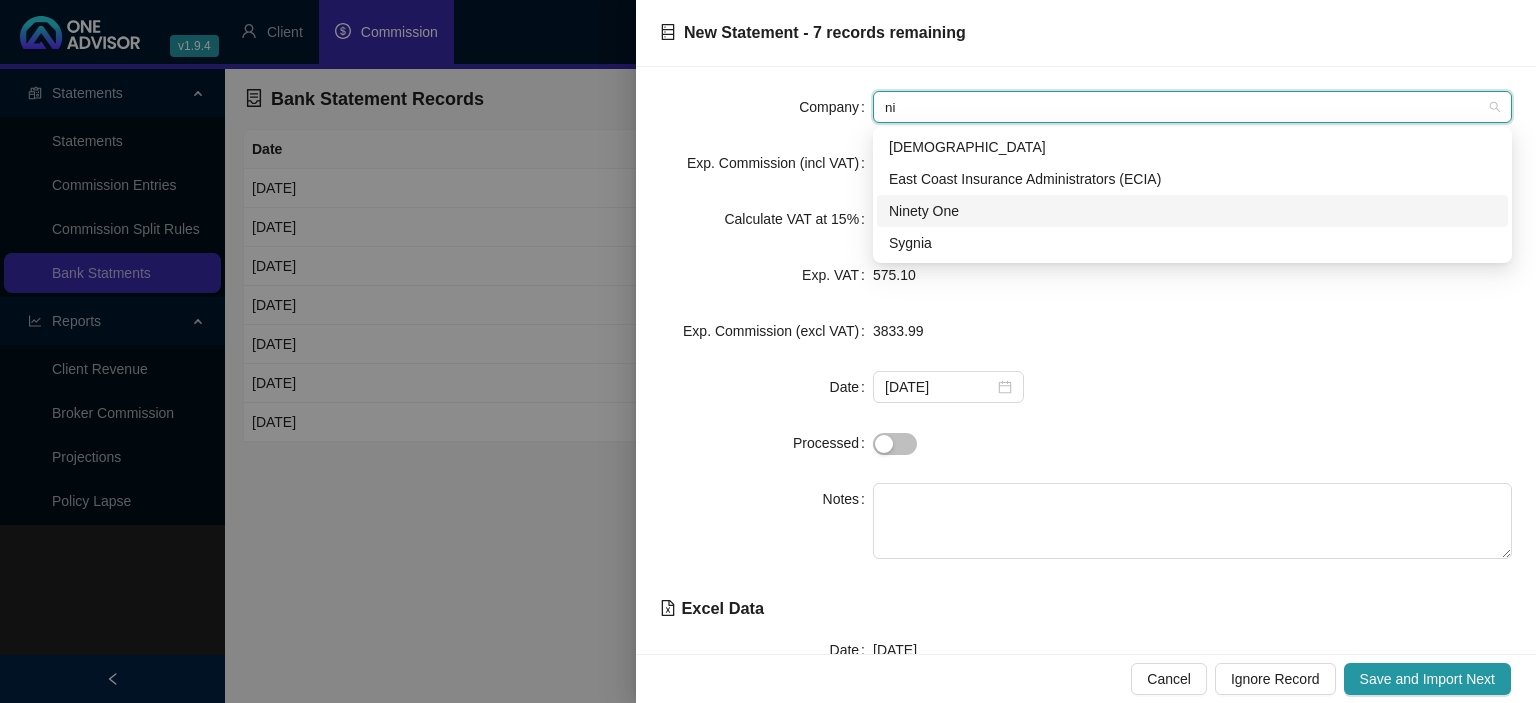 click on "Ninety One" at bounding box center [1192, 211] 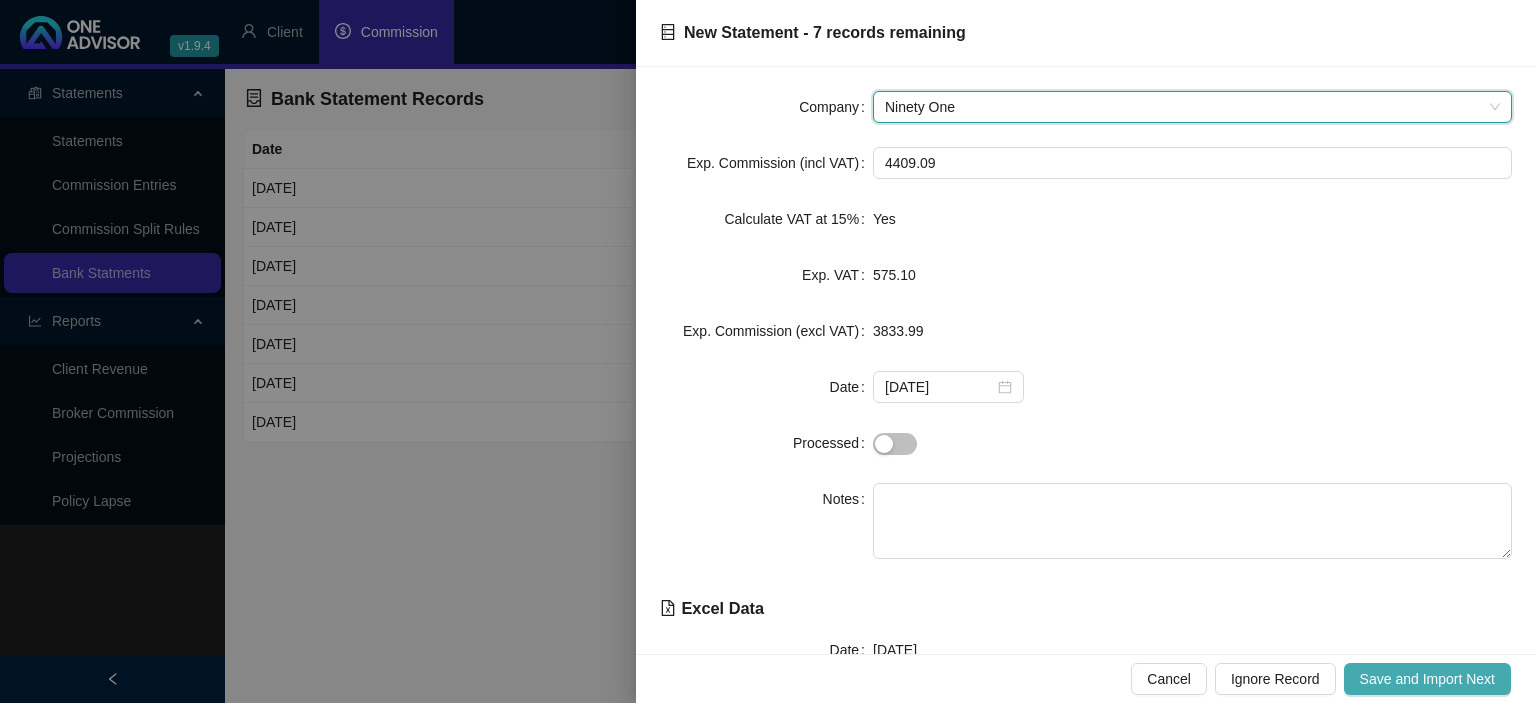 click on "Save and Import Next" at bounding box center [1427, 679] 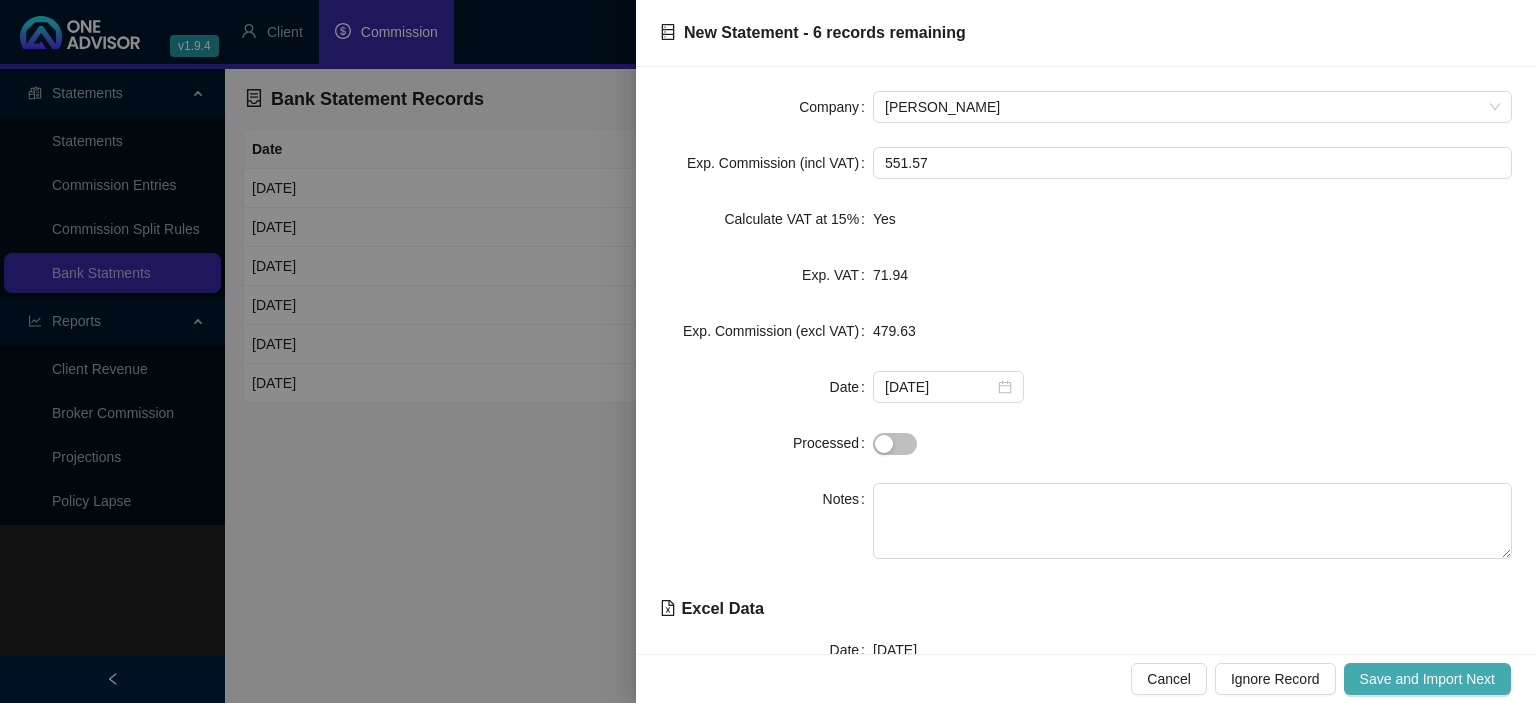 click on "Save and Import Next" at bounding box center (1427, 679) 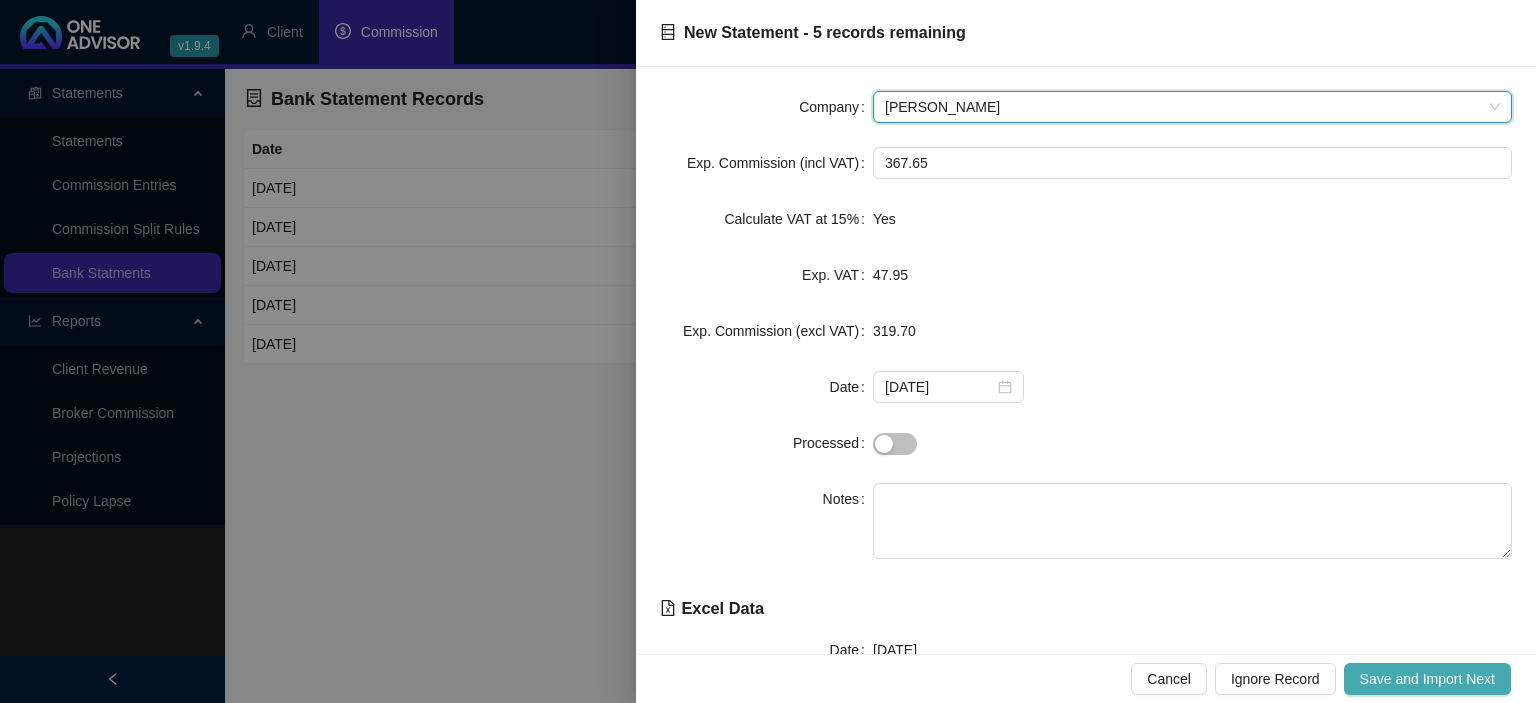 click on "Save and Import Next" at bounding box center (1427, 679) 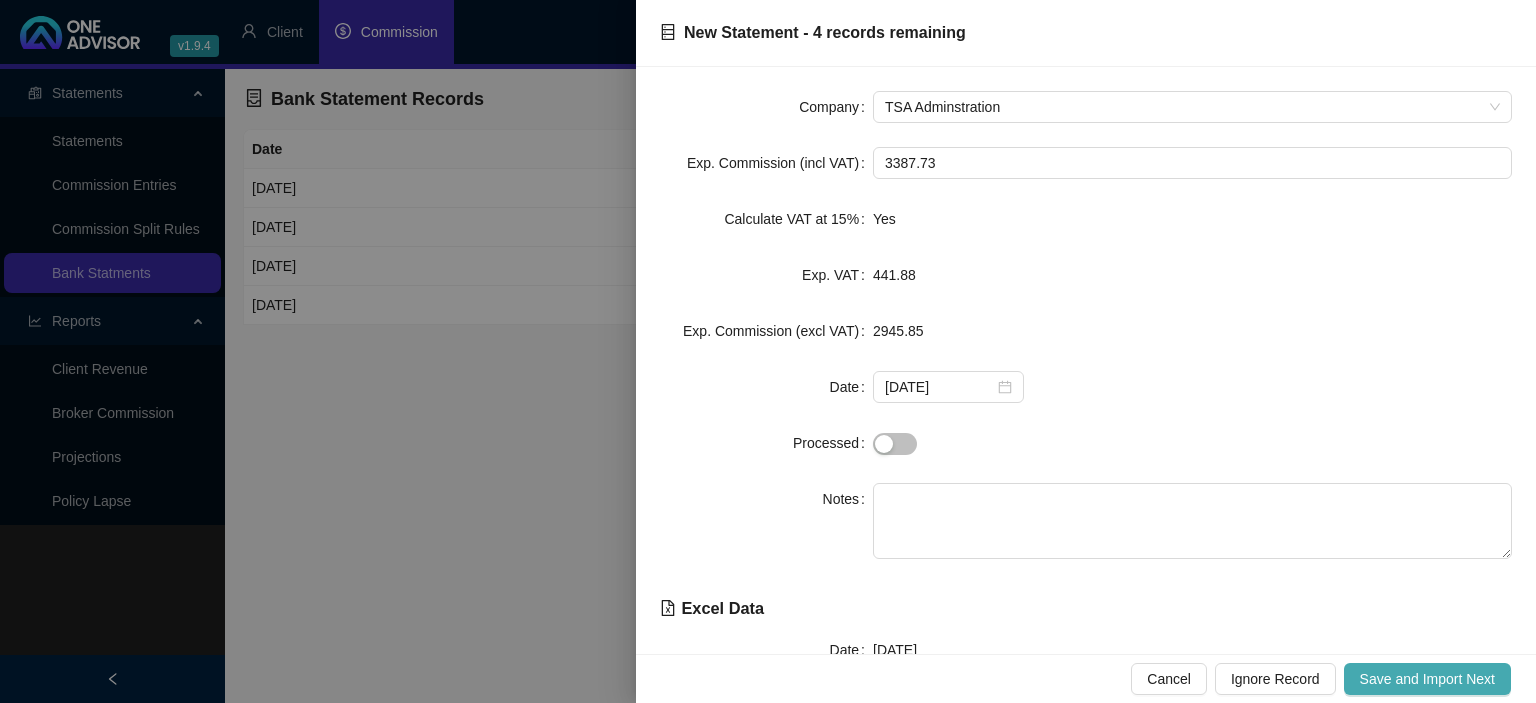 click on "Save and Import Next" at bounding box center [1427, 679] 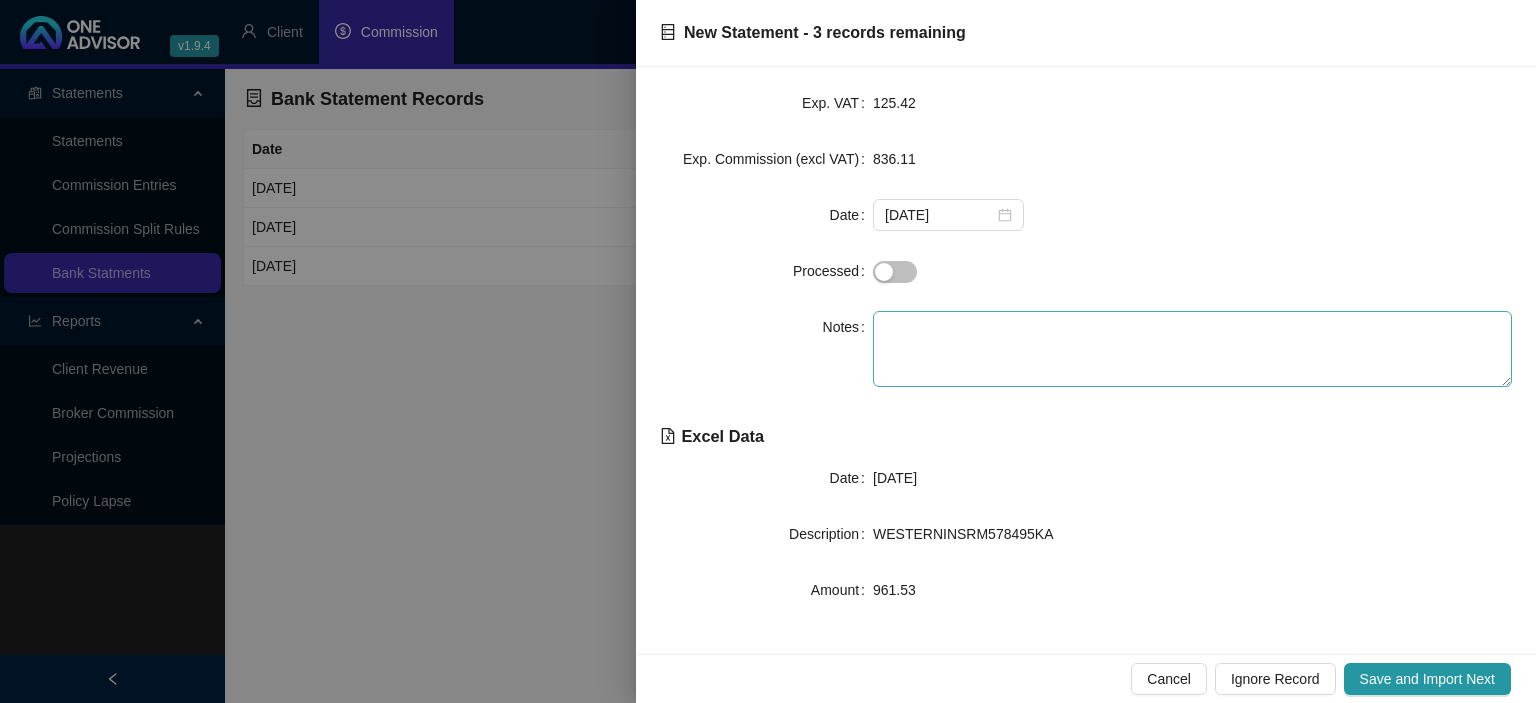 scroll, scrollTop: 0, scrollLeft: 0, axis: both 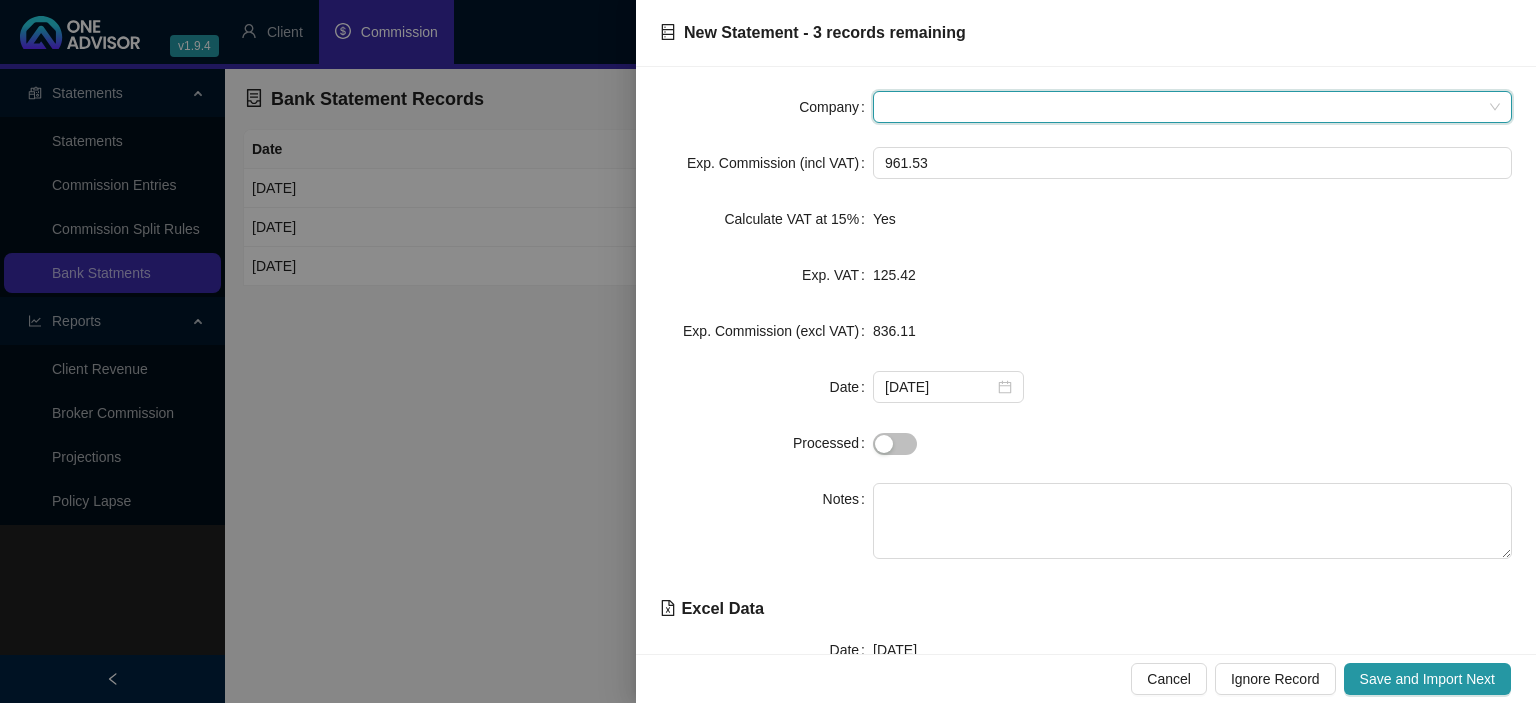 type on "k" 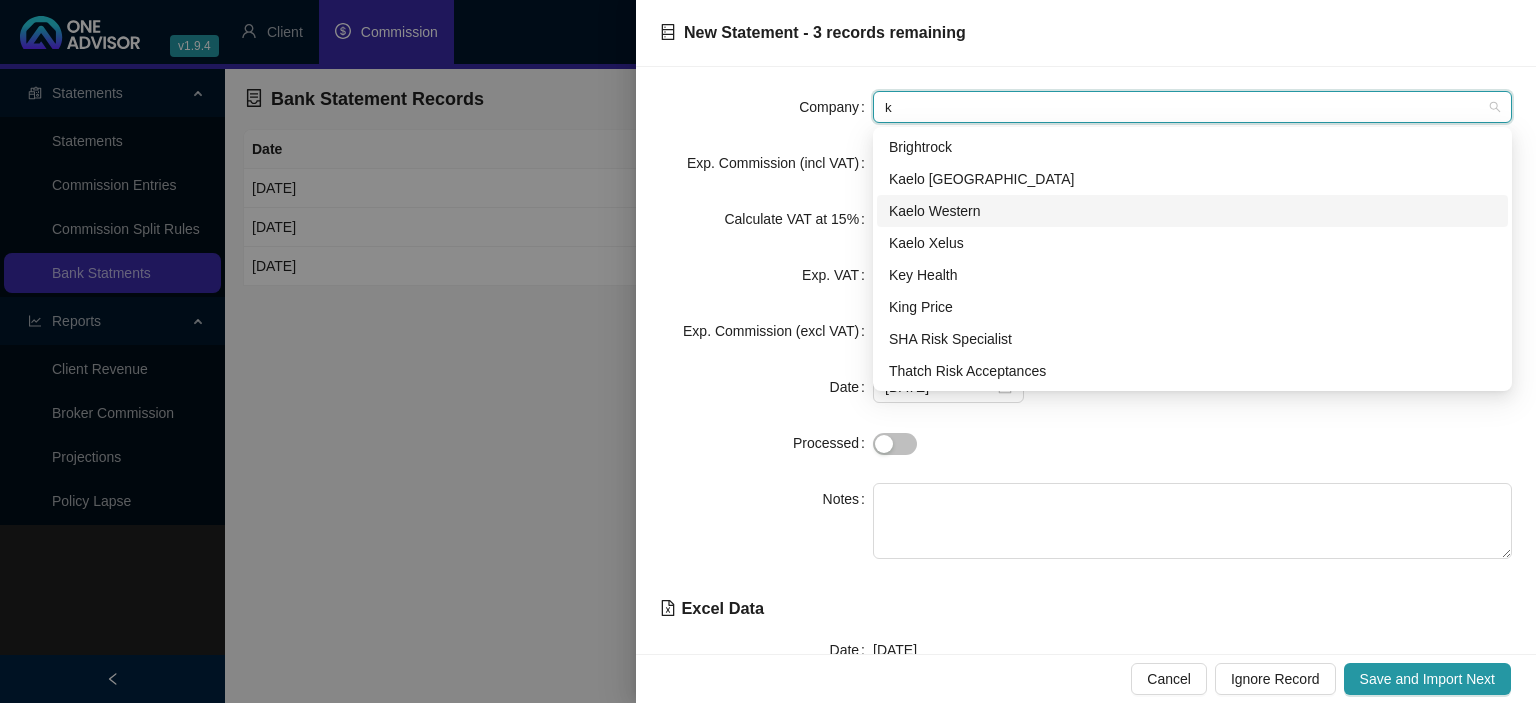 click on "Kaelo Western" at bounding box center (1192, 211) 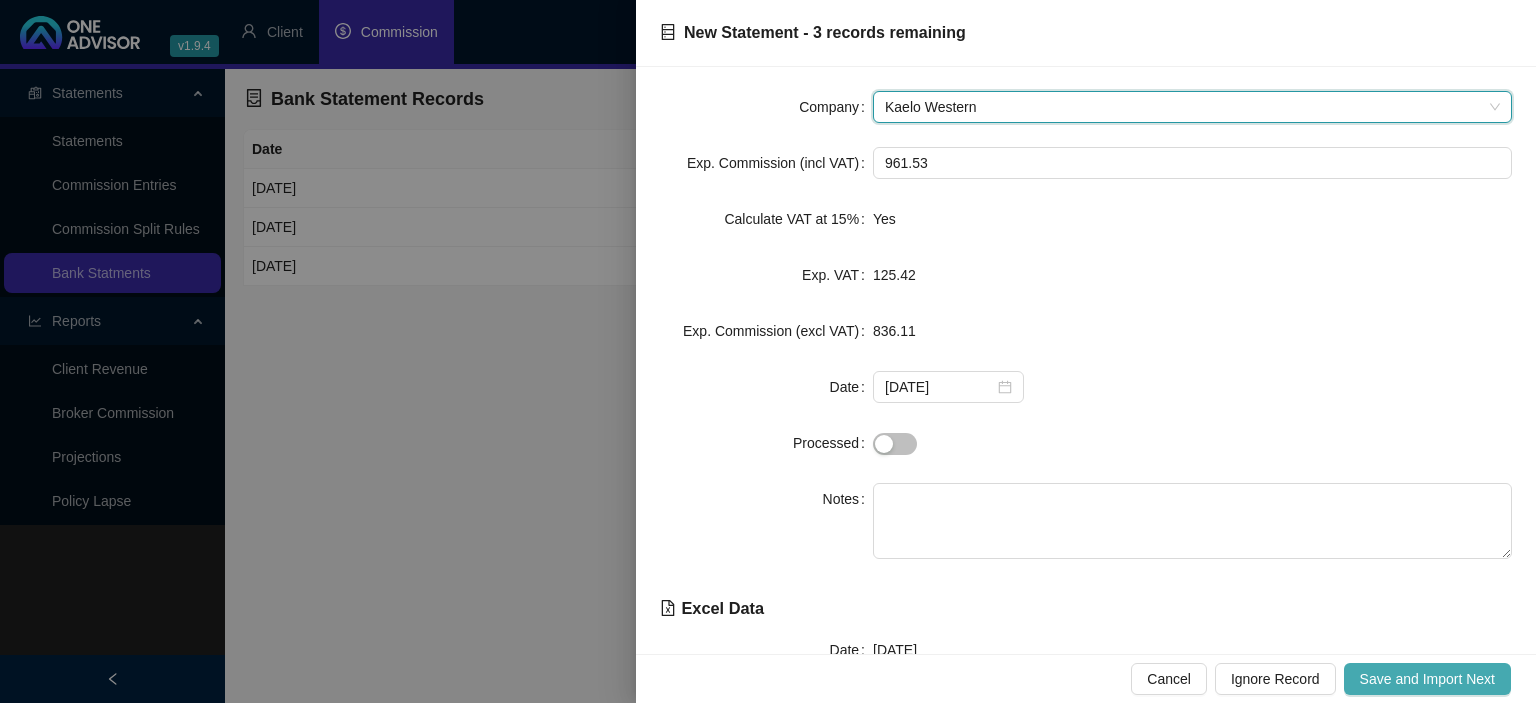 click on "Save and Import Next" at bounding box center [1427, 679] 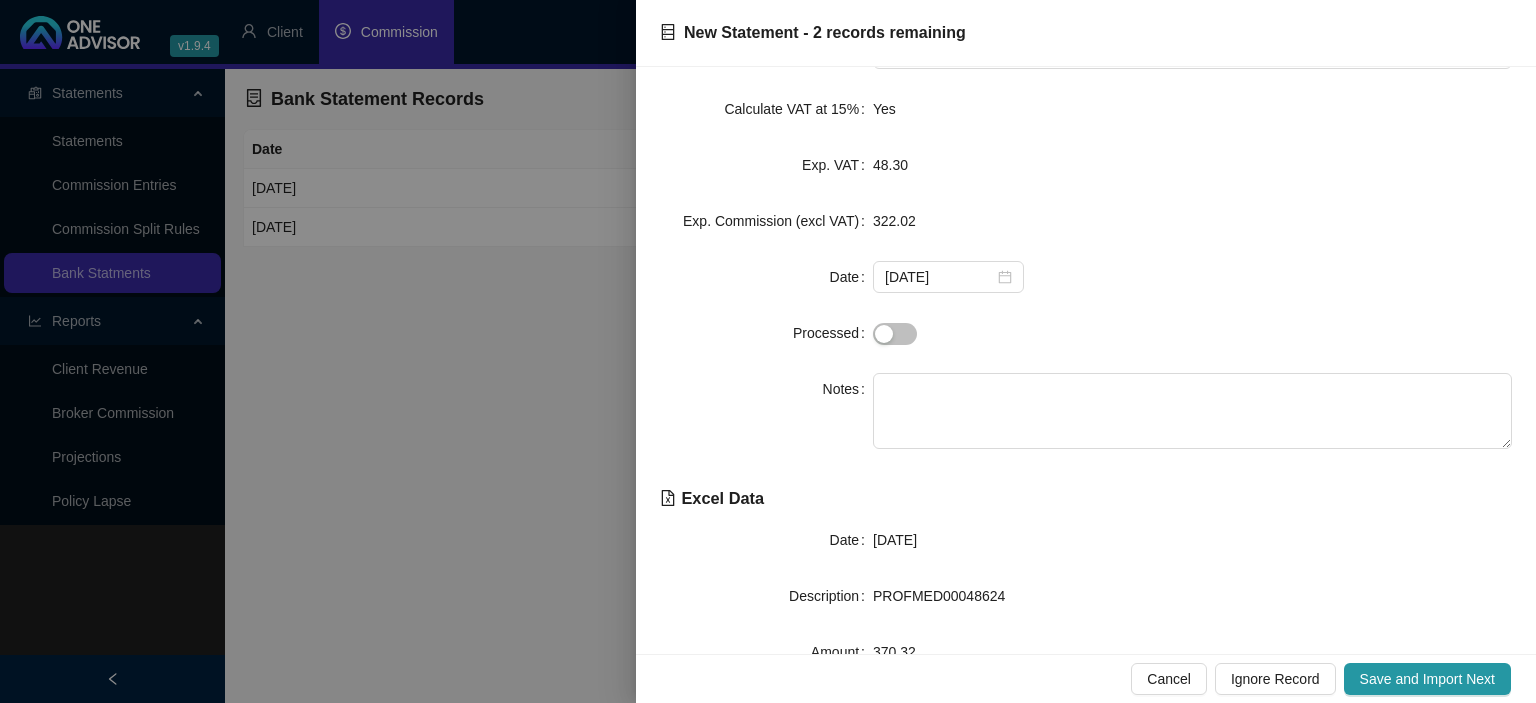 scroll, scrollTop: 0, scrollLeft: 0, axis: both 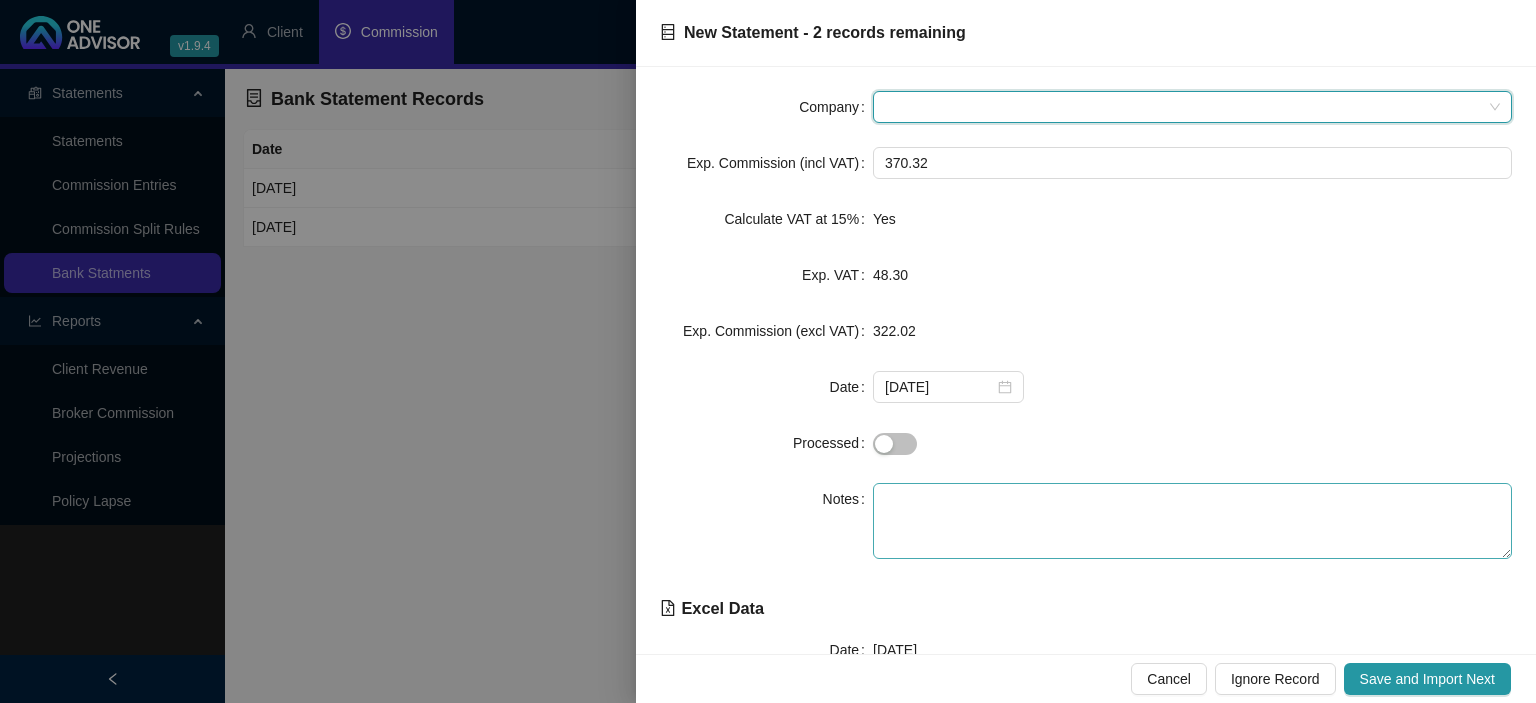 type on "o" 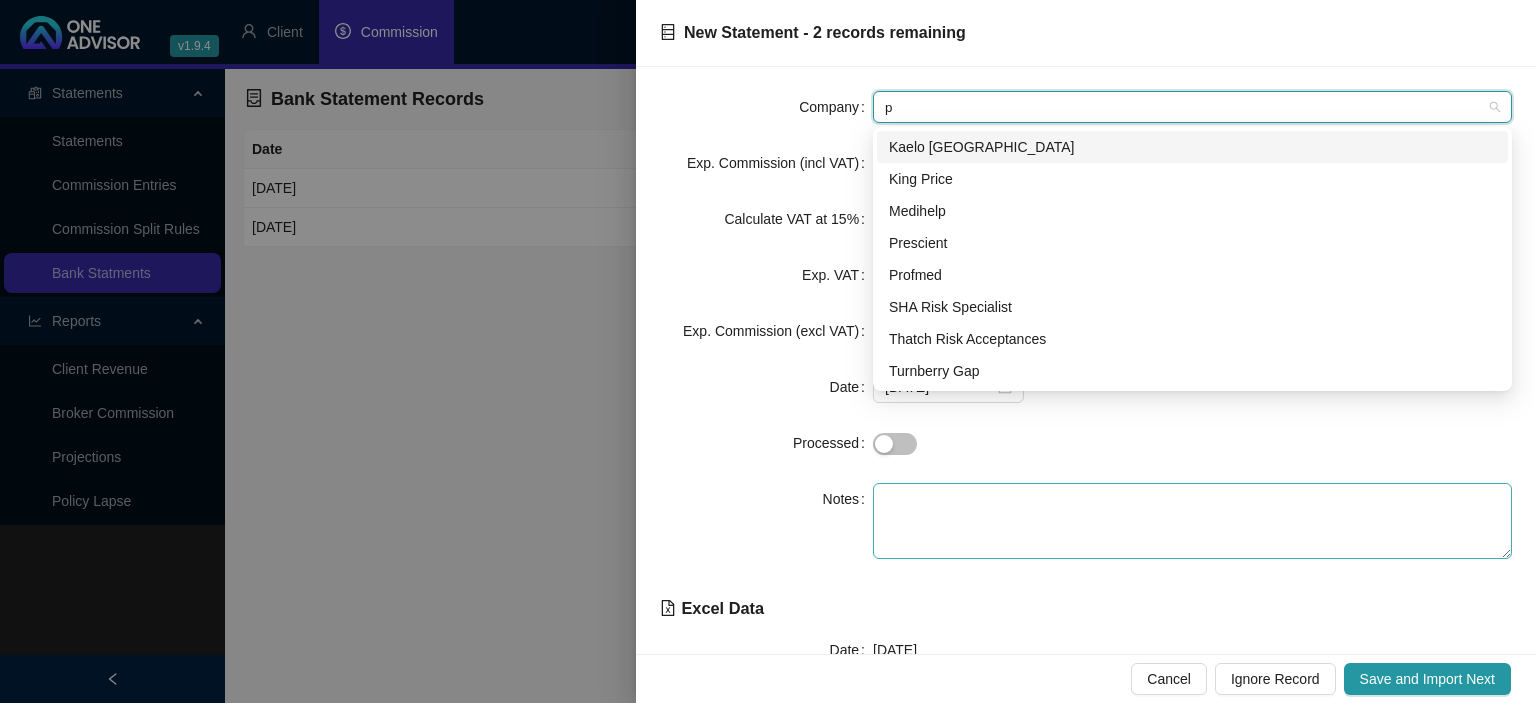 type on "pr" 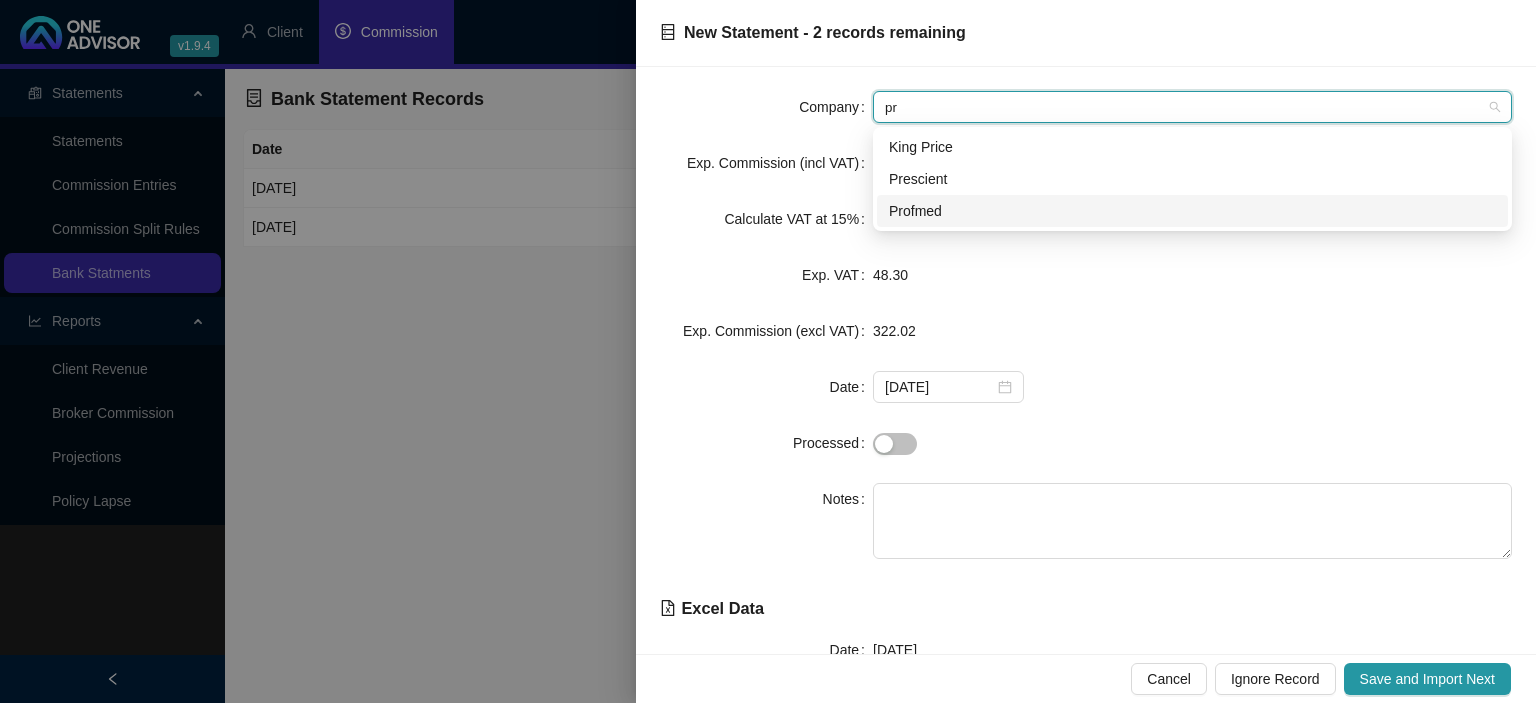 click on "Profmed" at bounding box center [1192, 211] 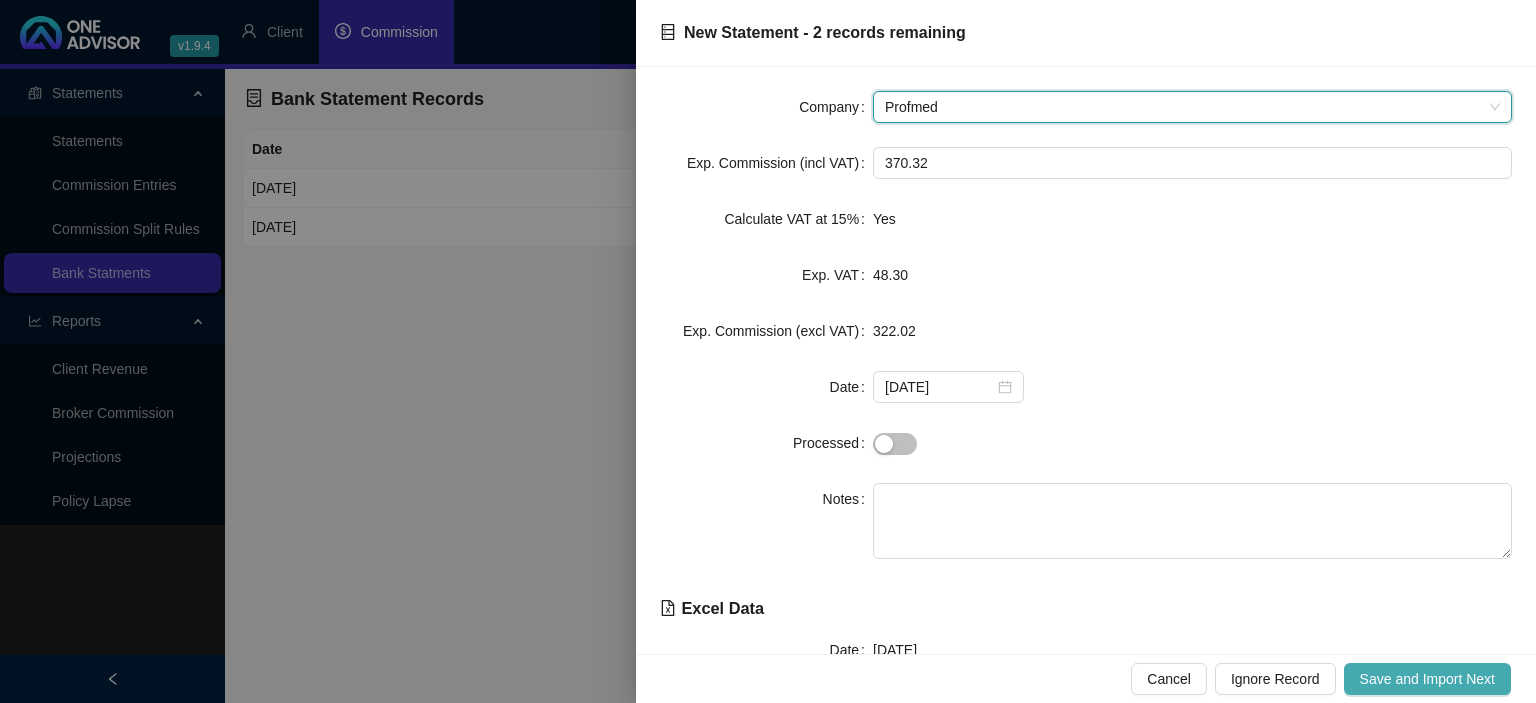 click on "Save and Import Next" at bounding box center [1427, 679] 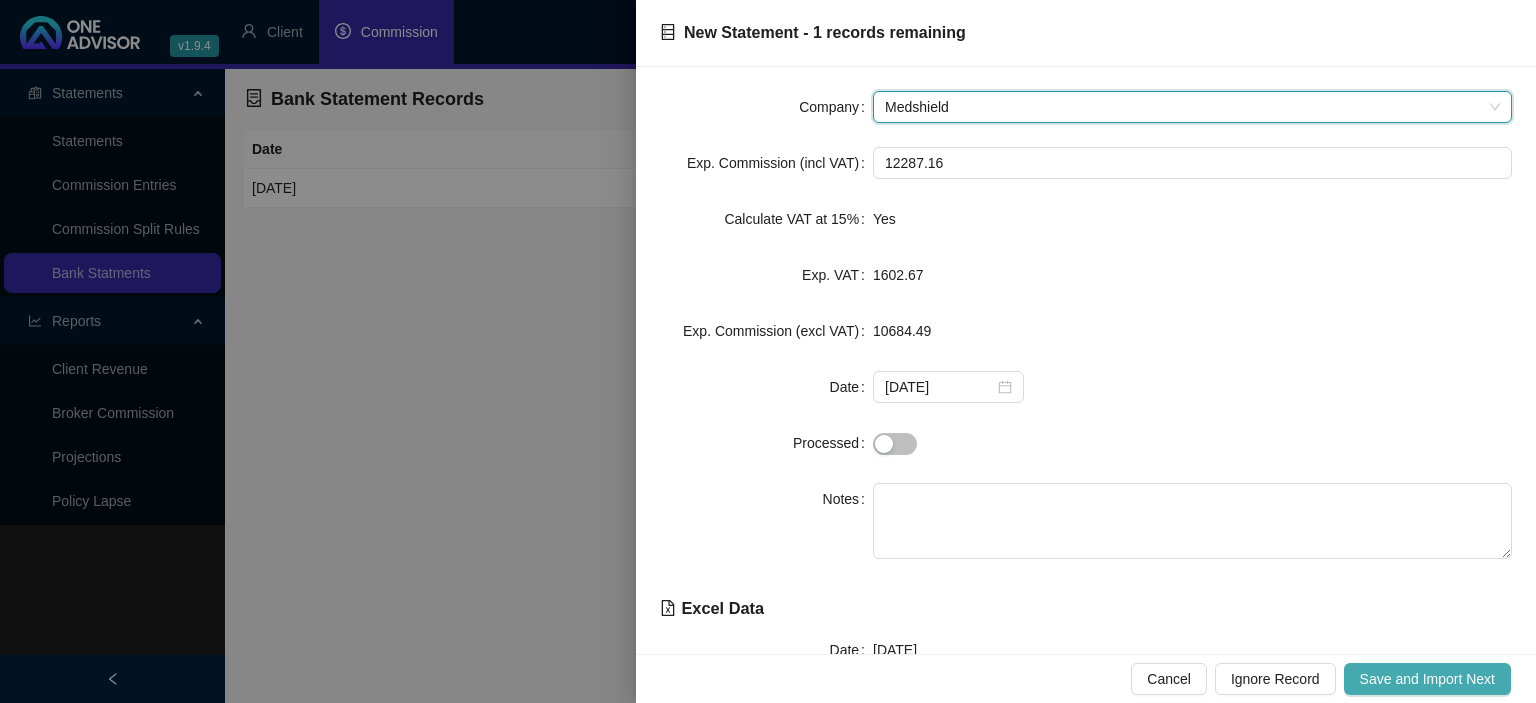 click on "Save and Import Next" at bounding box center (1427, 679) 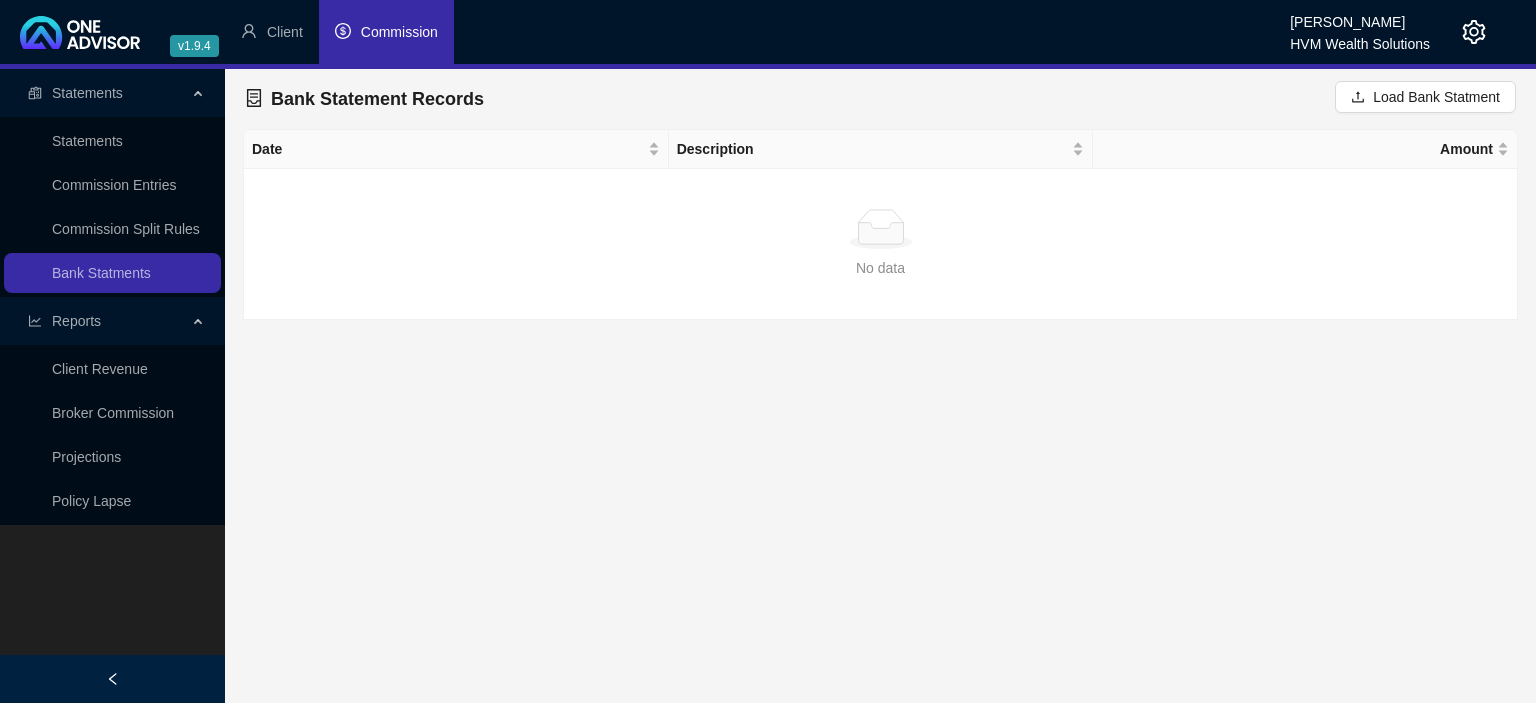 click on "Commission" at bounding box center [386, 32] 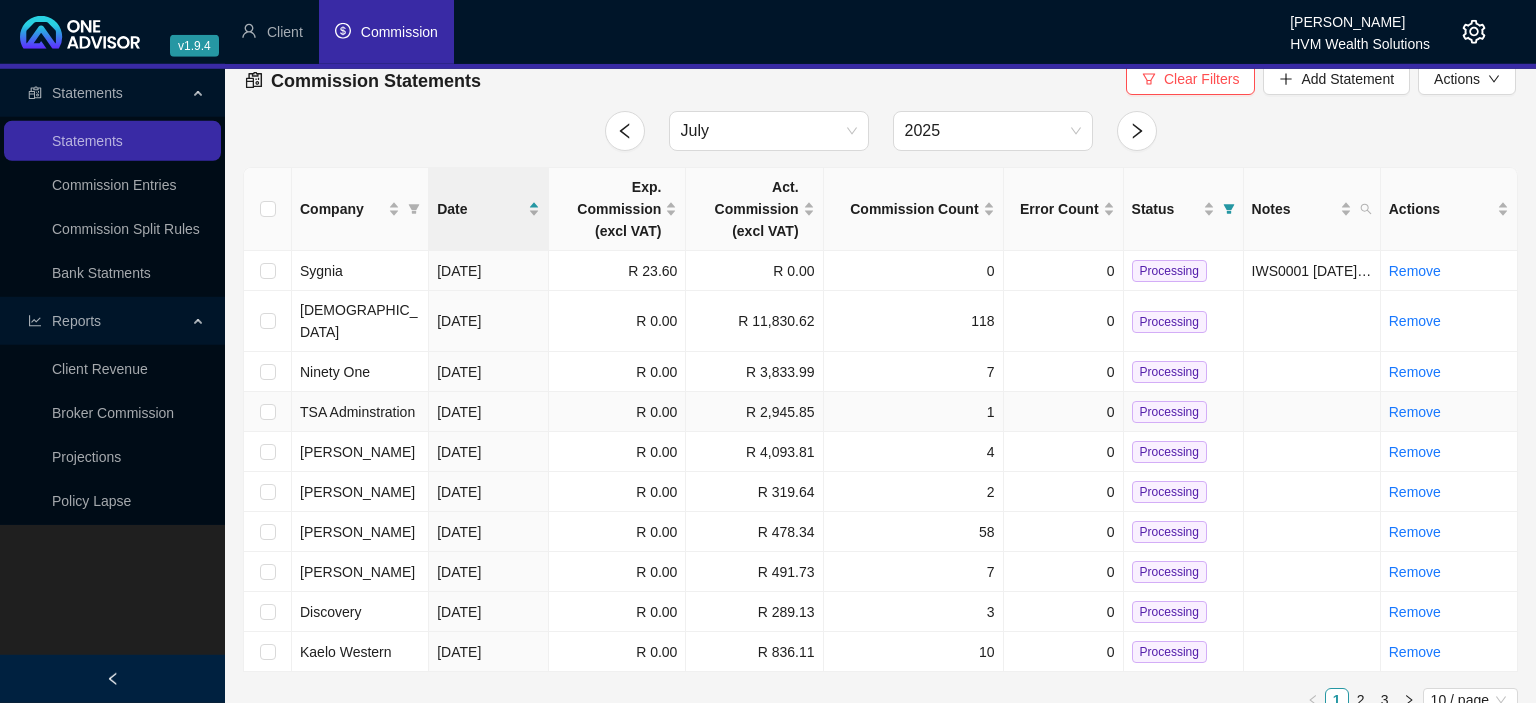 scroll, scrollTop: 19, scrollLeft: 0, axis: vertical 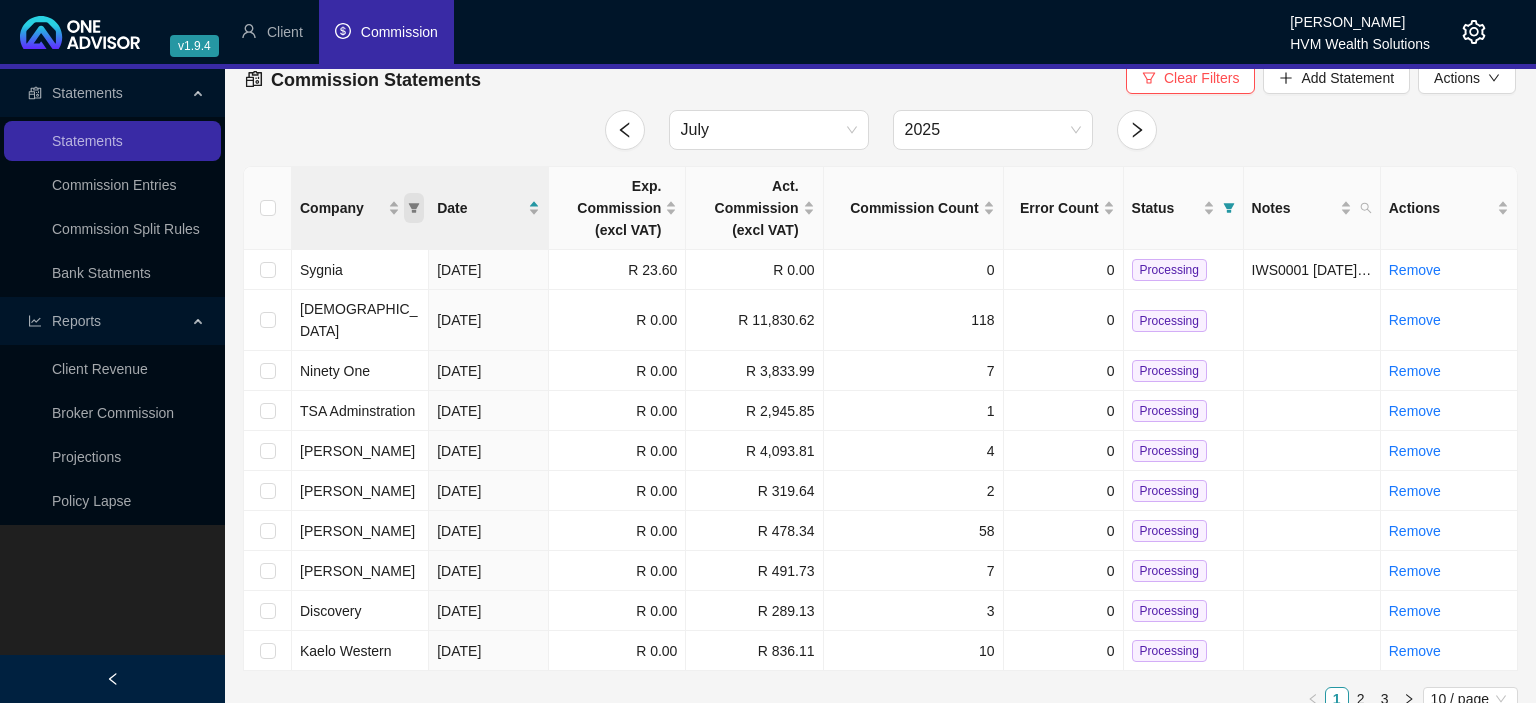 click 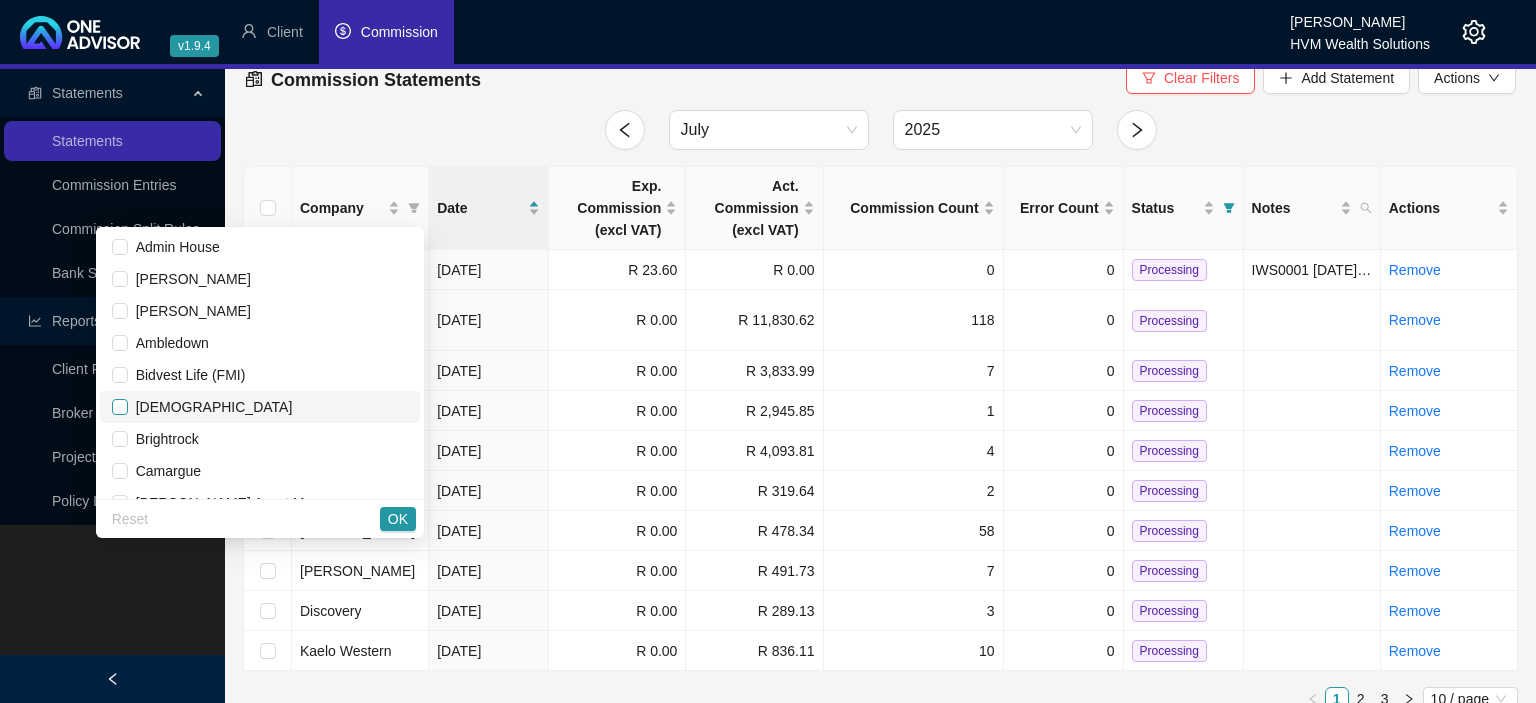 click at bounding box center [120, 407] 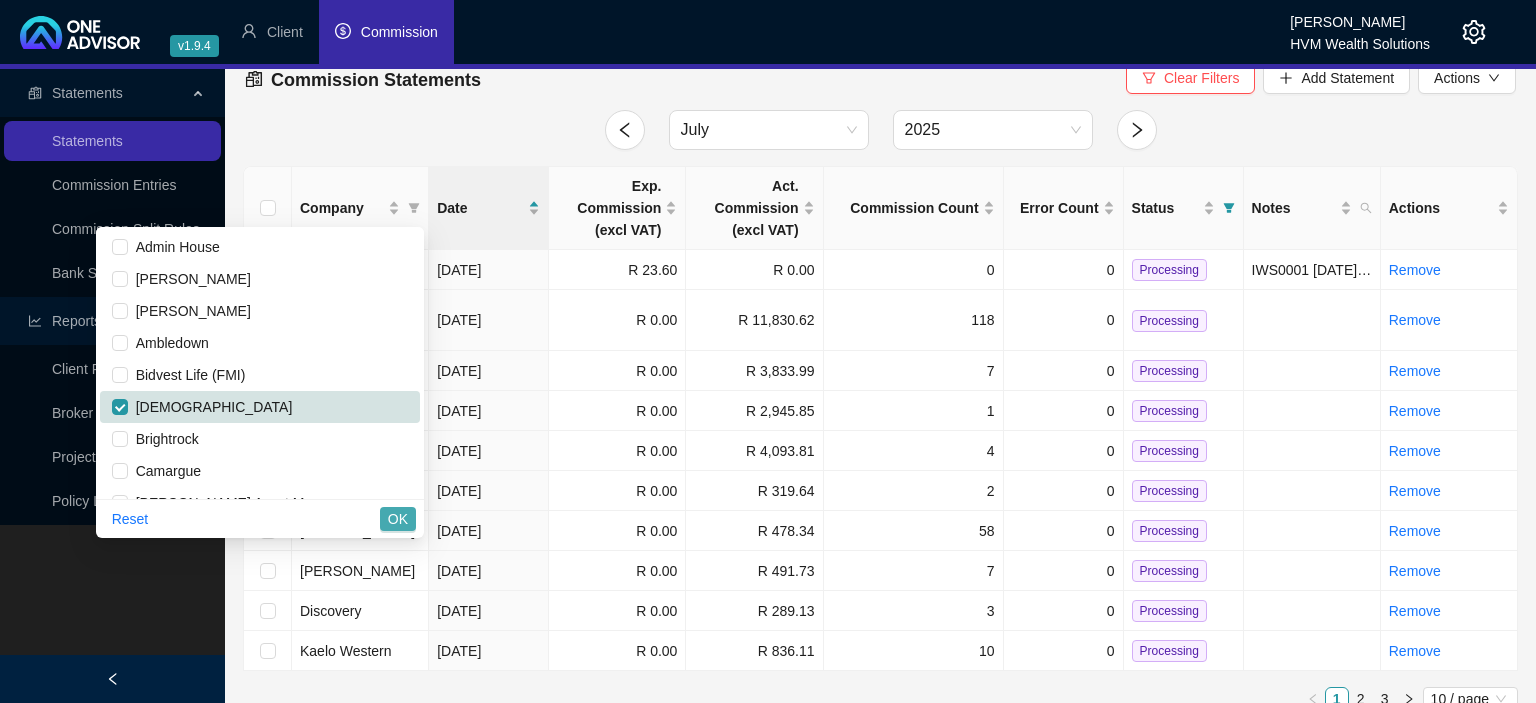 click on "OK" at bounding box center (398, 519) 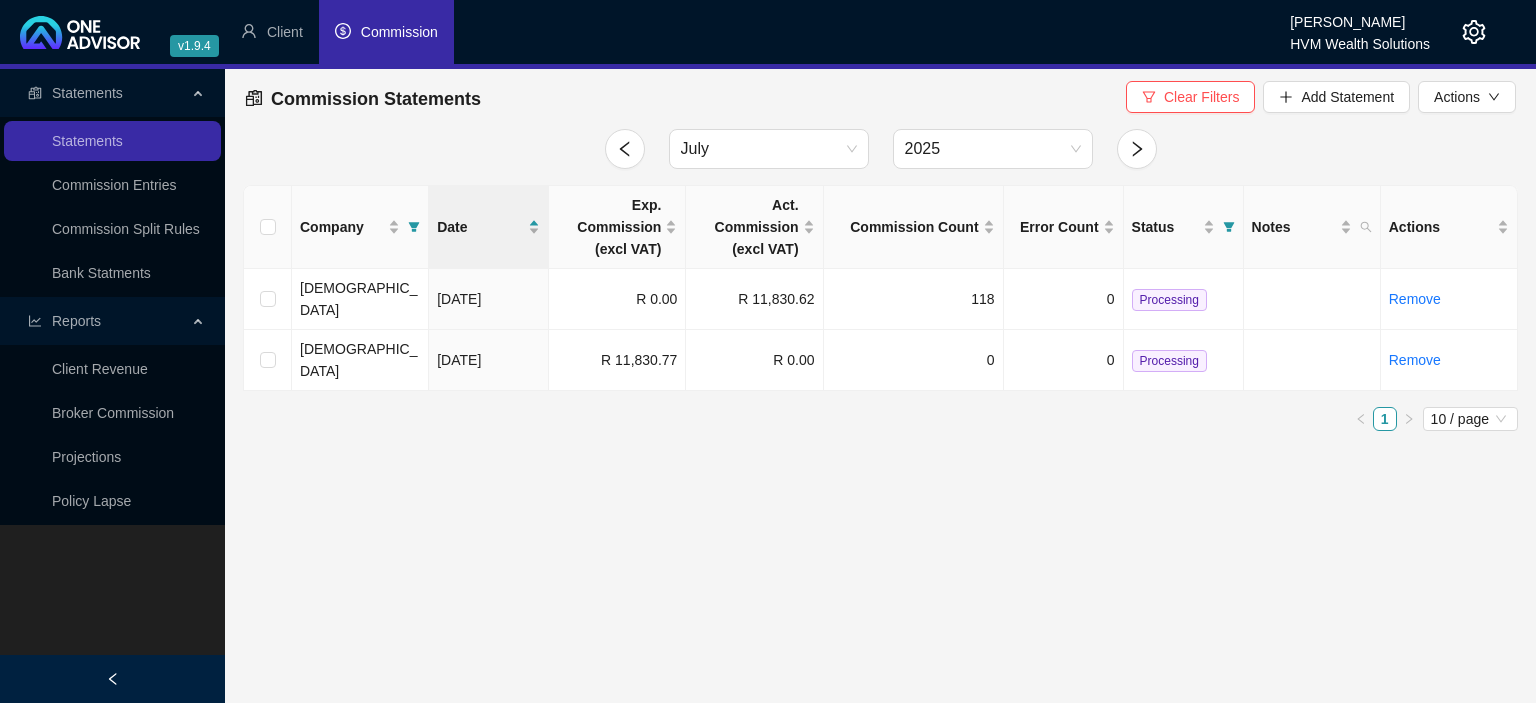 scroll, scrollTop: 0, scrollLeft: 0, axis: both 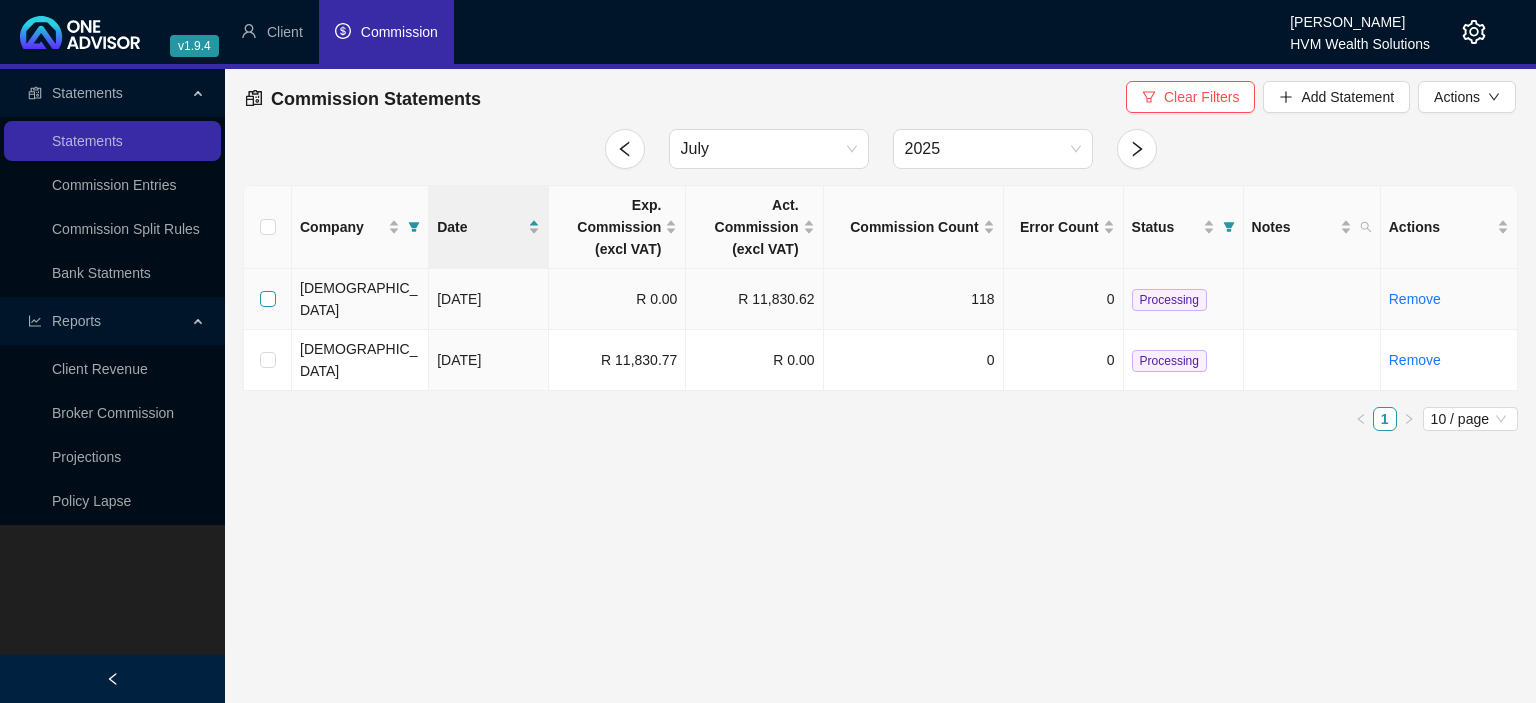 click at bounding box center [268, 299] 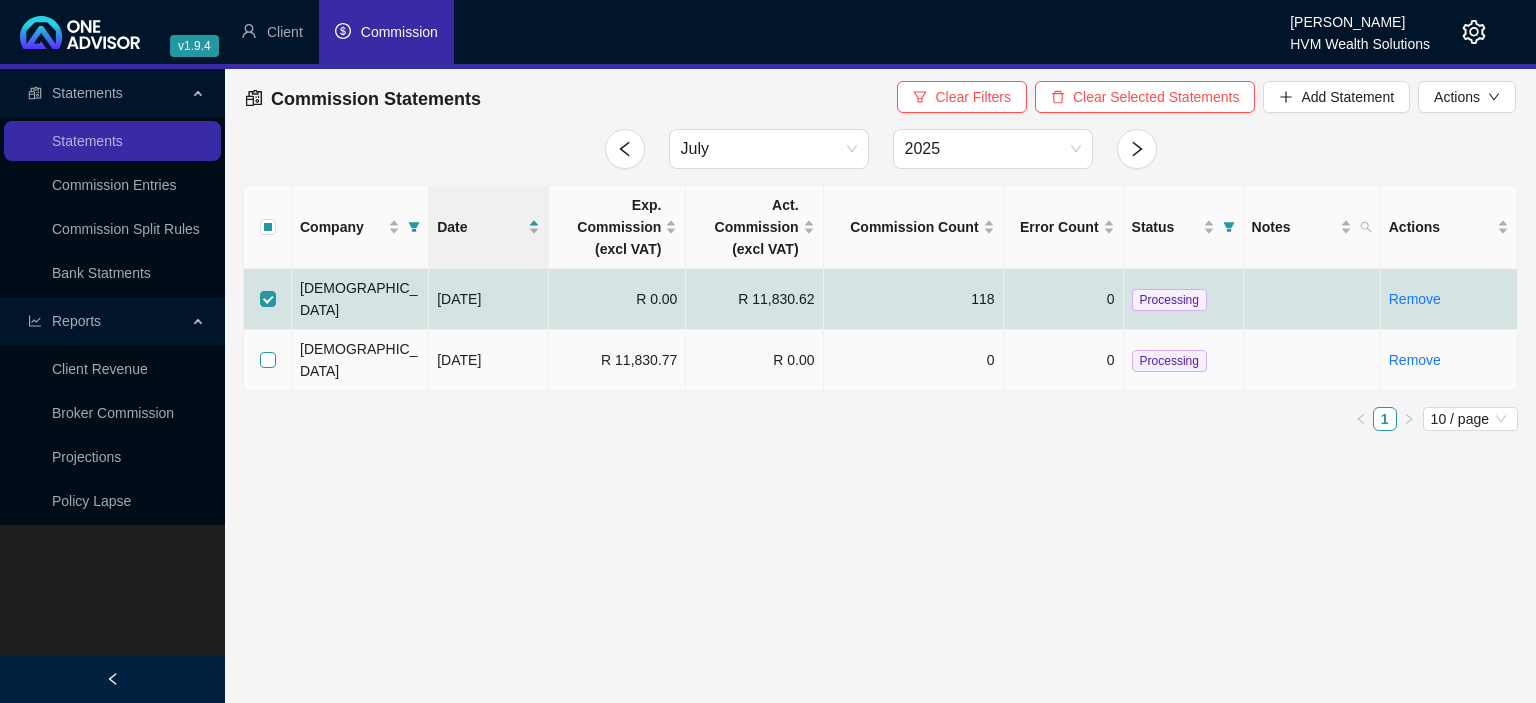 click at bounding box center [268, 360] 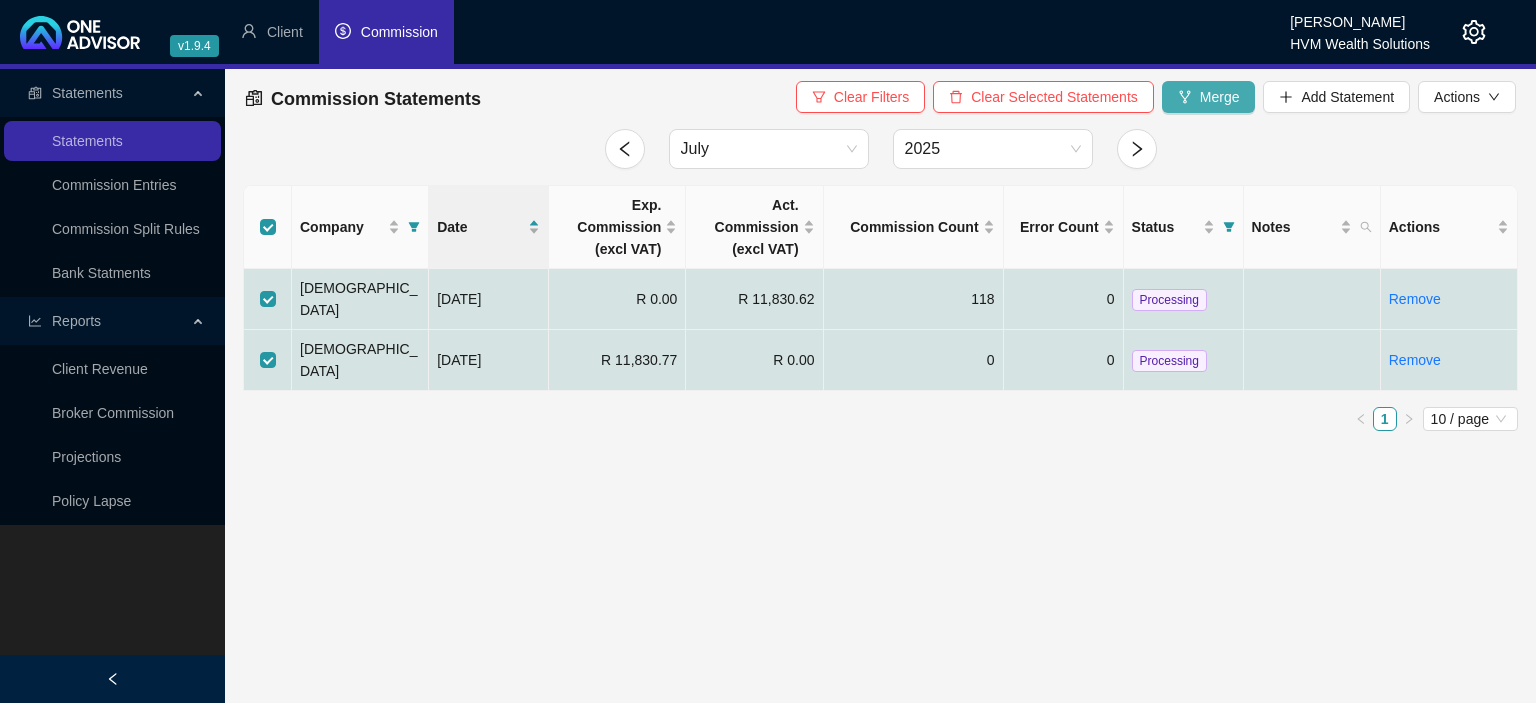 click on "Merge" at bounding box center [1209, 97] 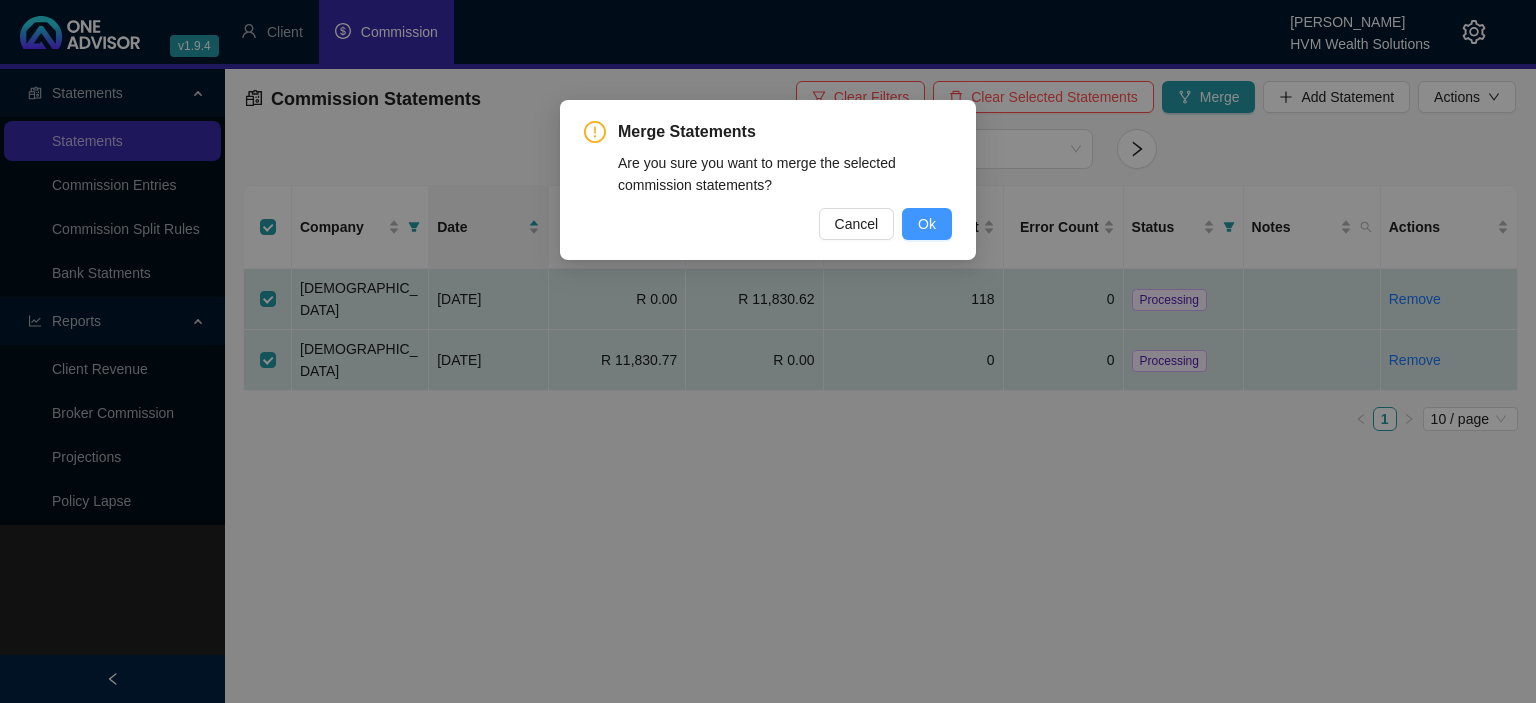 click on "Ok" at bounding box center [927, 224] 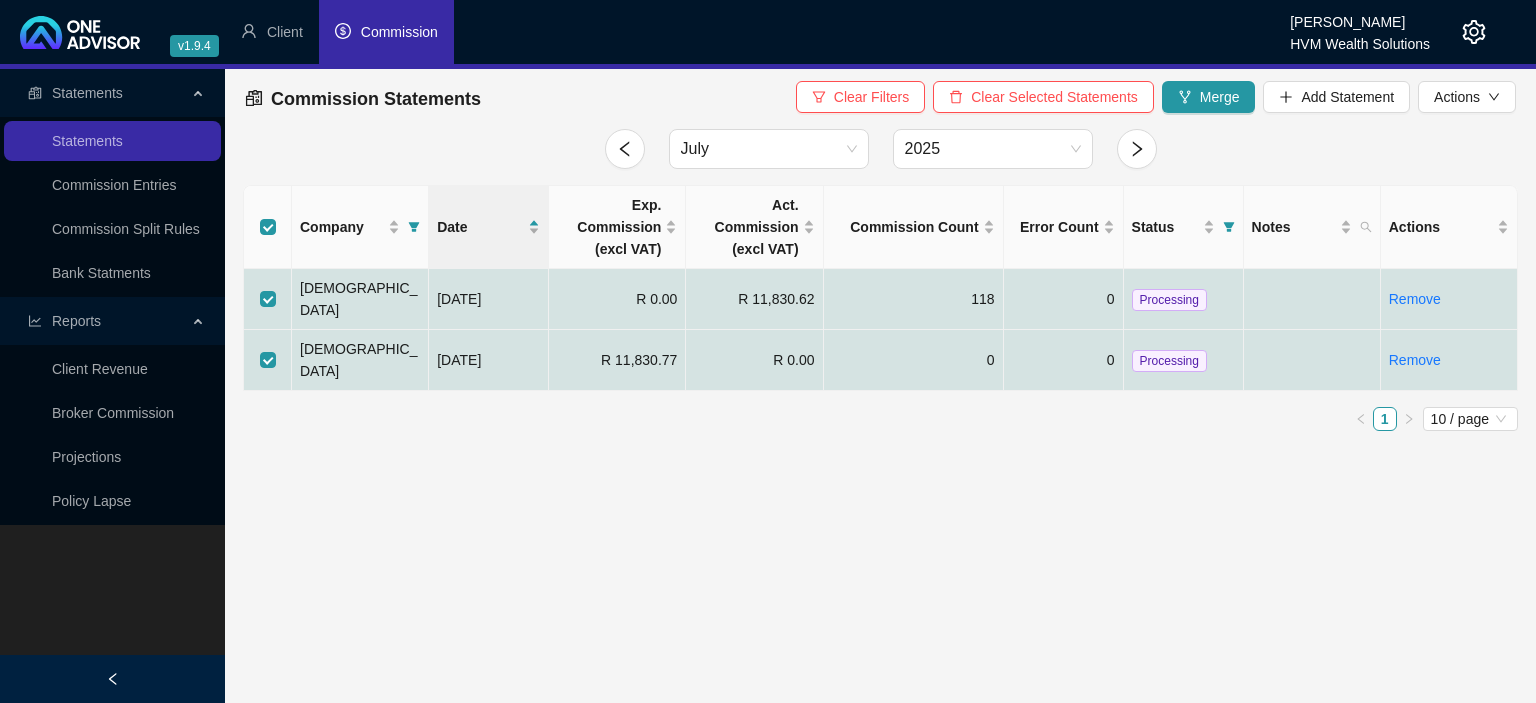 checkbox on "false" 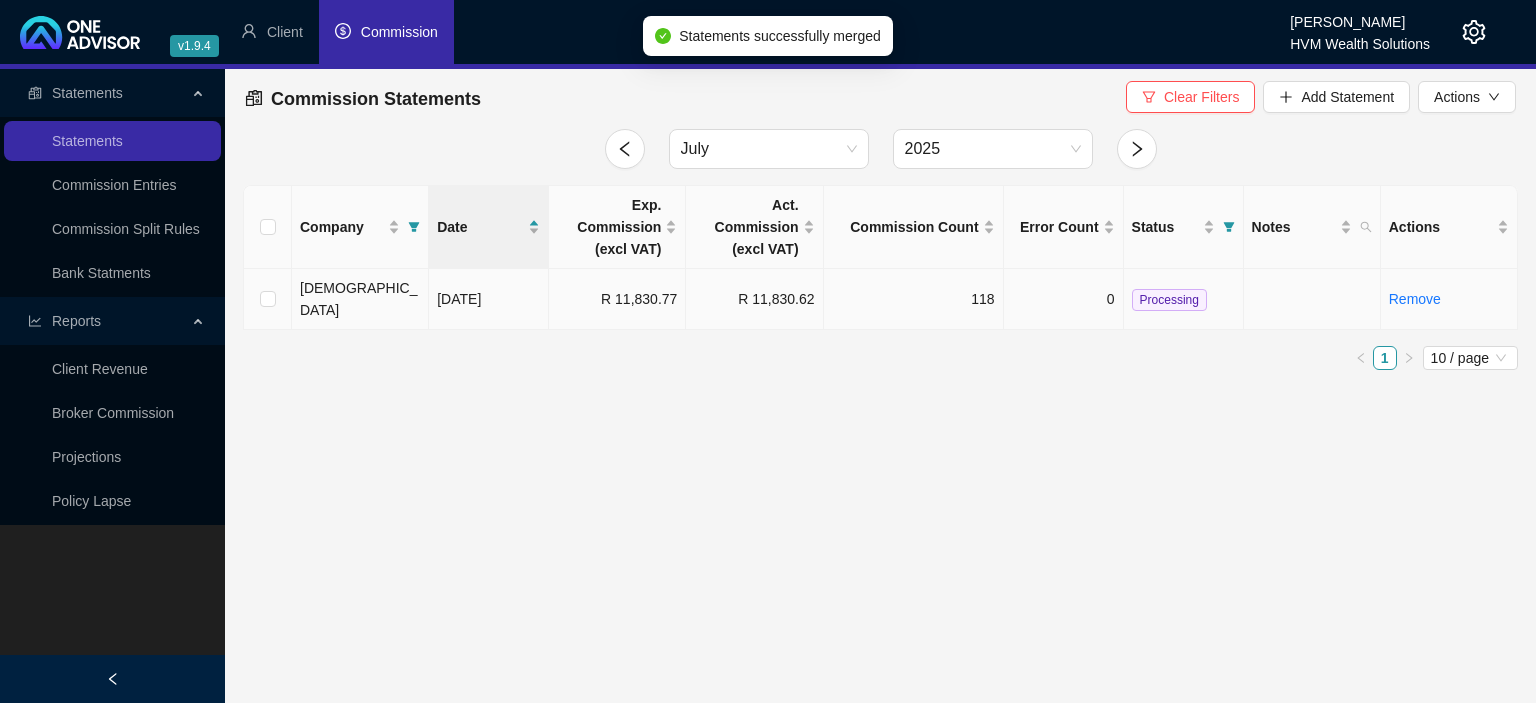 click on "Processing" at bounding box center [1169, 300] 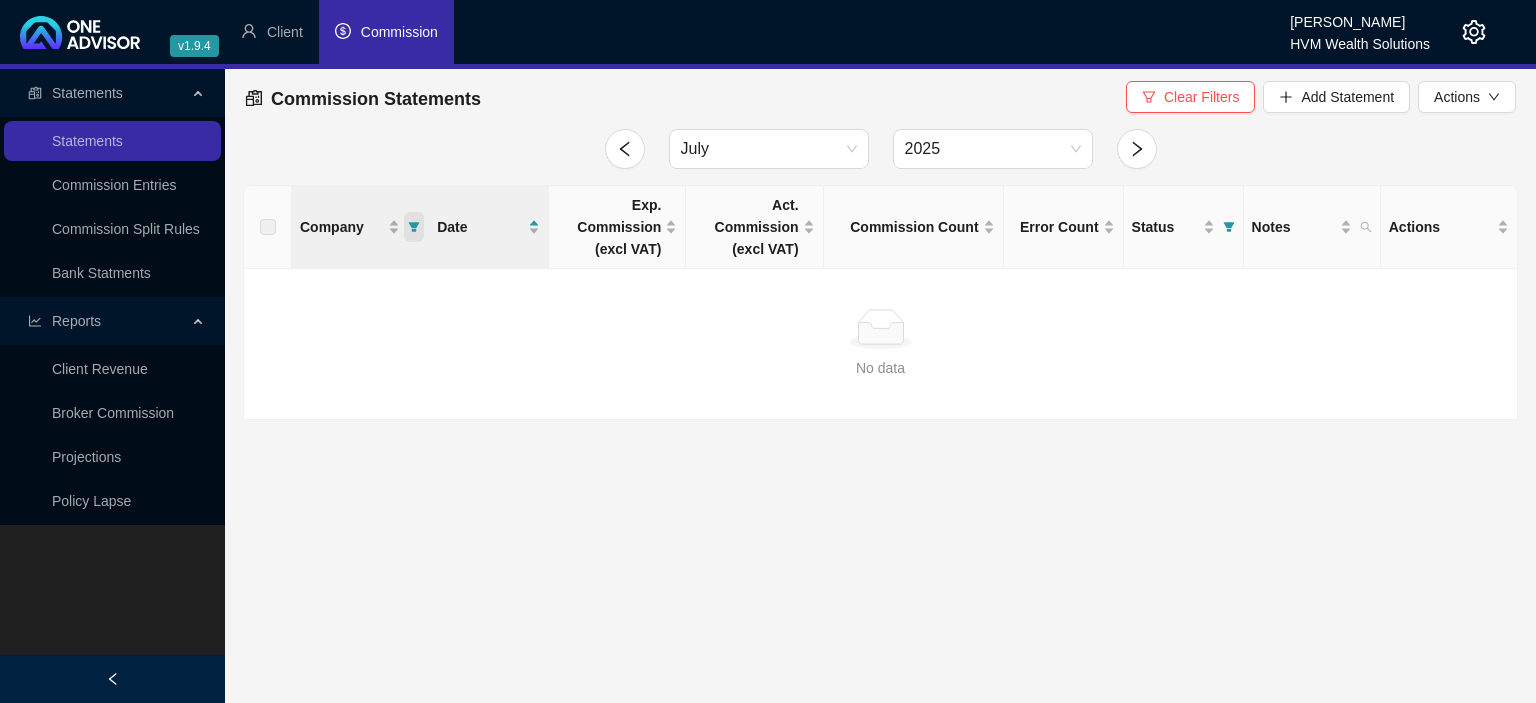 click 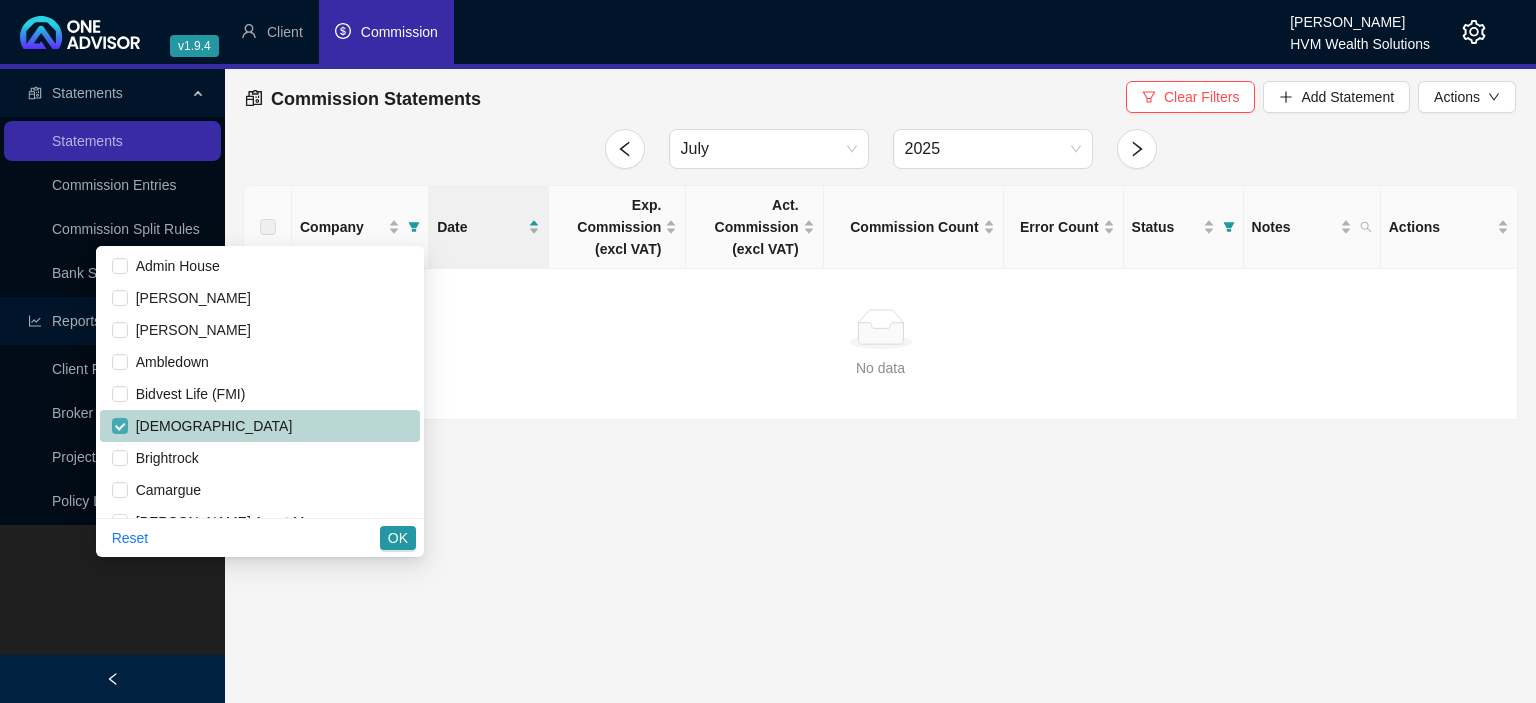 click at bounding box center [120, 426] 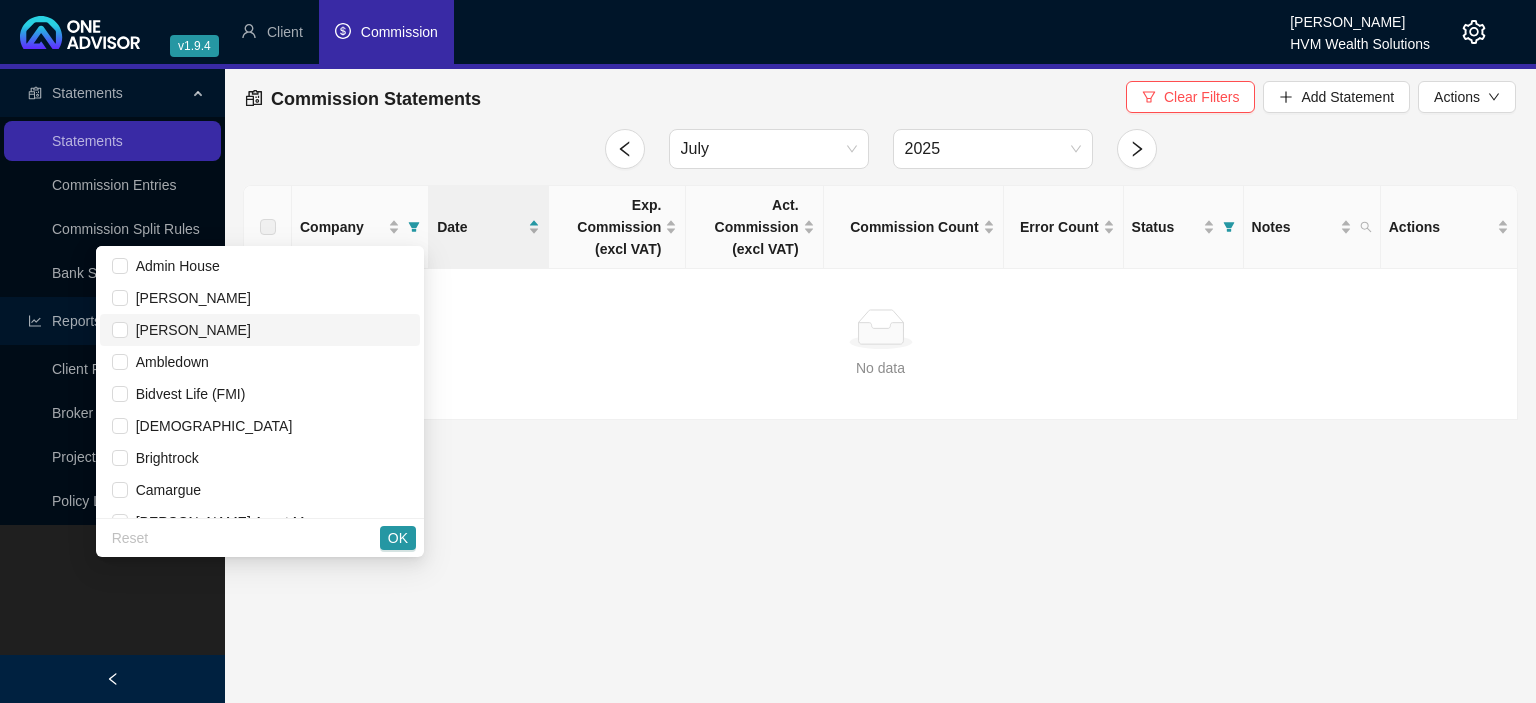 click on "[PERSON_NAME]" at bounding box center [189, 330] 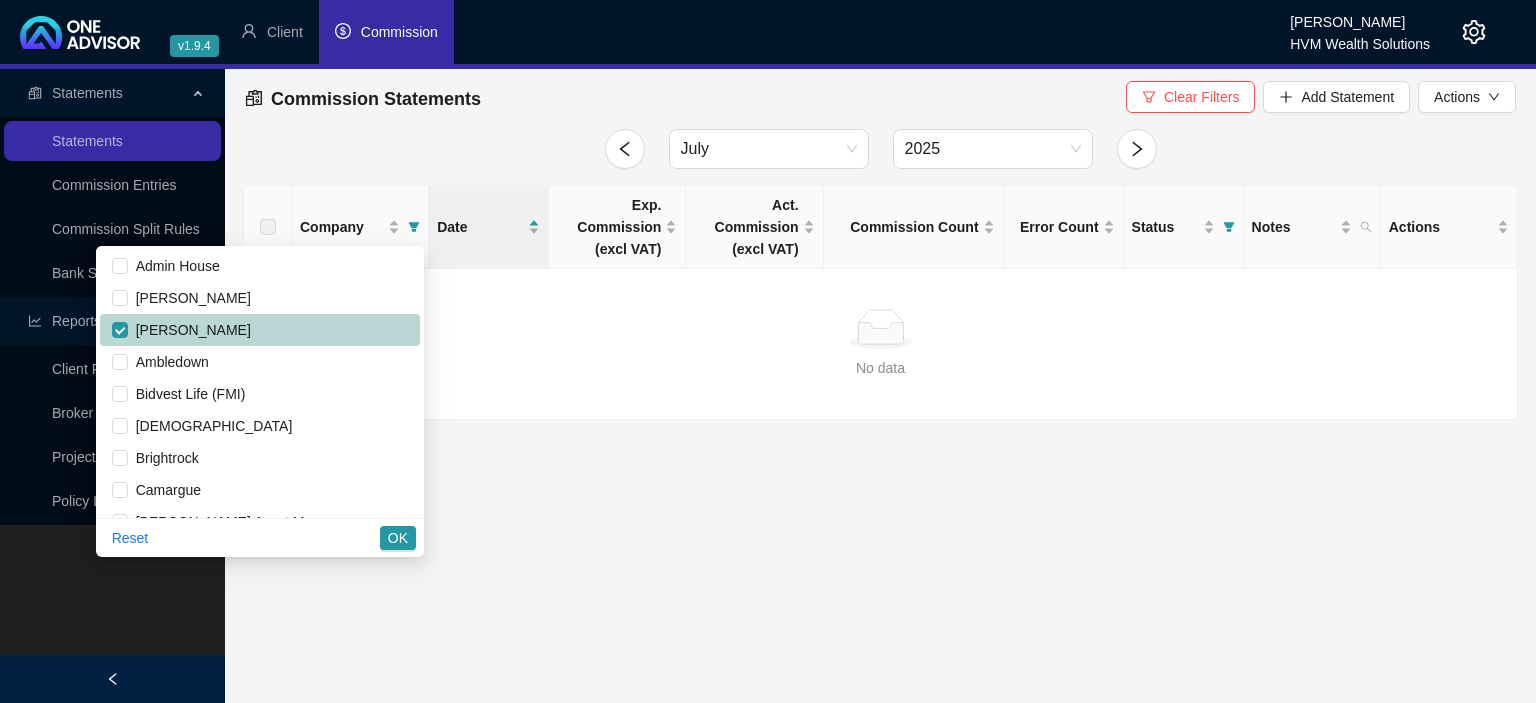 checkbox on "true" 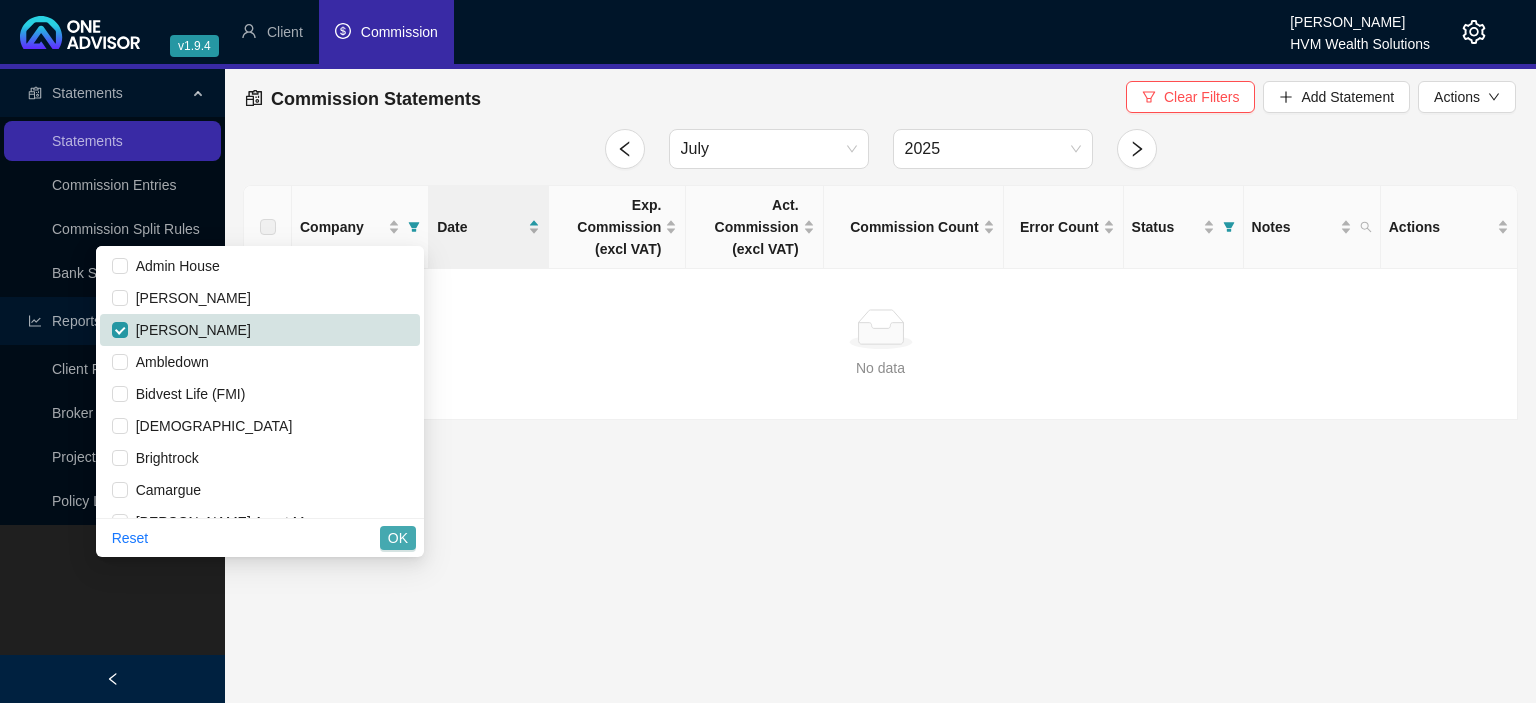 click on "OK" at bounding box center (398, 538) 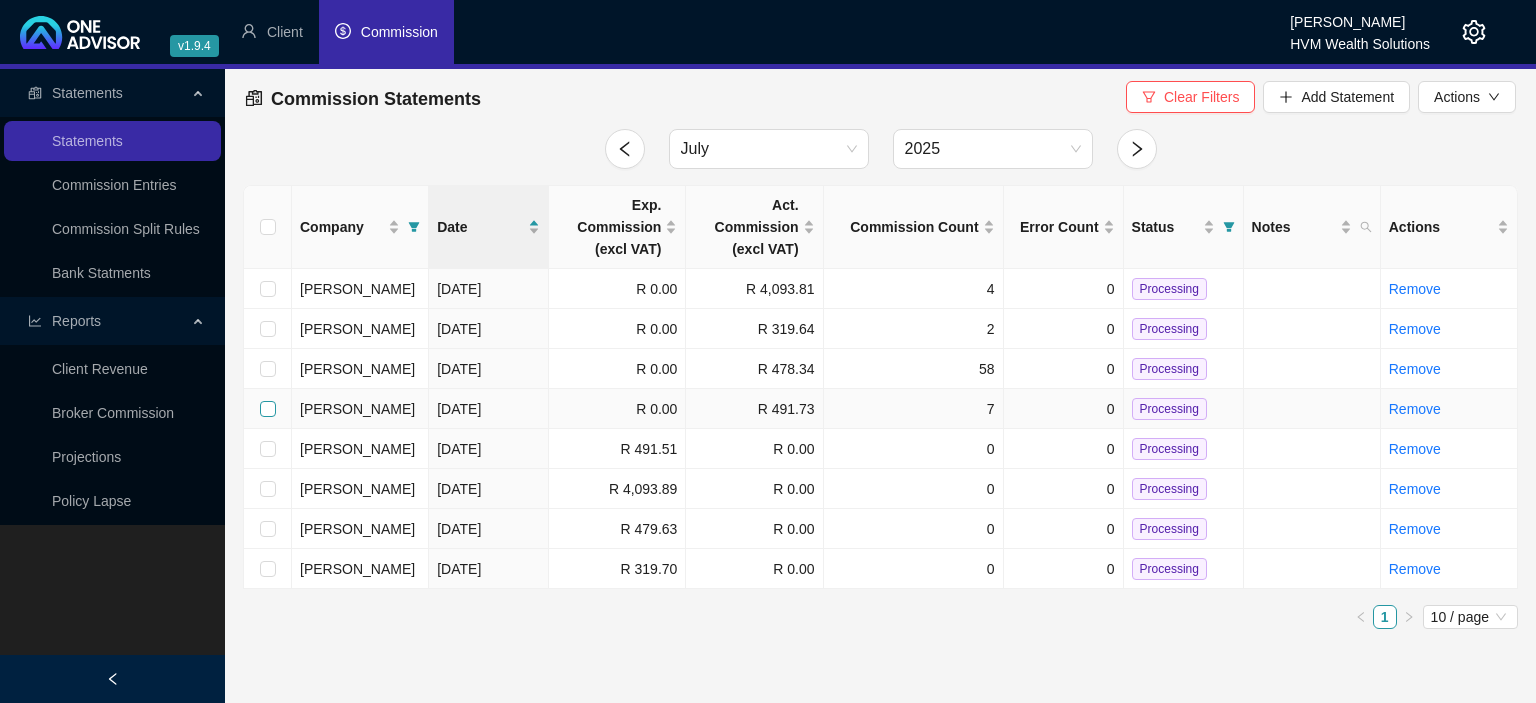 click at bounding box center (268, 409) 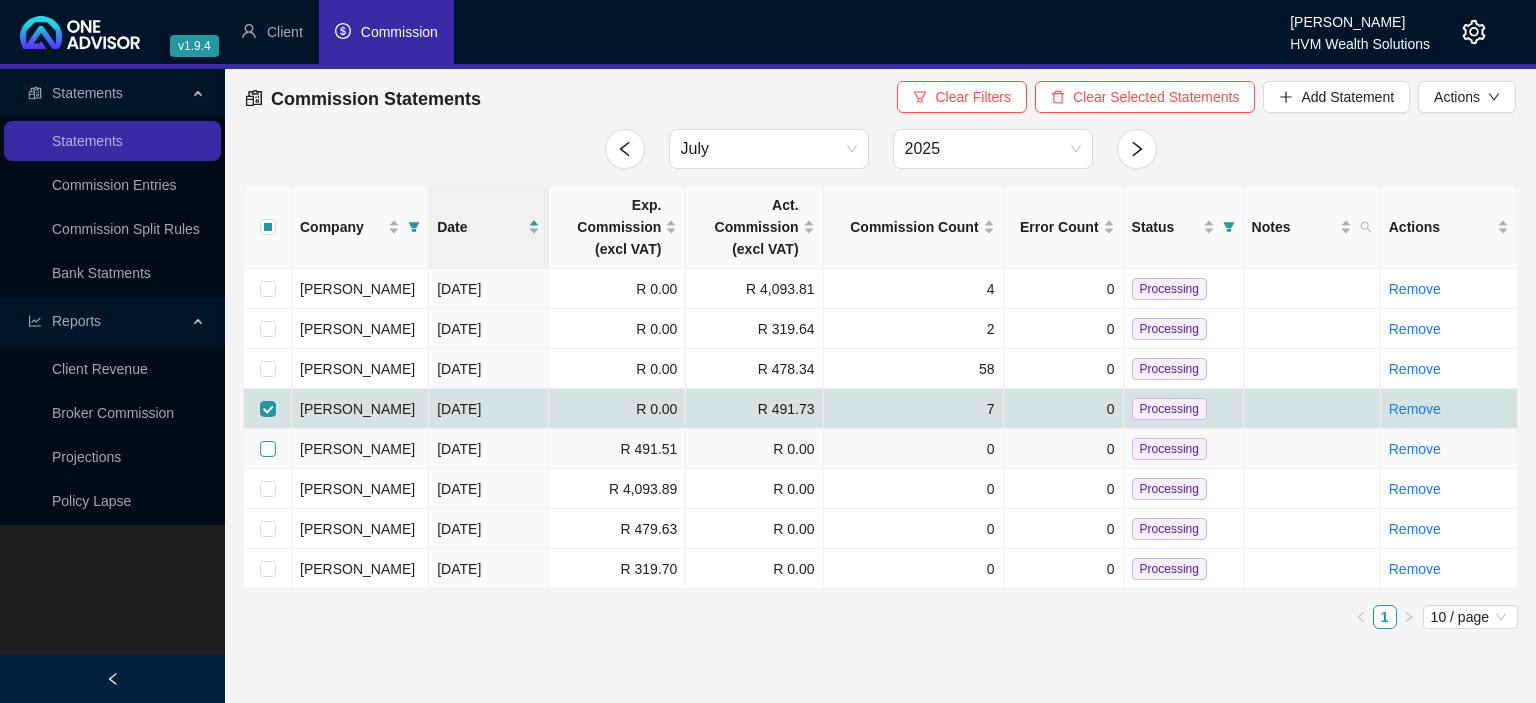 click at bounding box center [268, 449] 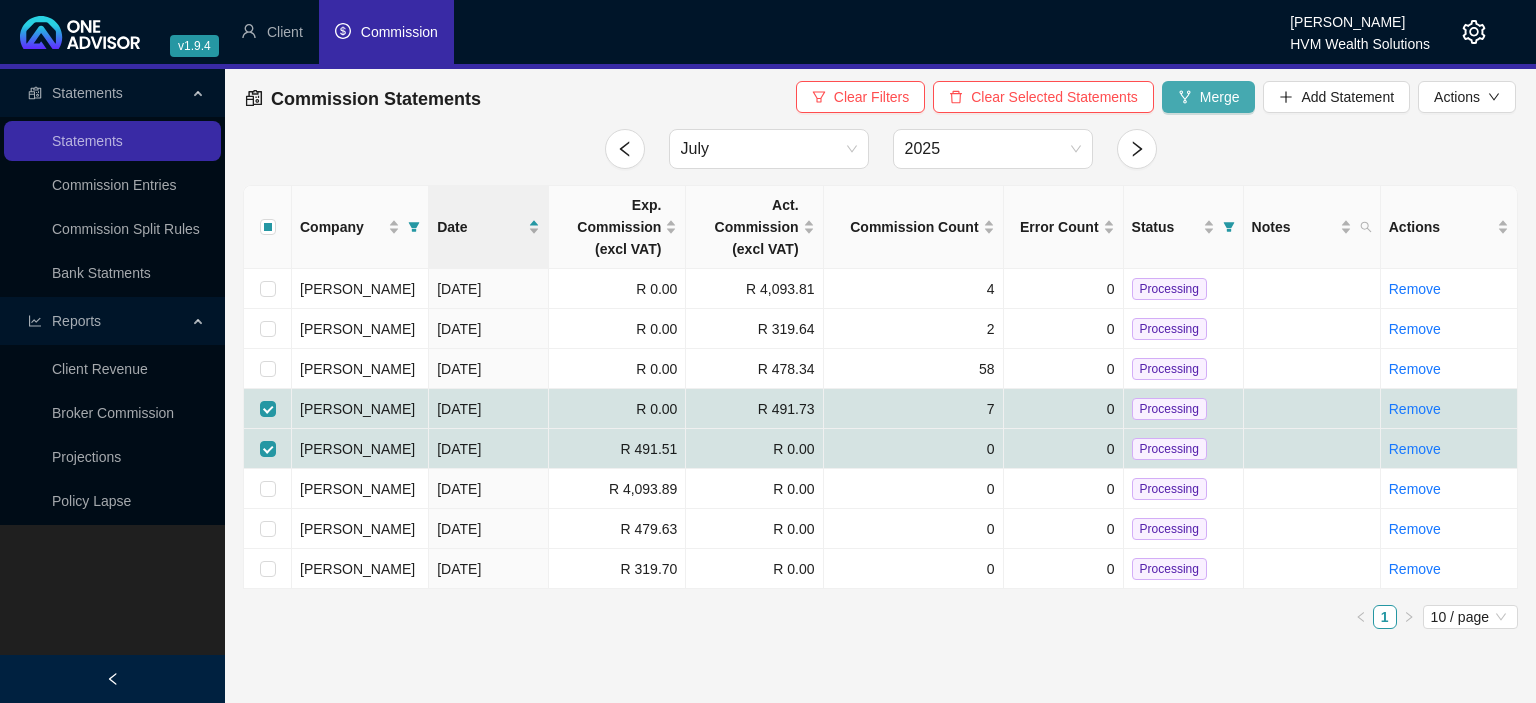 click on "Merge" at bounding box center [1209, 97] 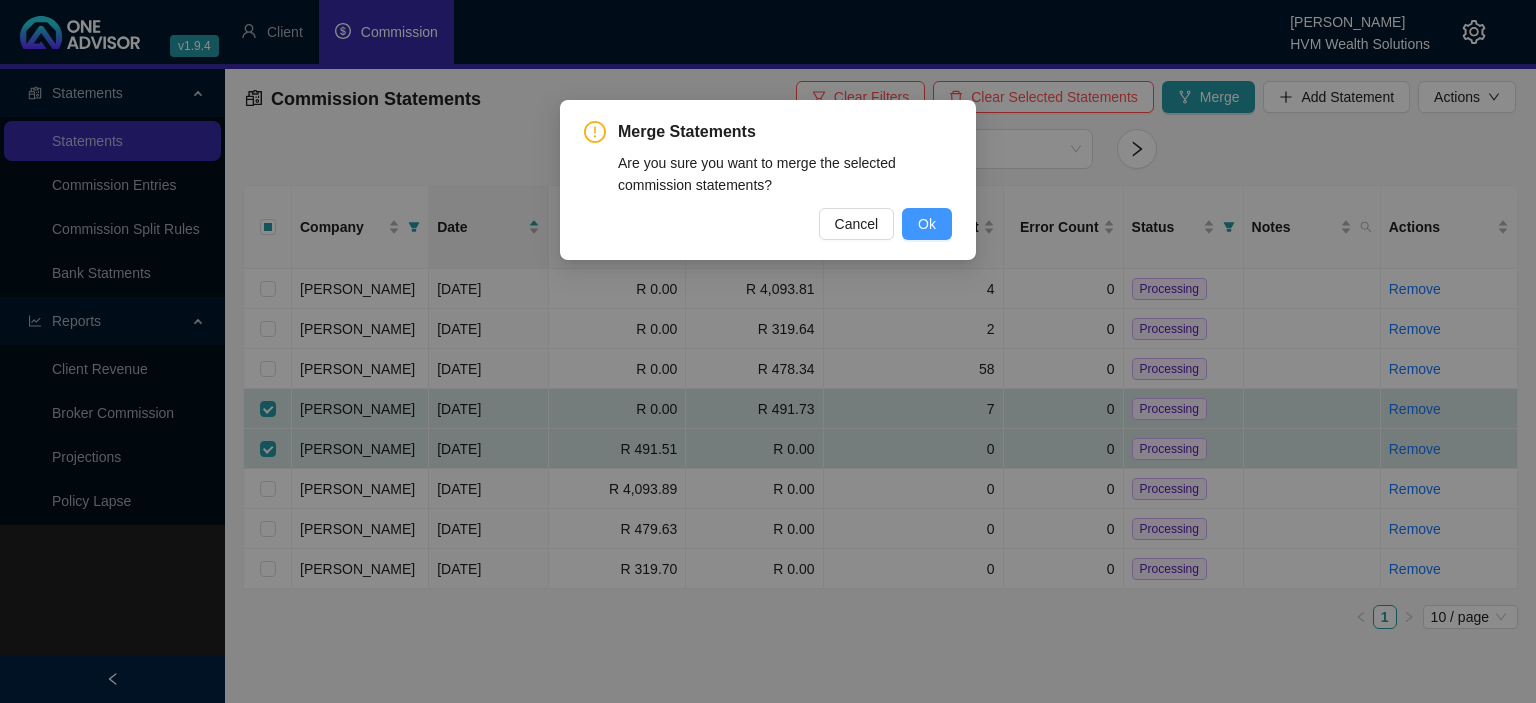 click on "Ok" at bounding box center [927, 224] 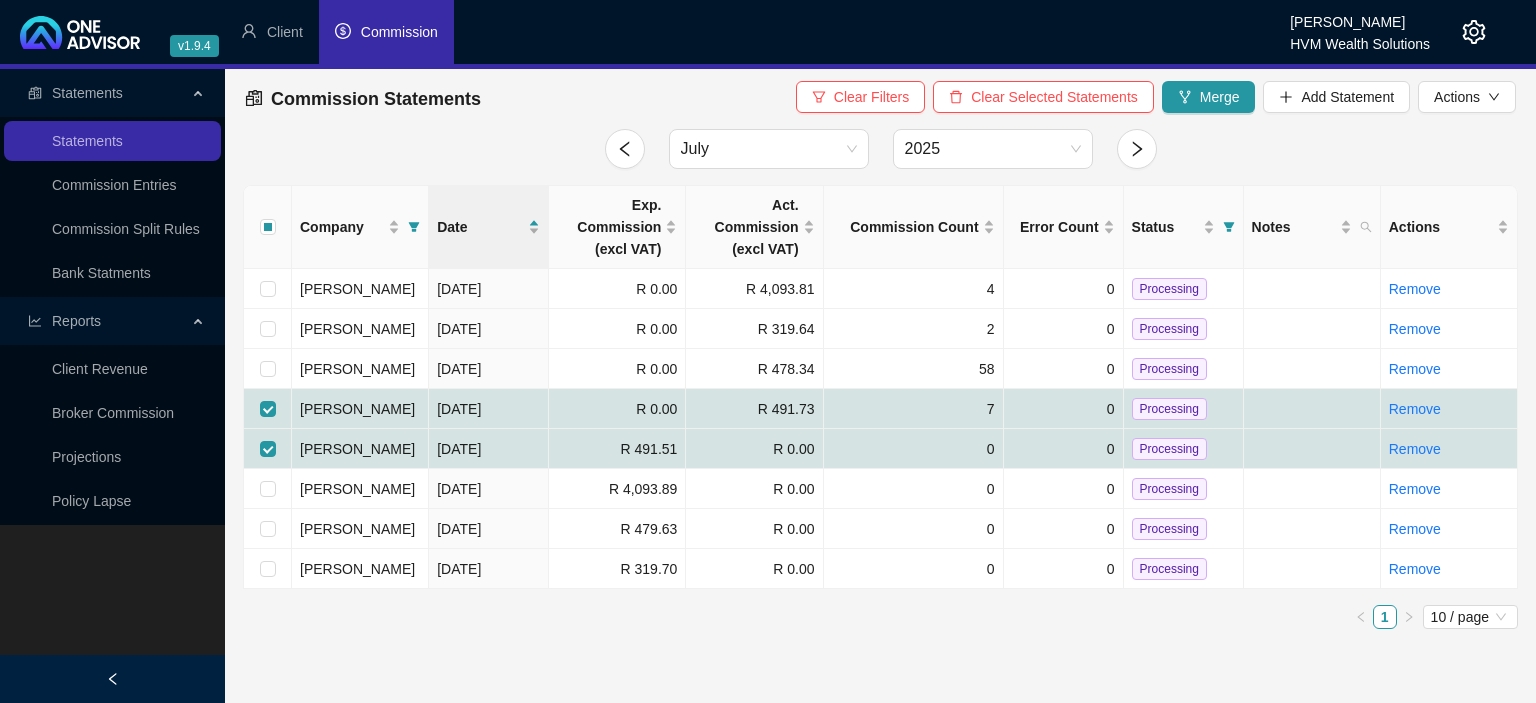 checkbox on "false" 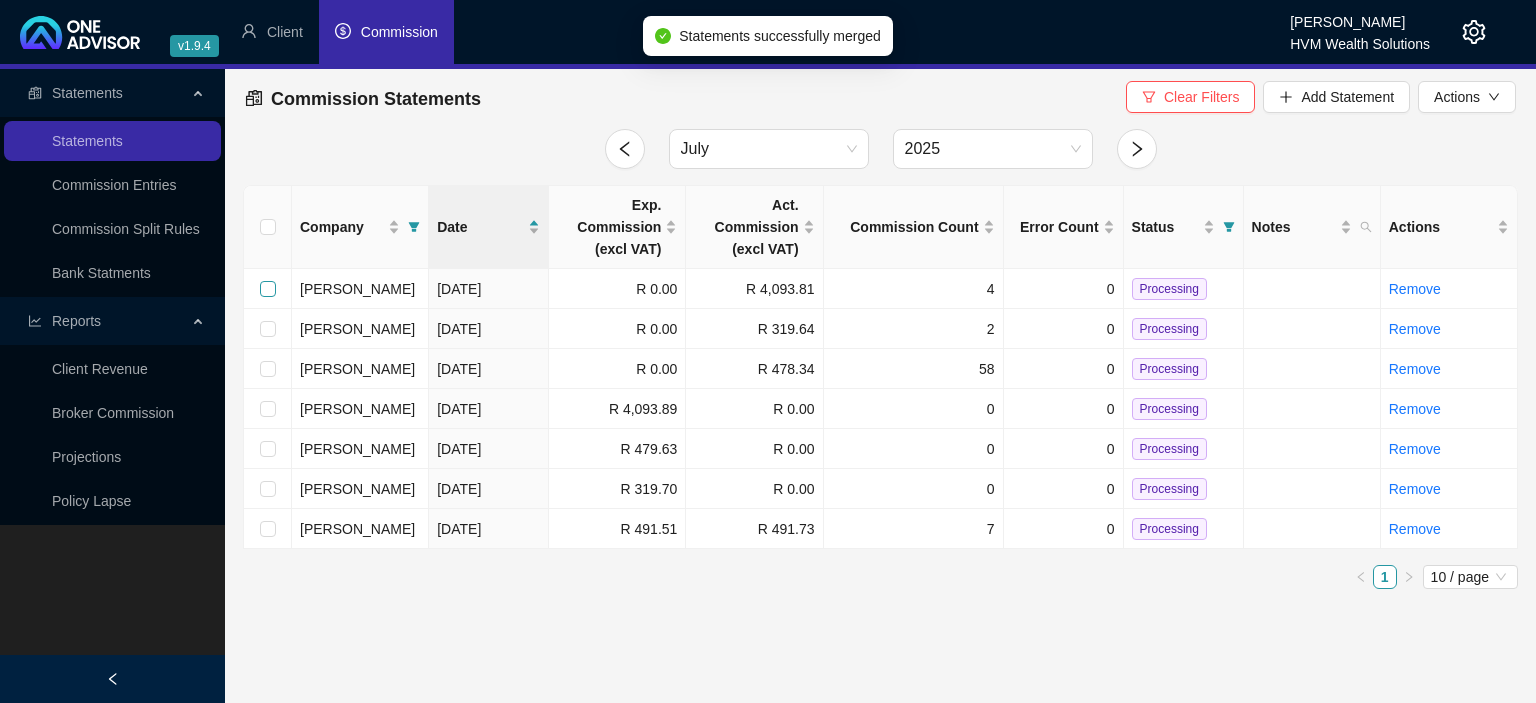 click at bounding box center (268, 289) 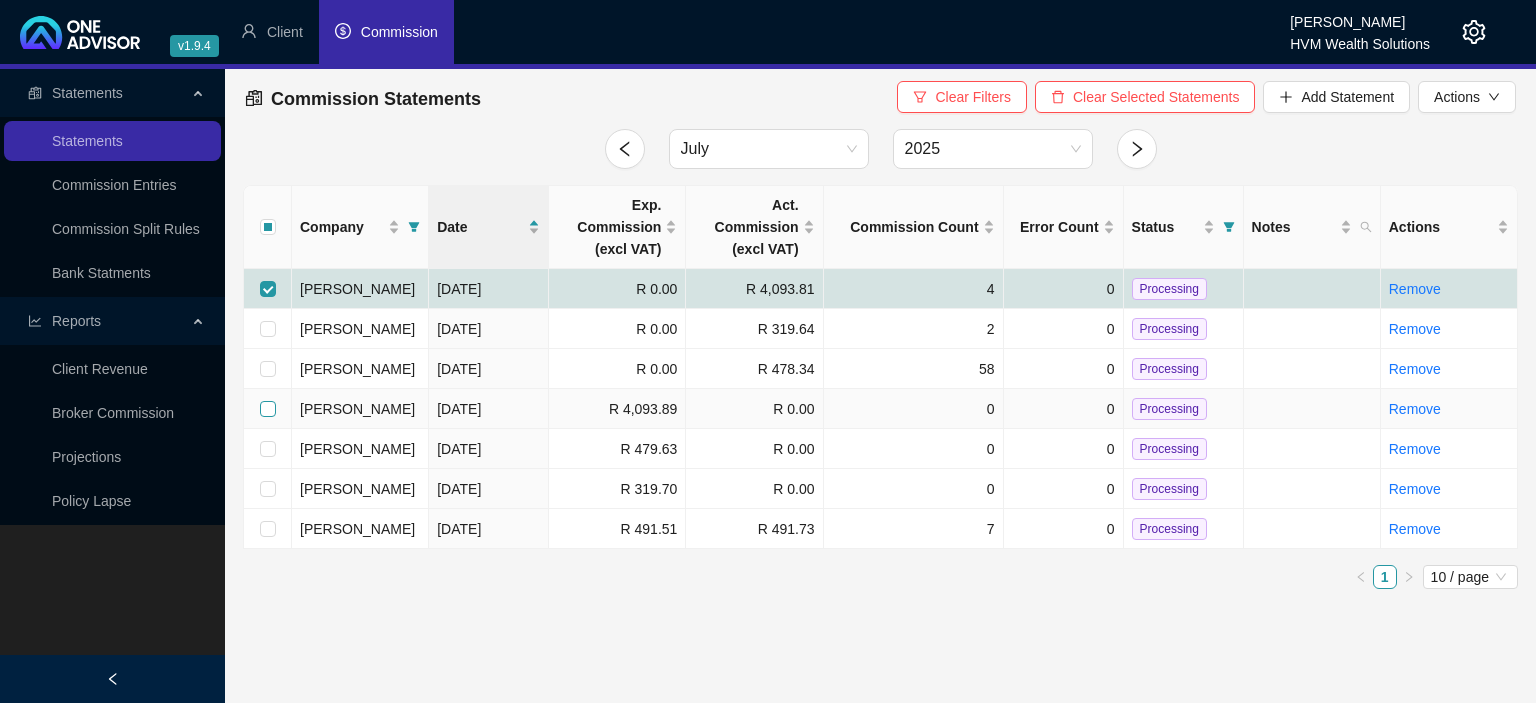 click at bounding box center [268, 409] 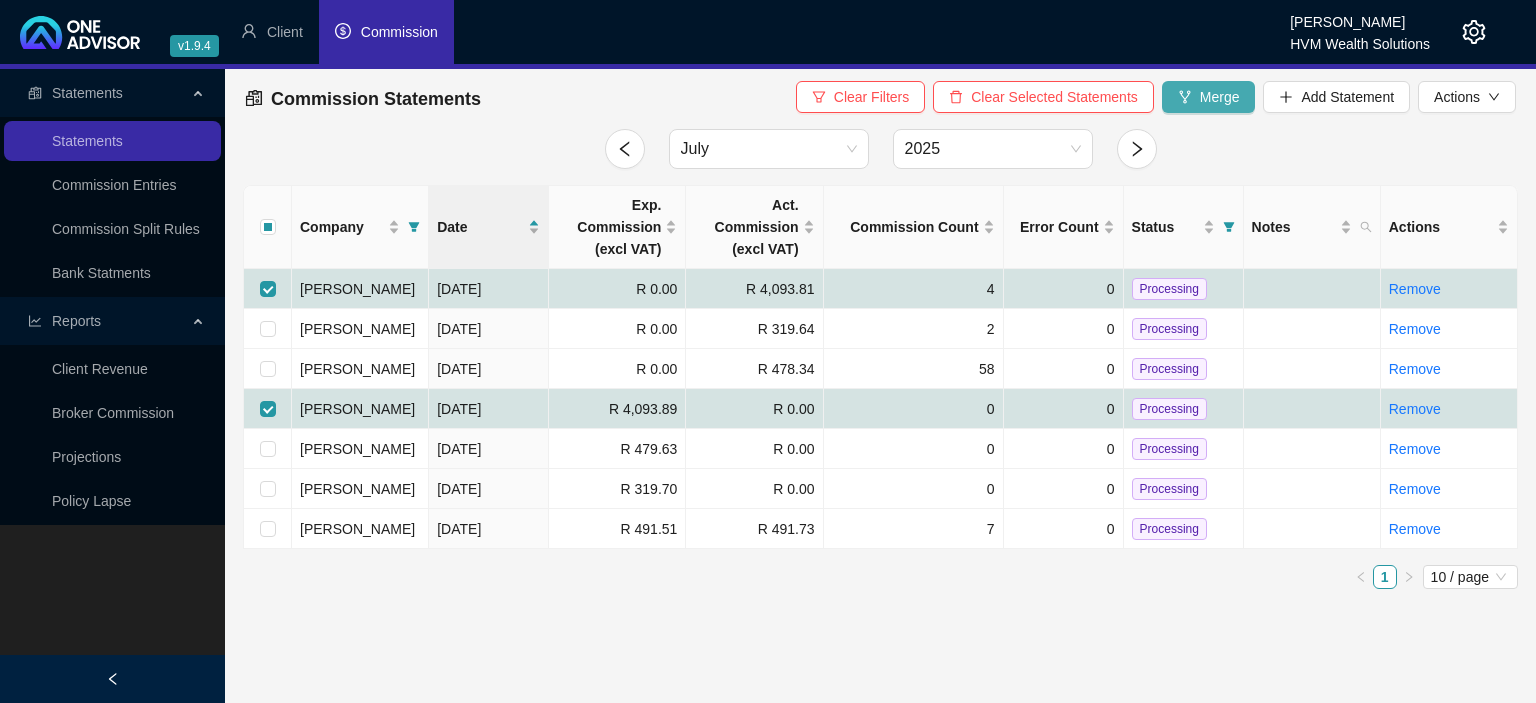 click on "Merge" at bounding box center [1209, 97] 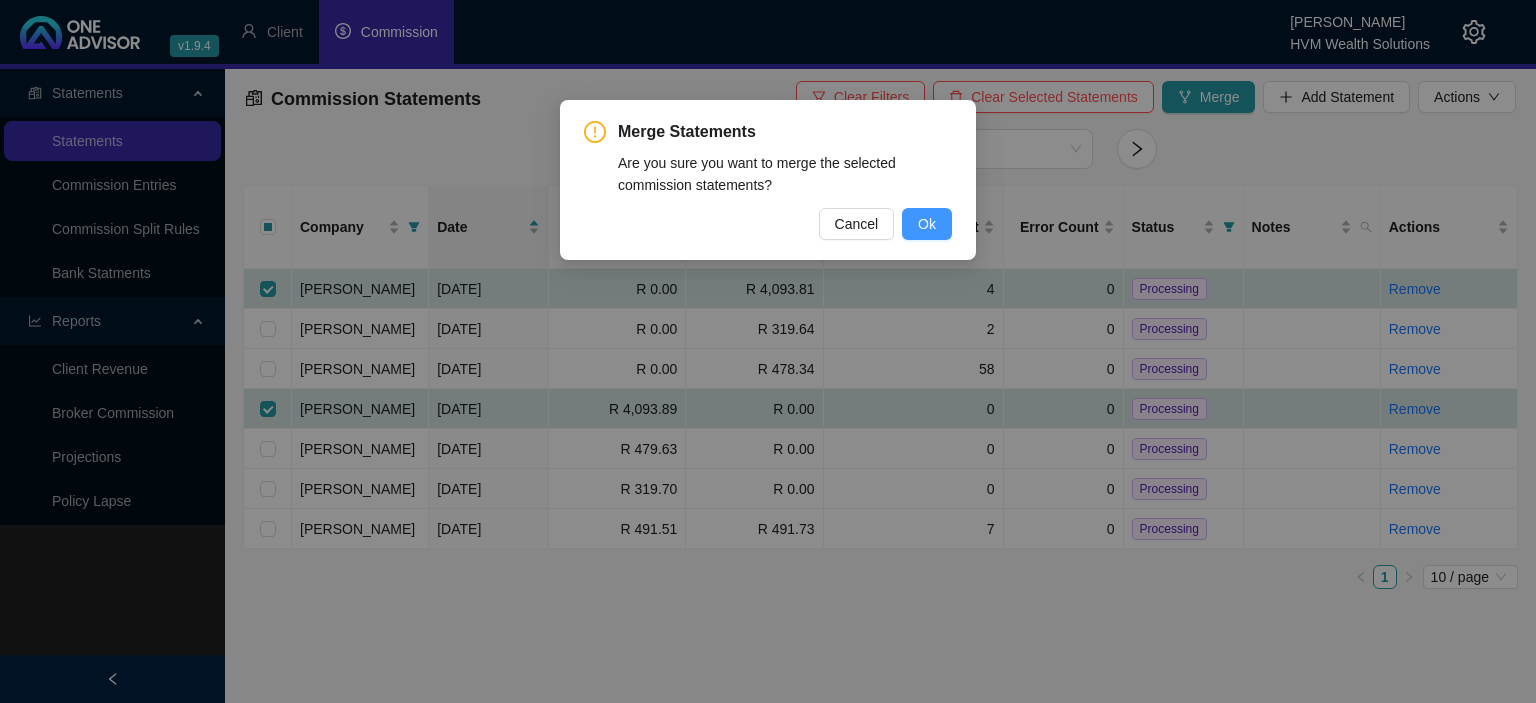 click on "Ok" at bounding box center [927, 224] 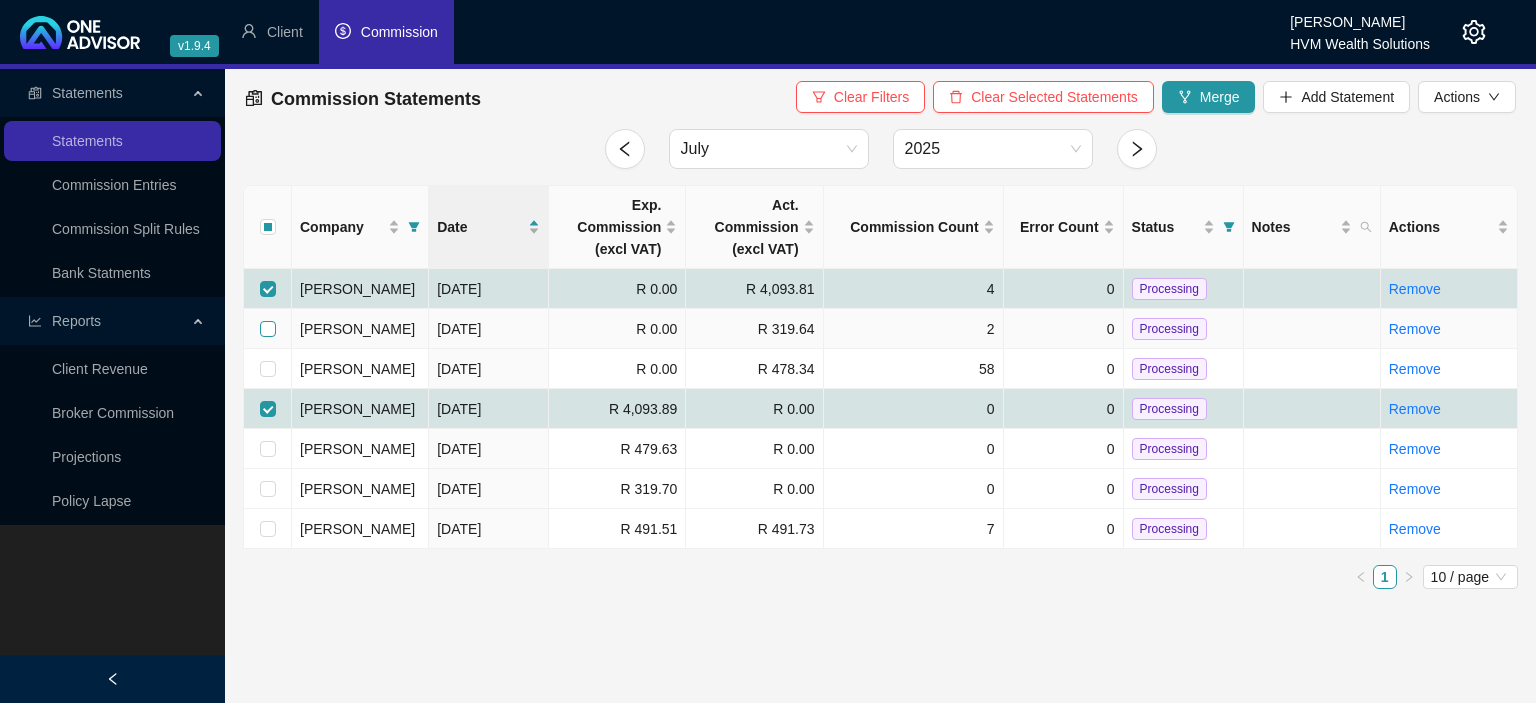 checkbox on "false" 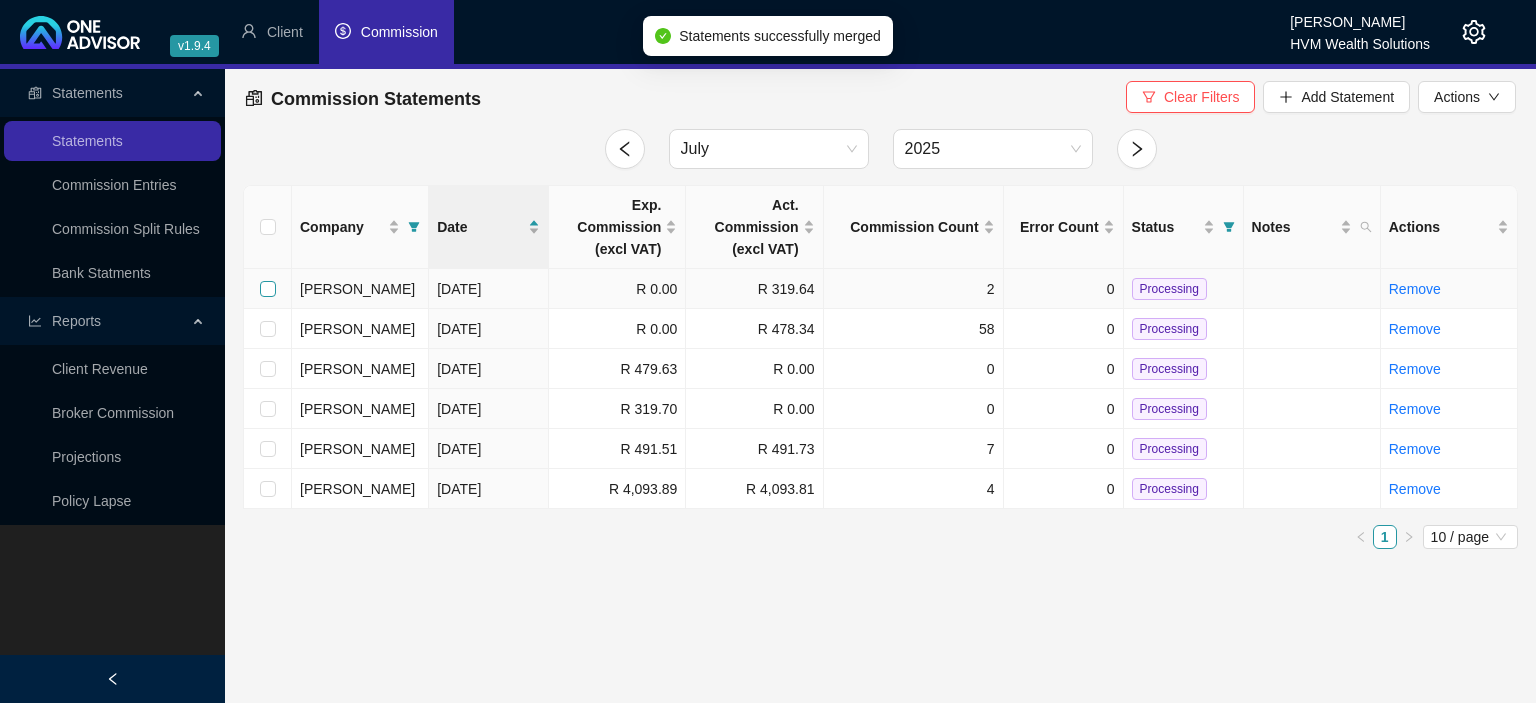 click at bounding box center (268, 289) 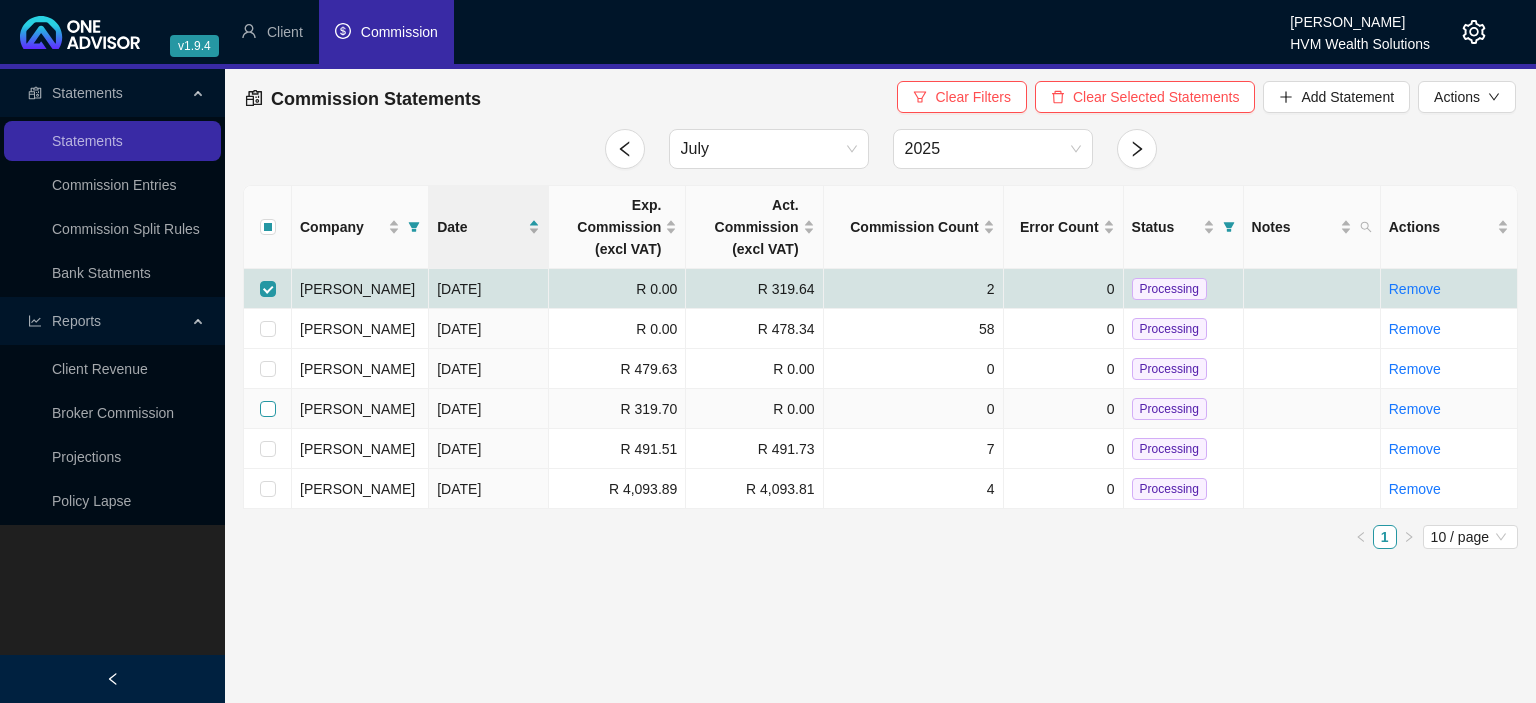 click at bounding box center (268, 409) 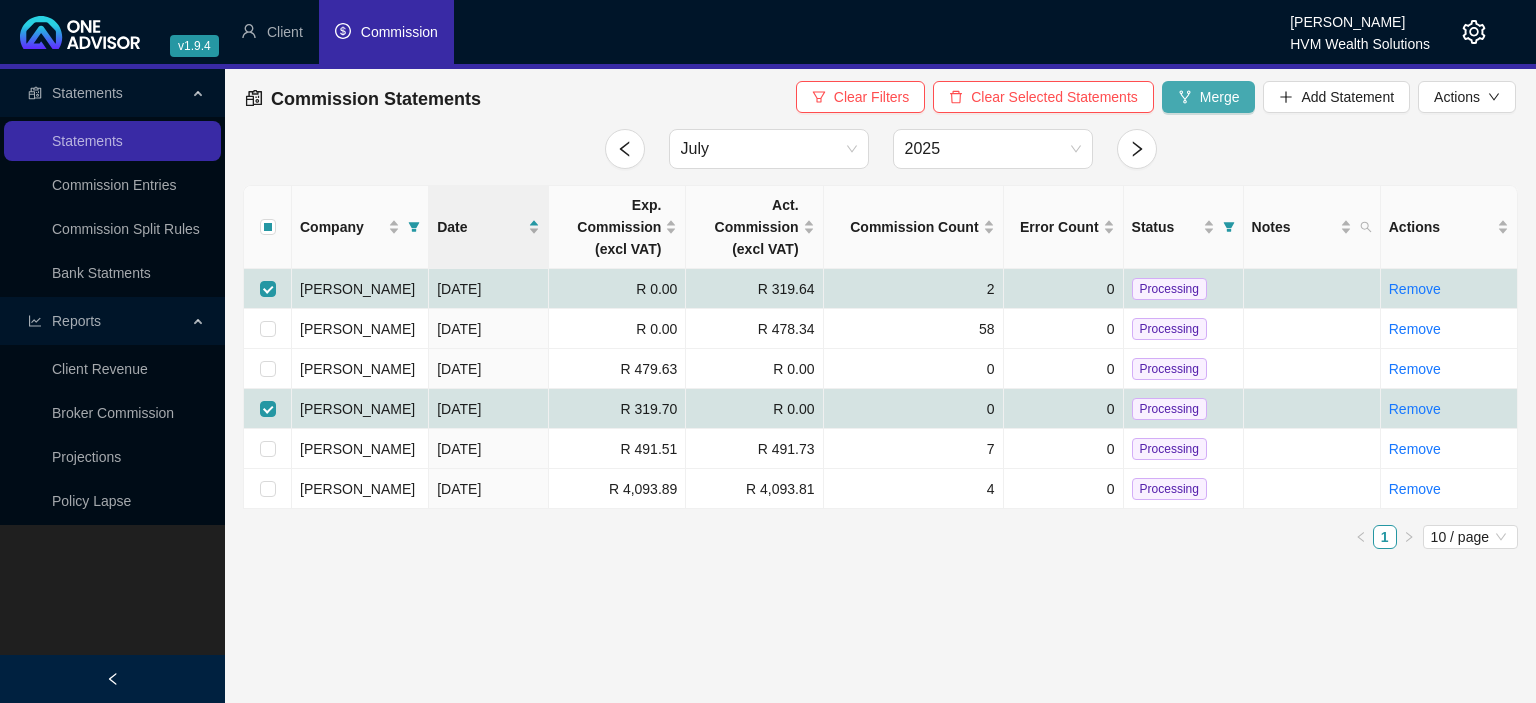 click on "Merge" at bounding box center [1220, 97] 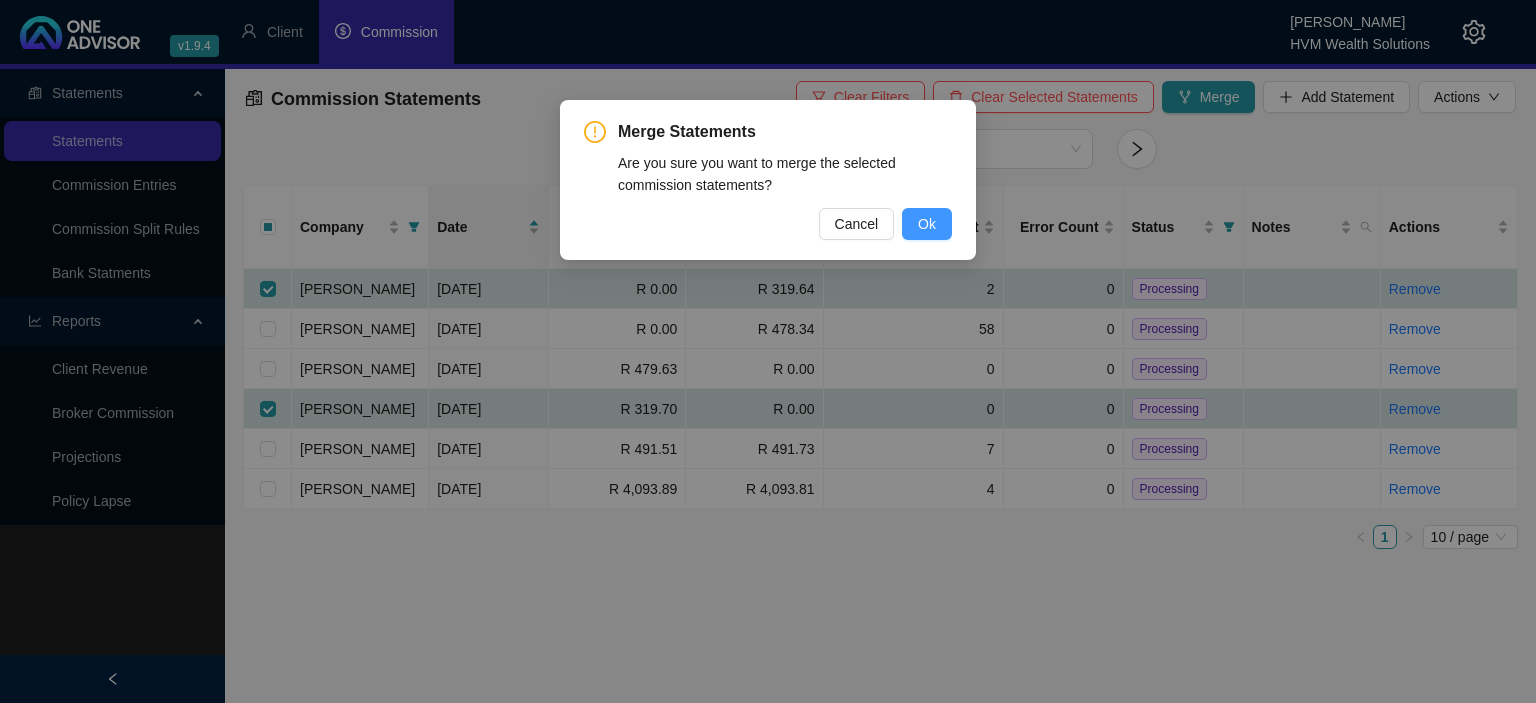 click on "Ok" at bounding box center (927, 224) 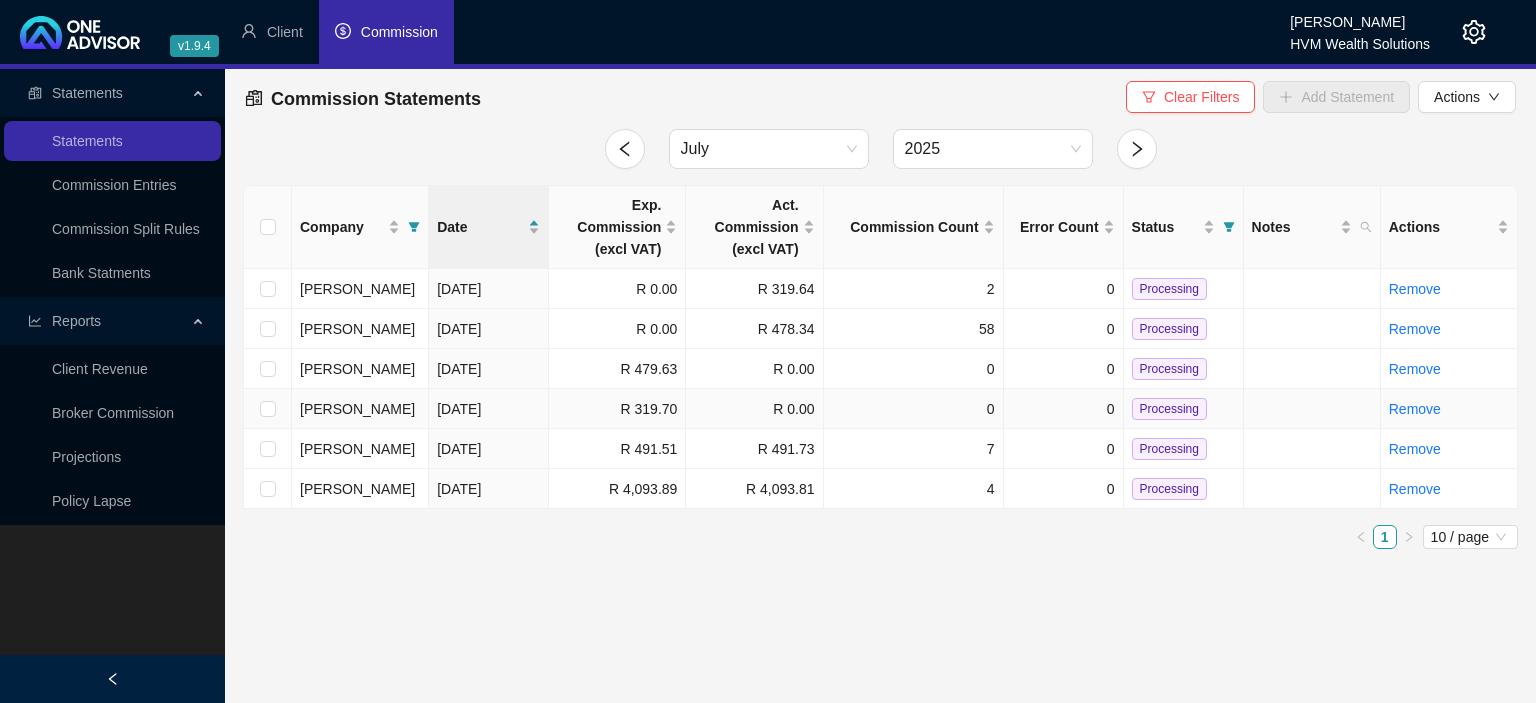 checkbox on "false" 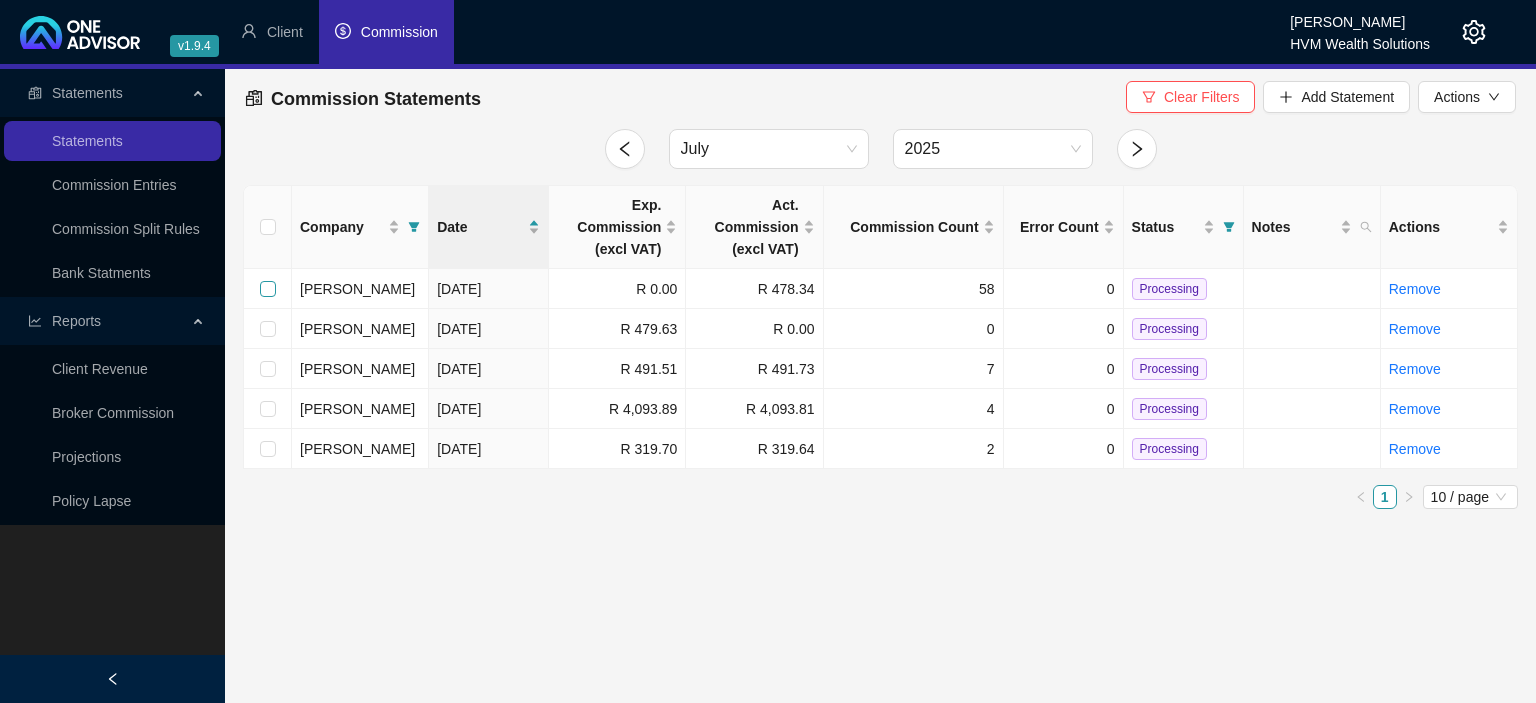 click at bounding box center (268, 289) 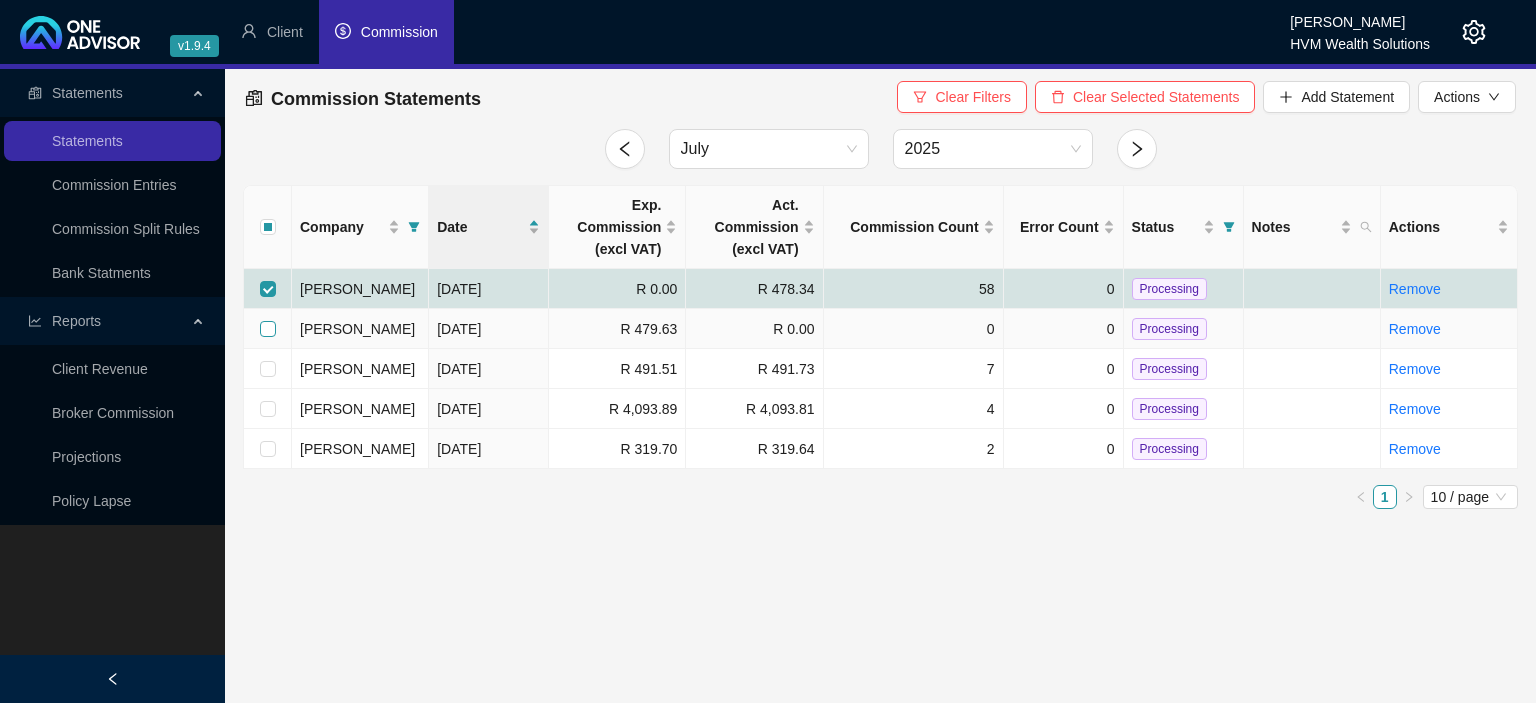 click at bounding box center [268, 329] 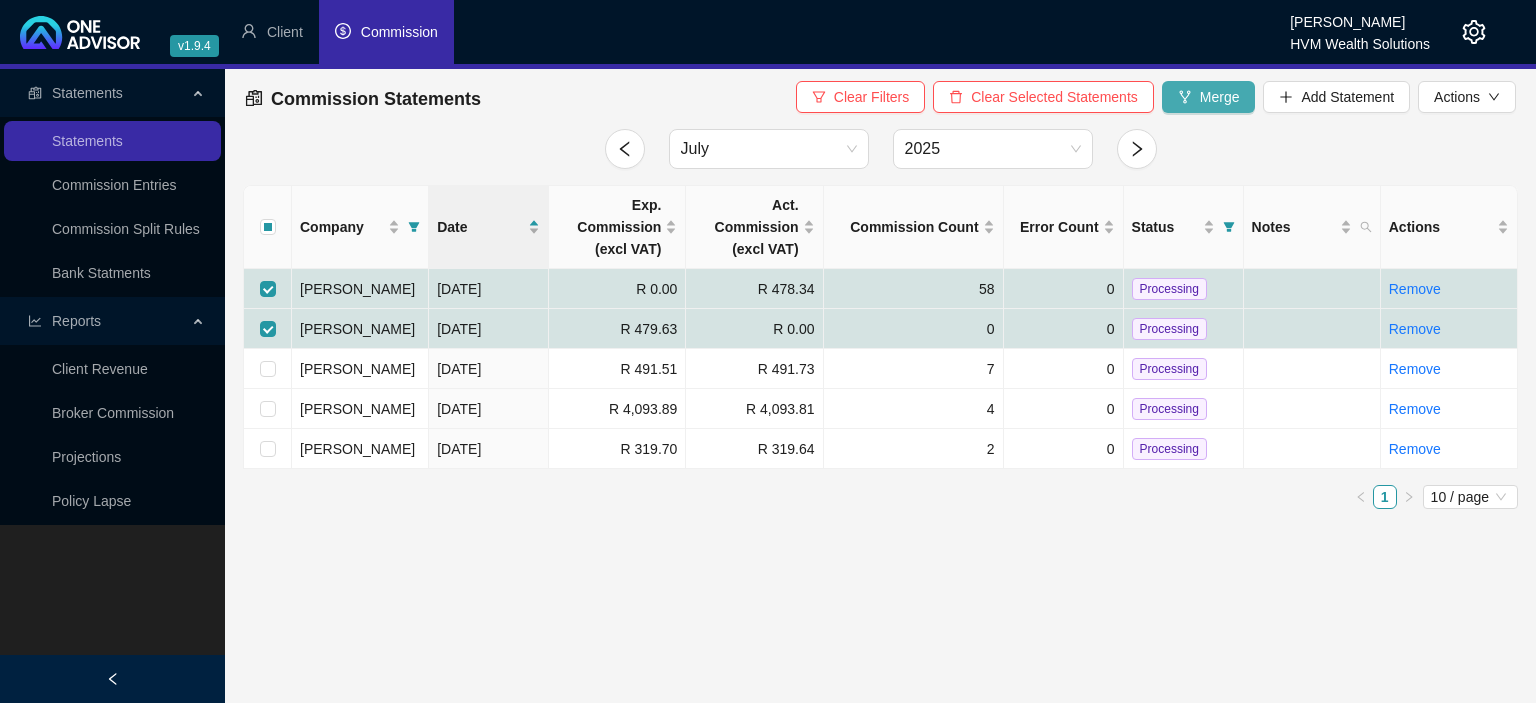 click on "Merge" at bounding box center [1209, 97] 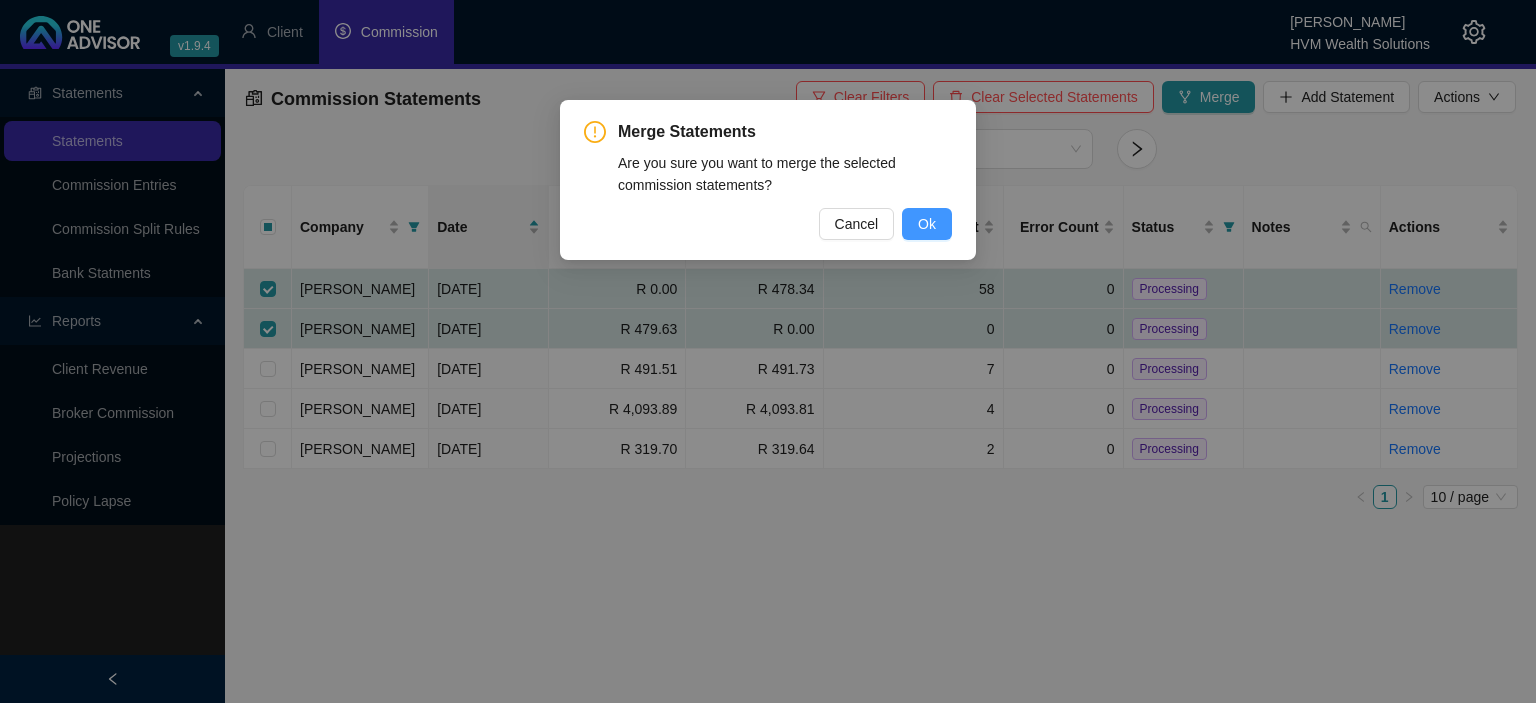 click on "Ok" at bounding box center (927, 224) 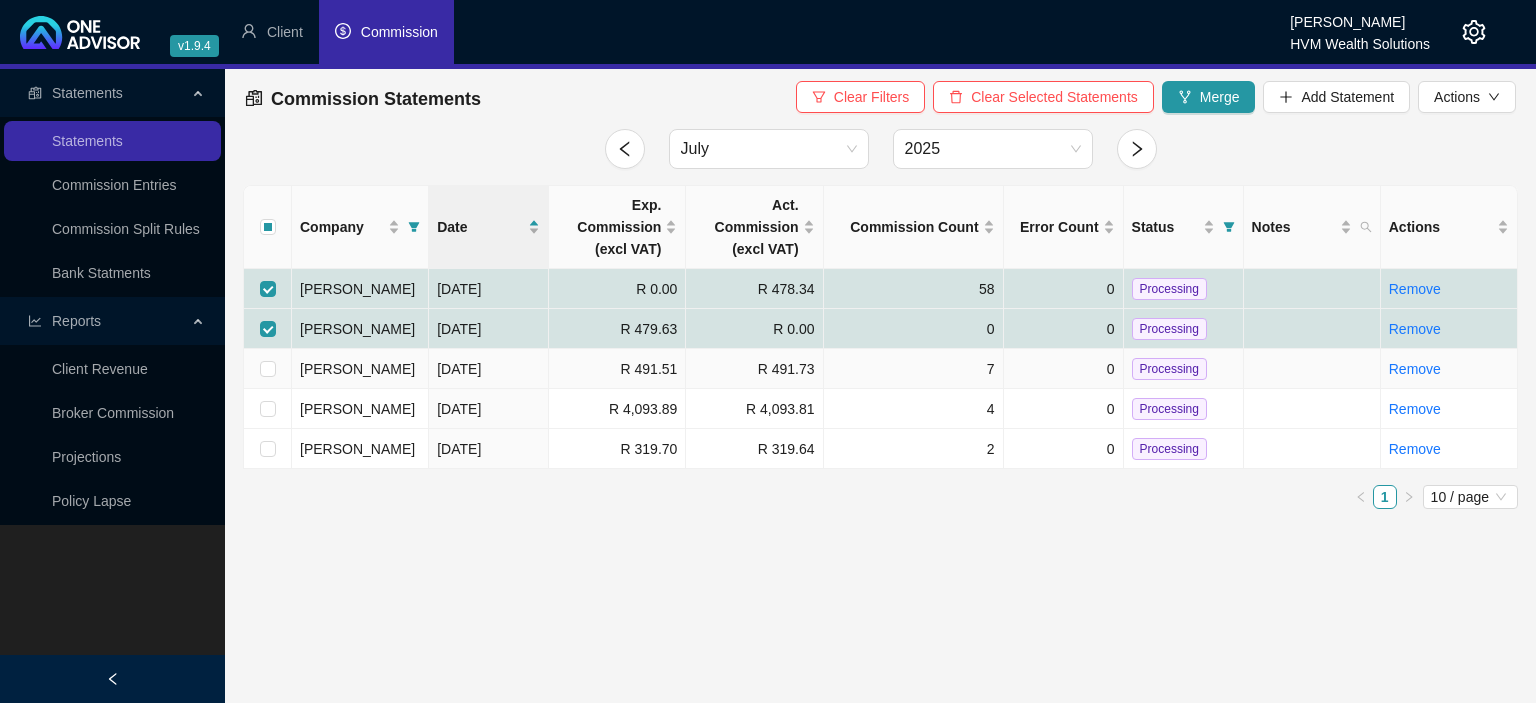 checkbox on "false" 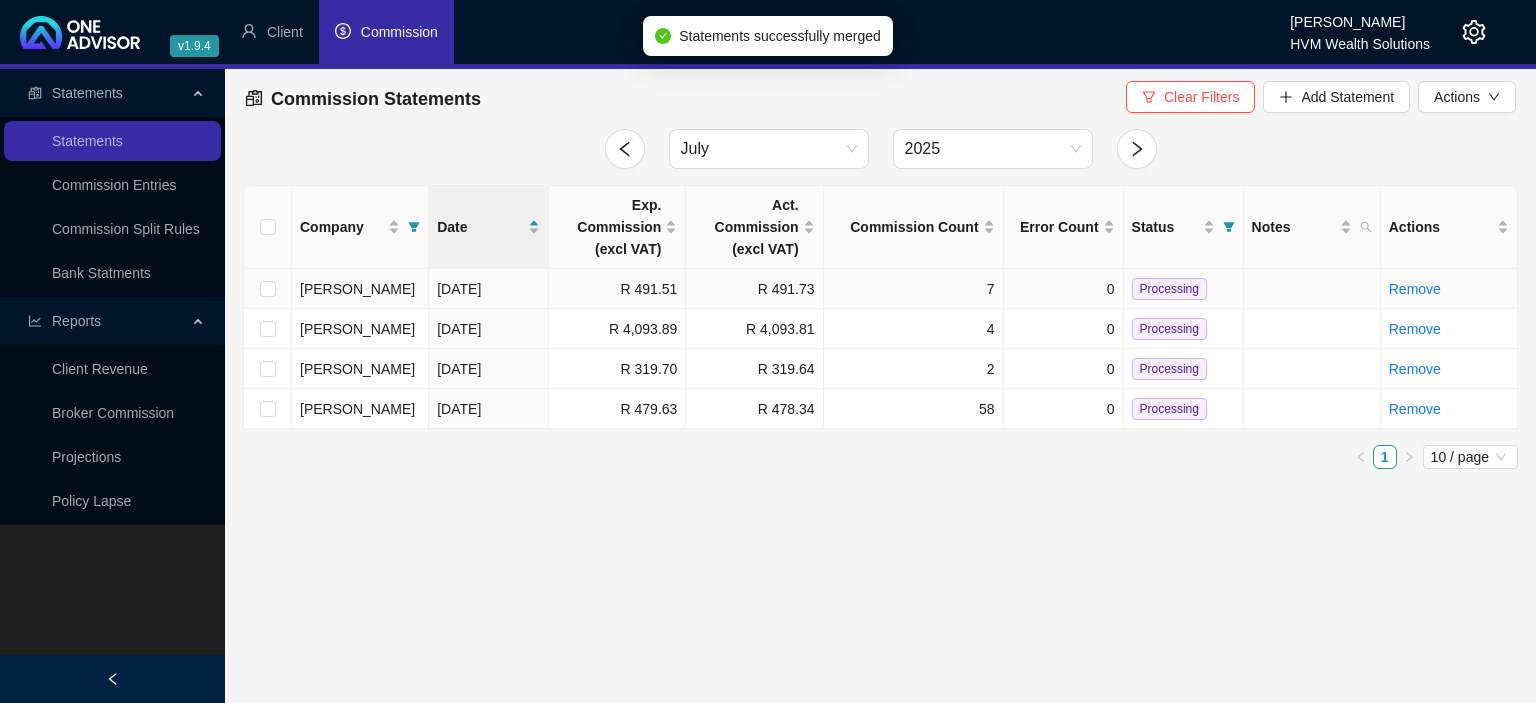 click on "Processing" at bounding box center (1169, 289) 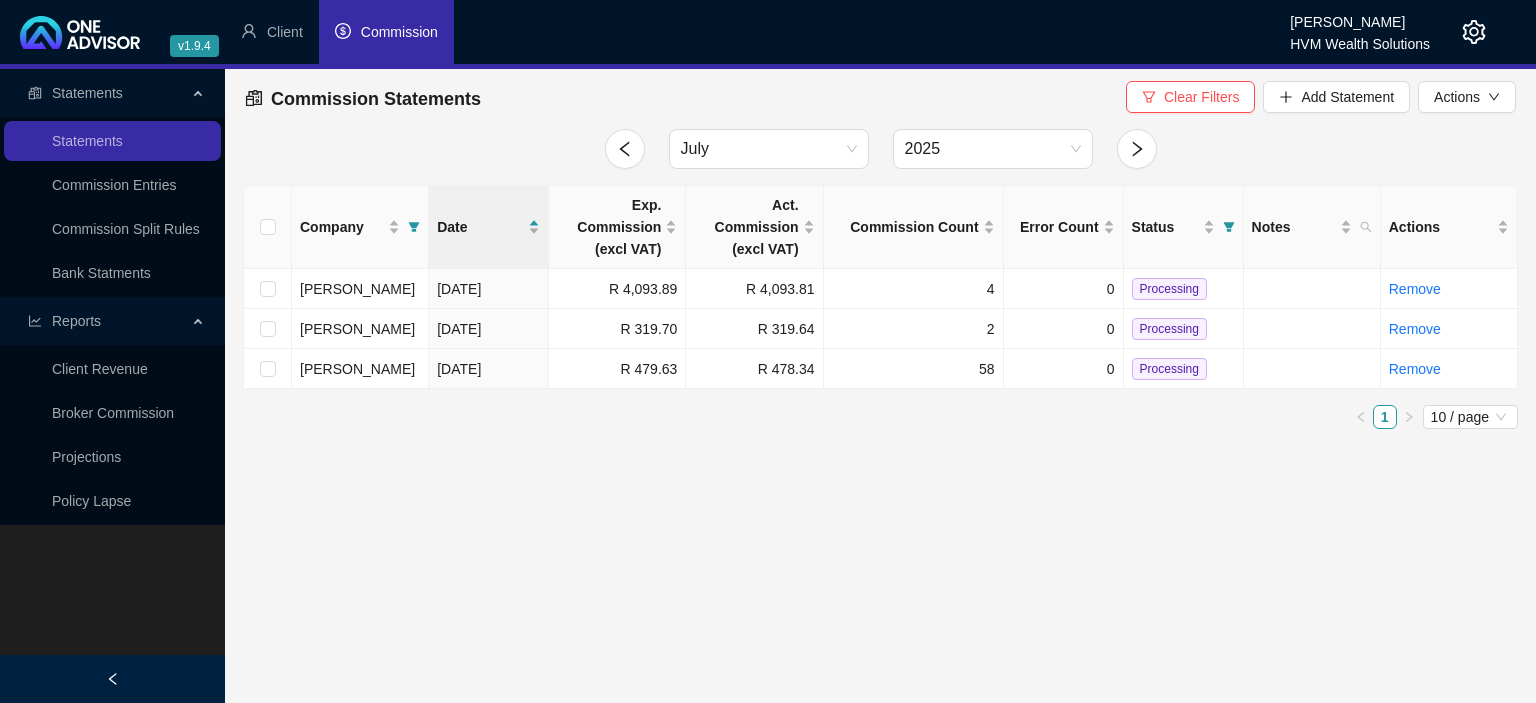 click on "Processing" at bounding box center [1169, 289] 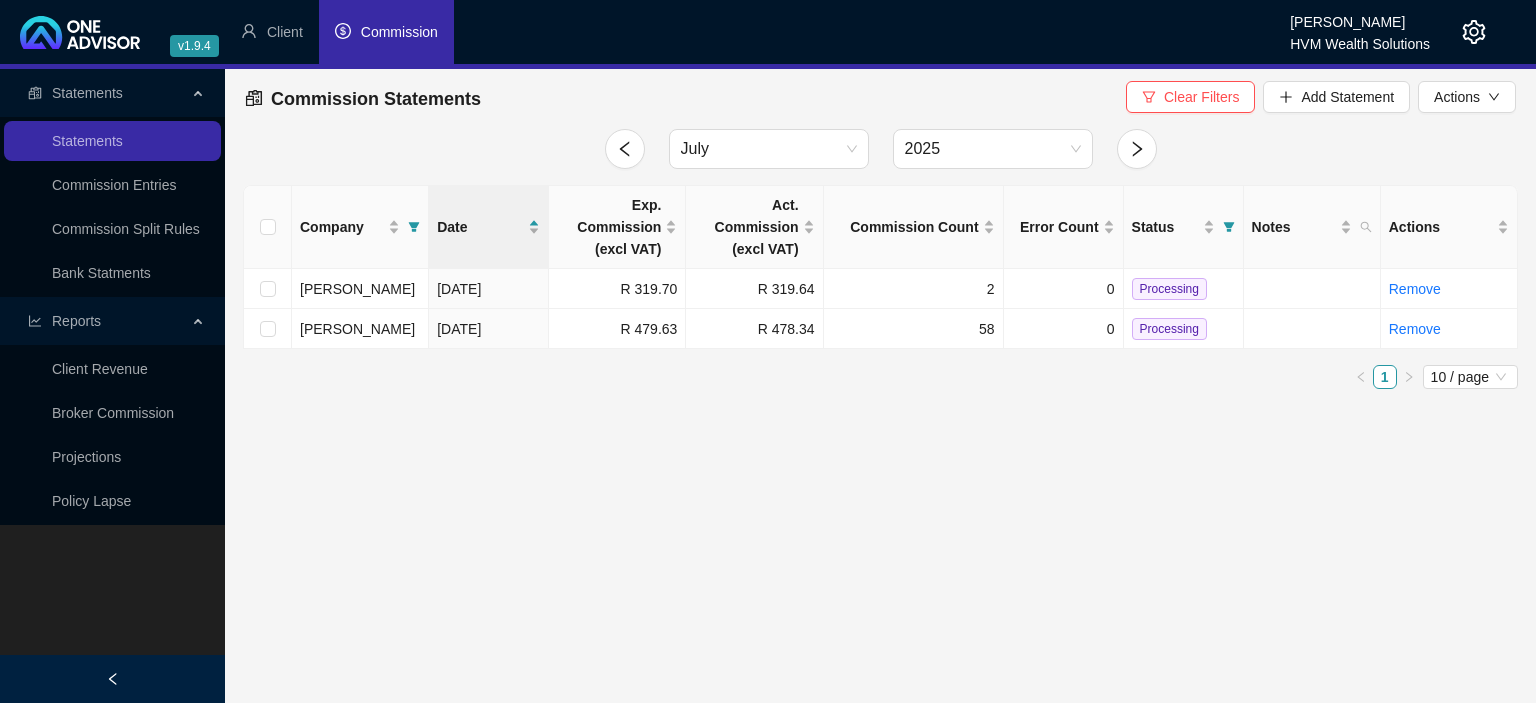 click on "Processing" at bounding box center [1169, 289] 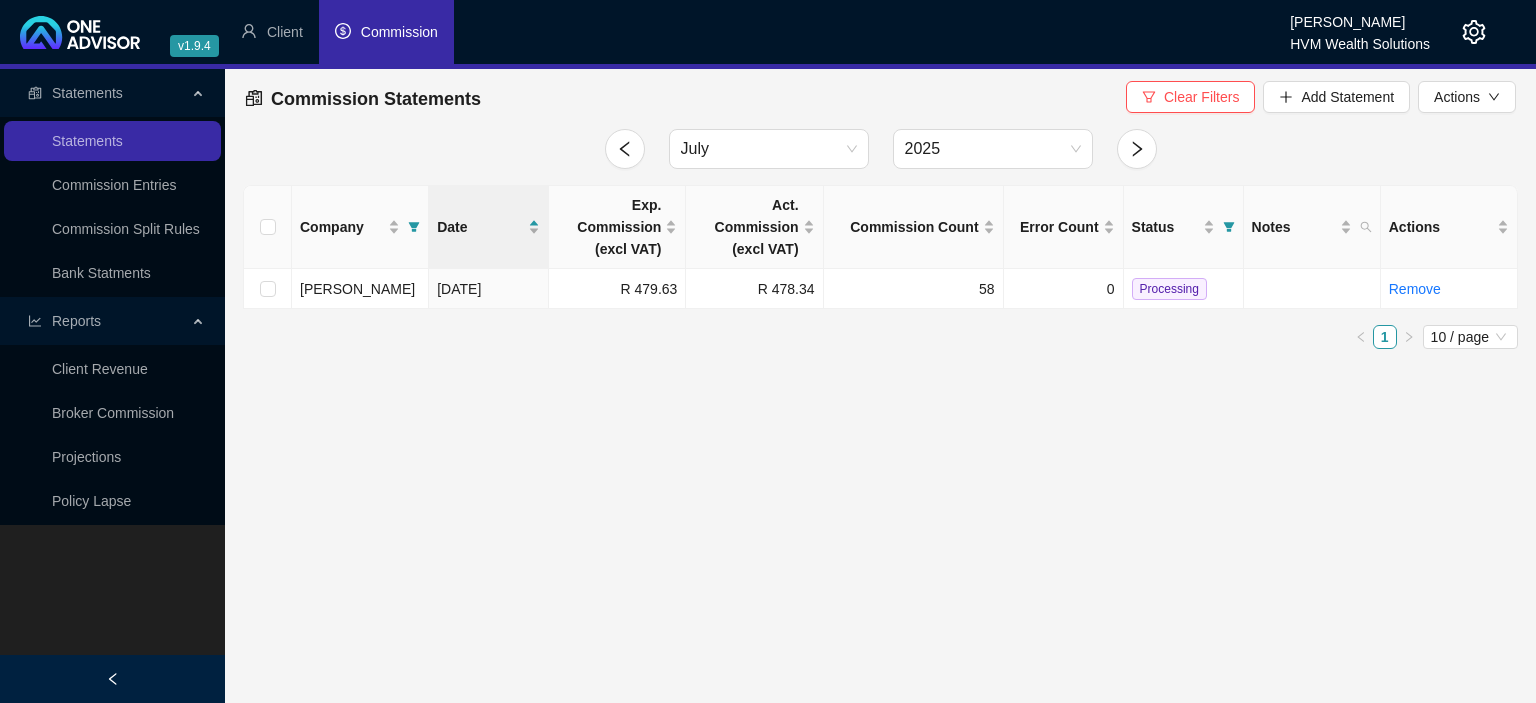 click on "Processing" at bounding box center [1169, 289] 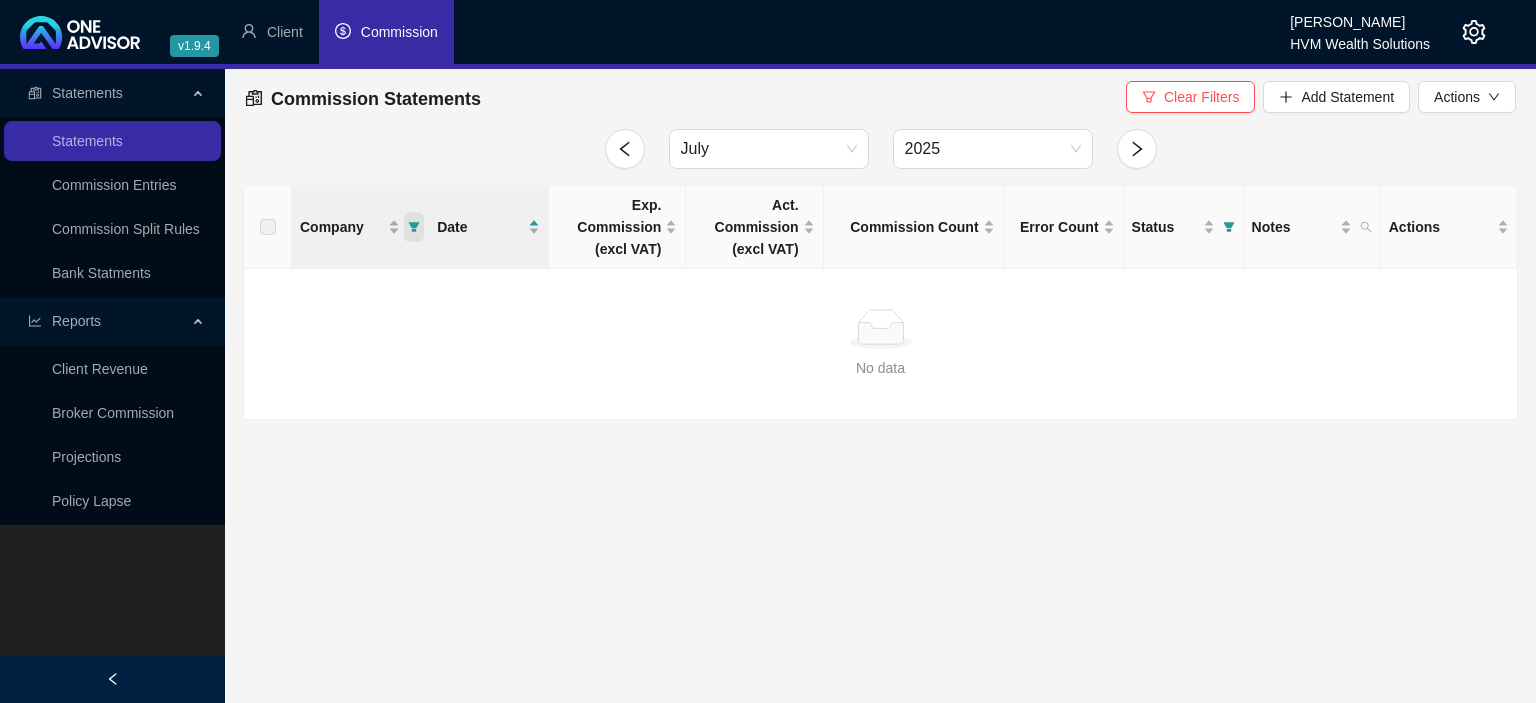 click 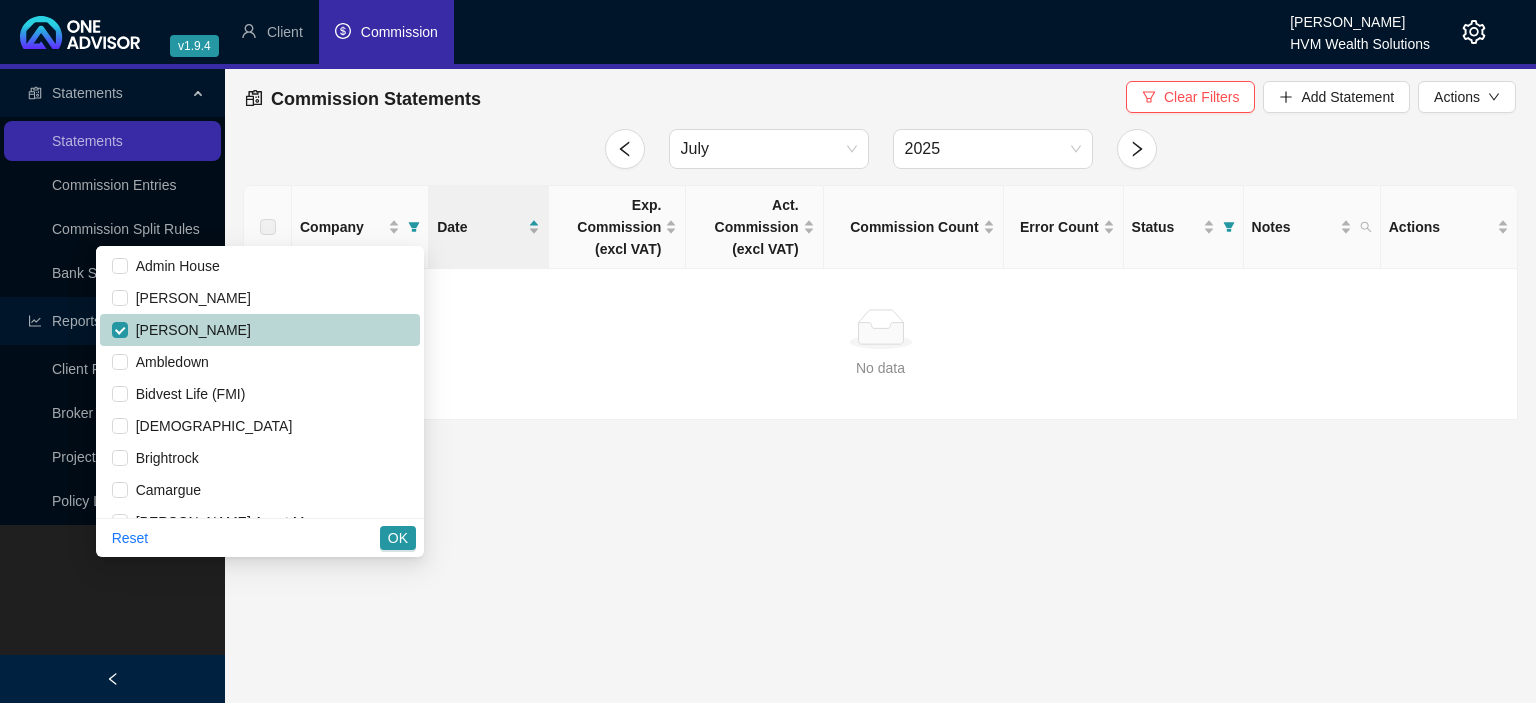 click on "[PERSON_NAME]" at bounding box center (260, 330) 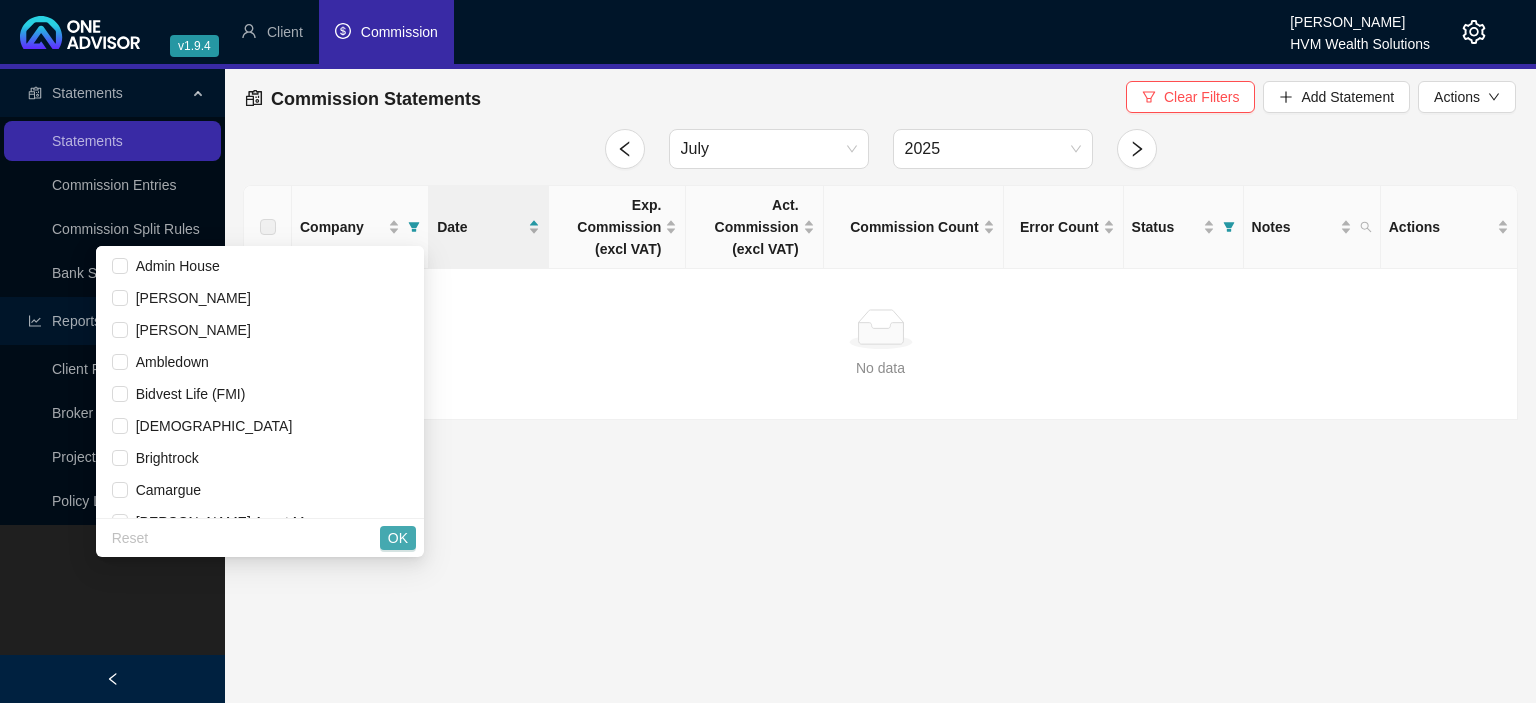 click on "OK" at bounding box center [398, 538] 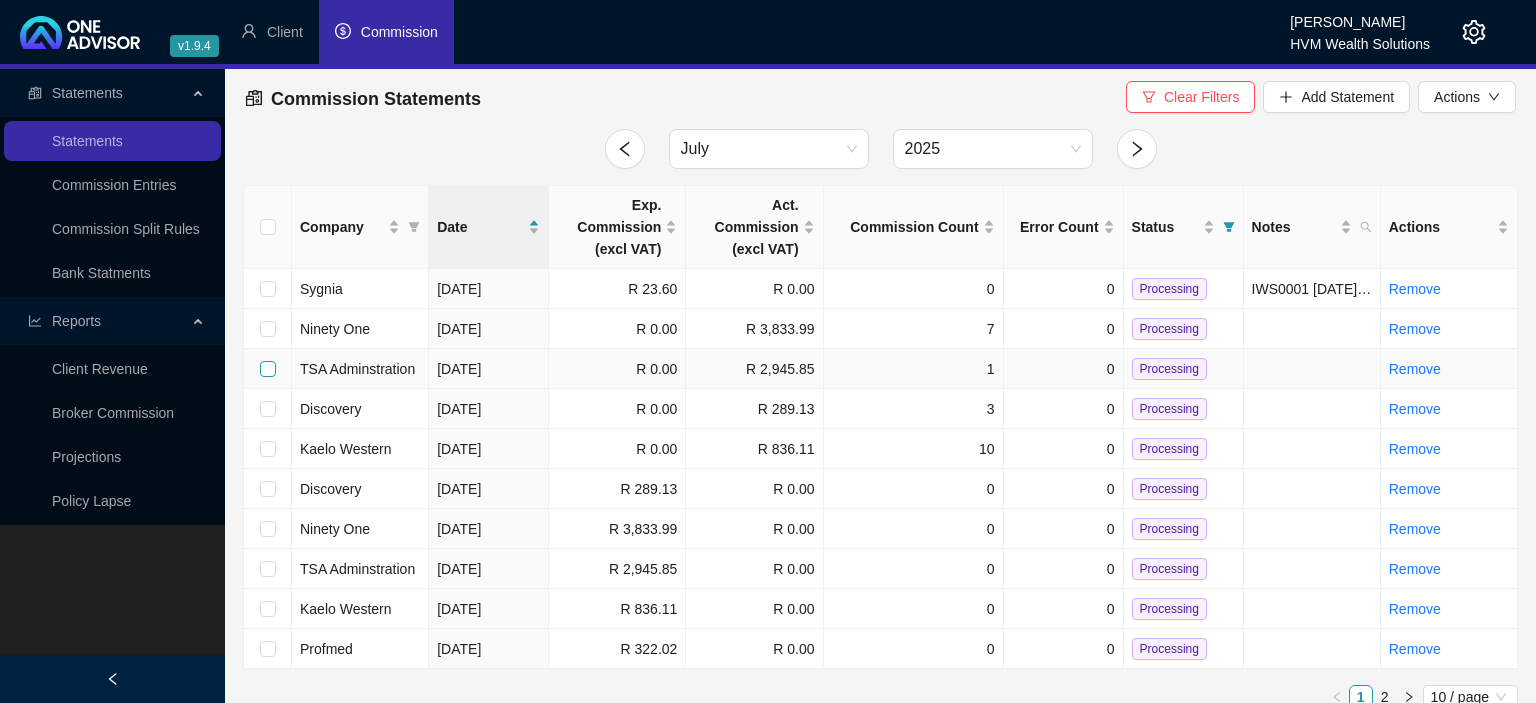 click at bounding box center (268, 369) 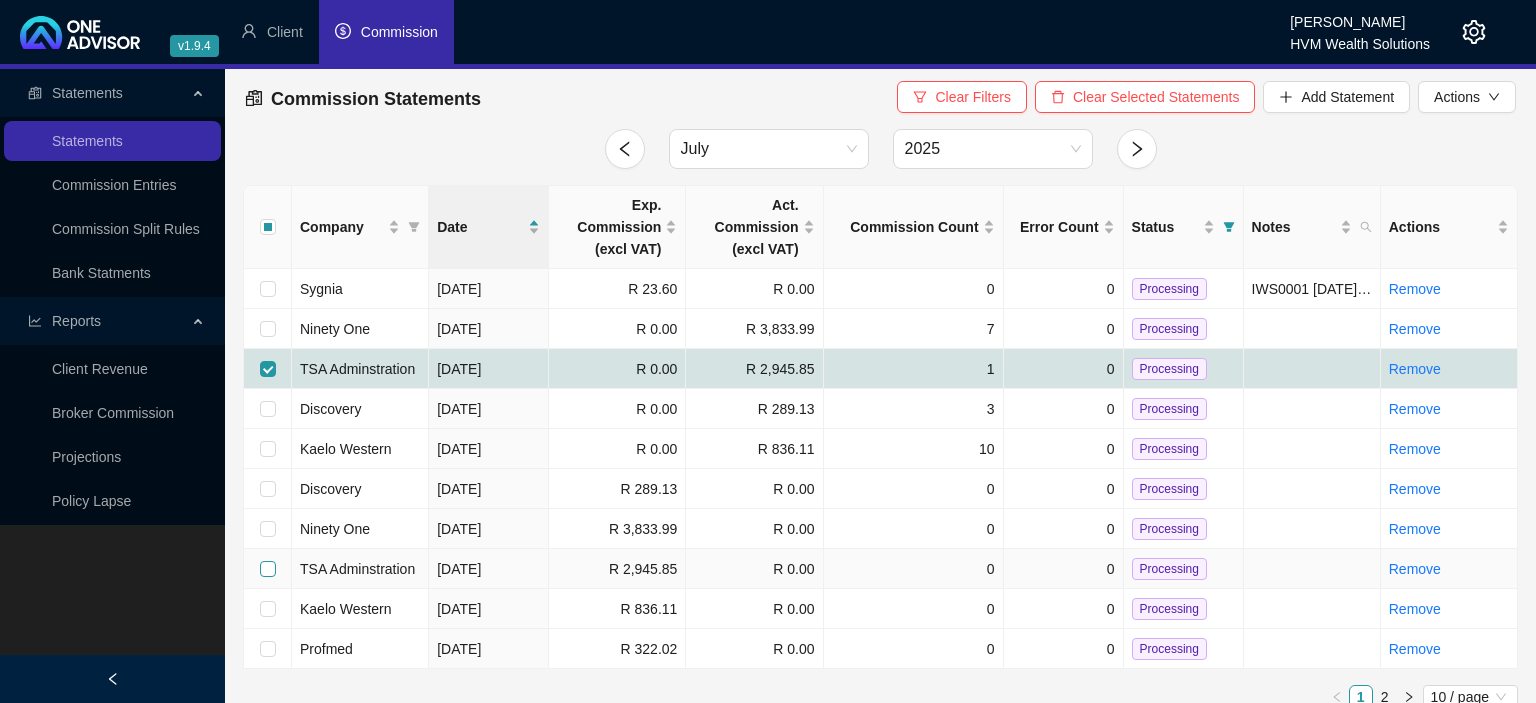 click at bounding box center (268, 569) 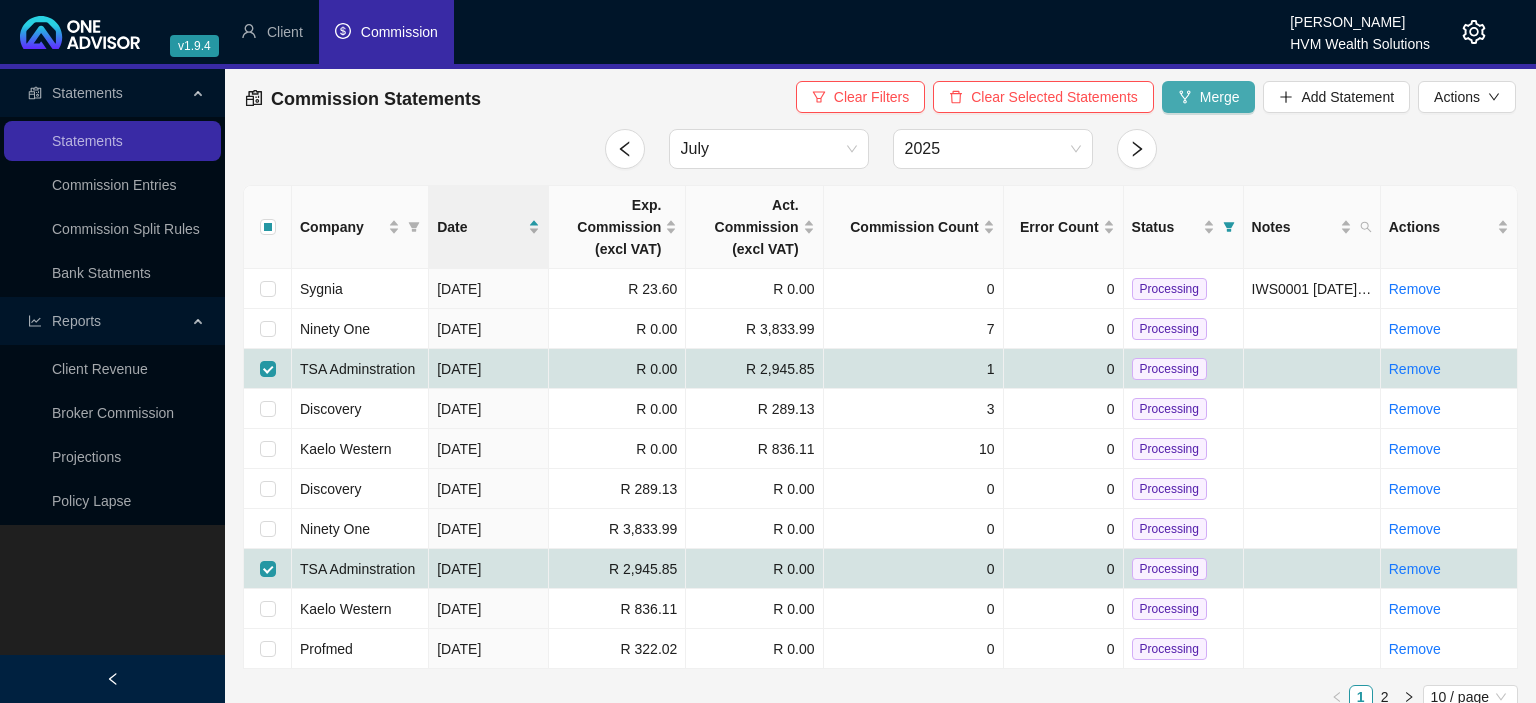 click on "Merge" at bounding box center (1220, 97) 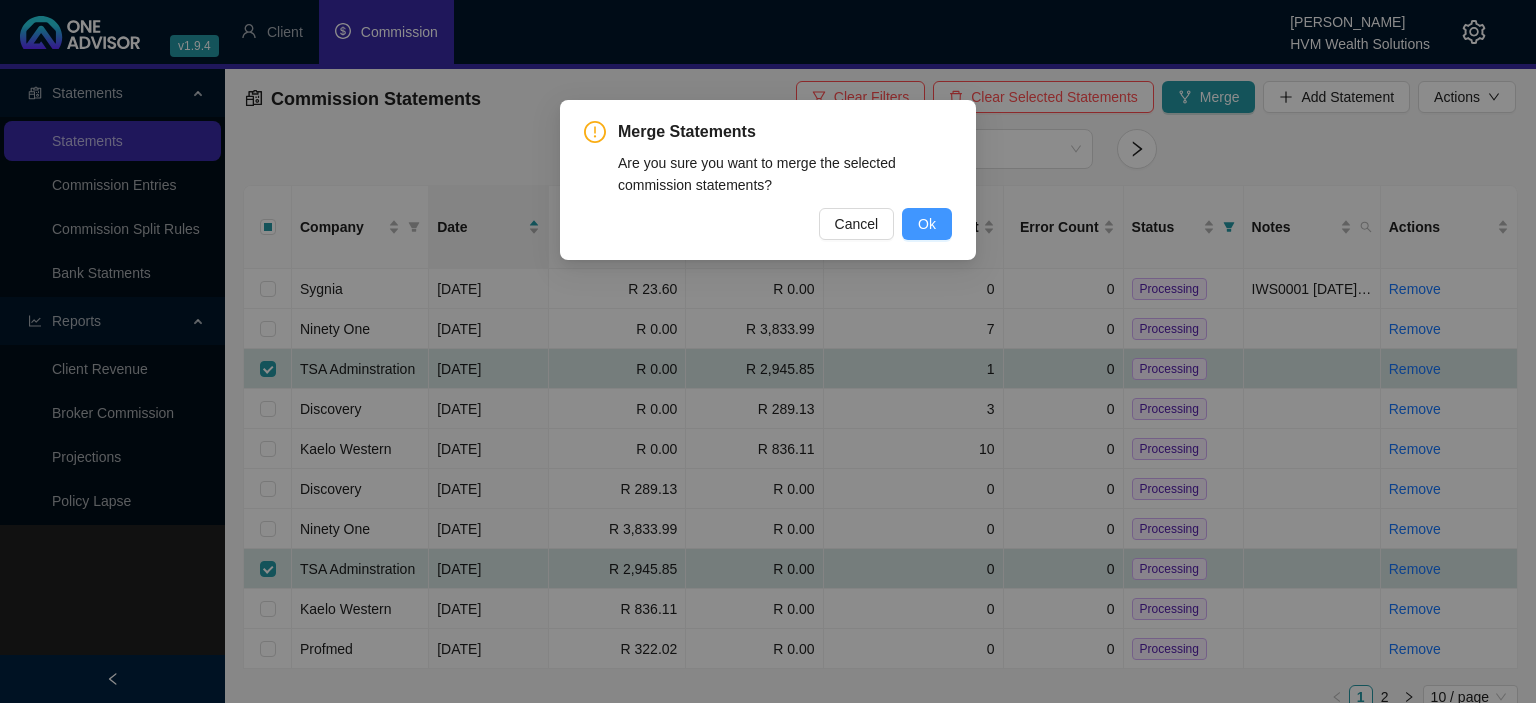 click on "Ok" at bounding box center [927, 224] 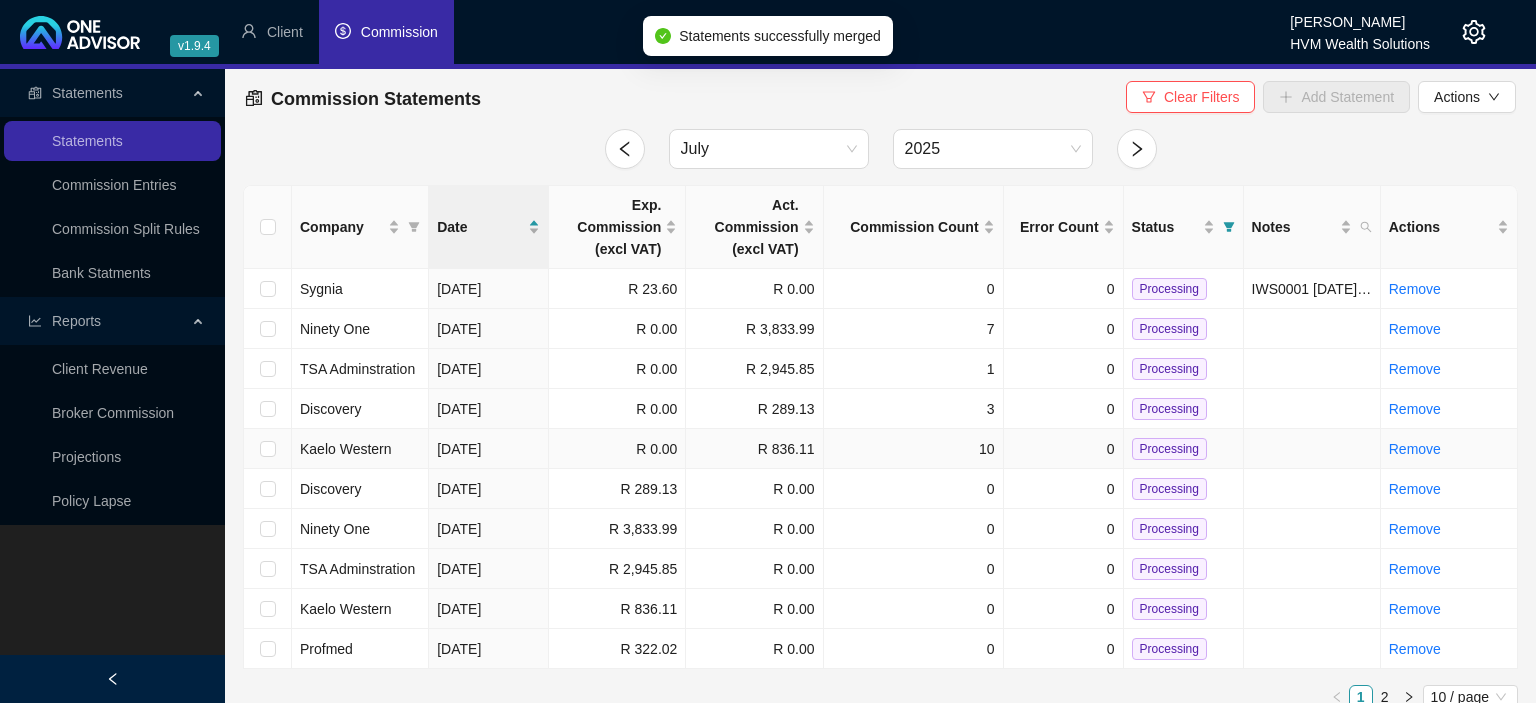 checkbox on "false" 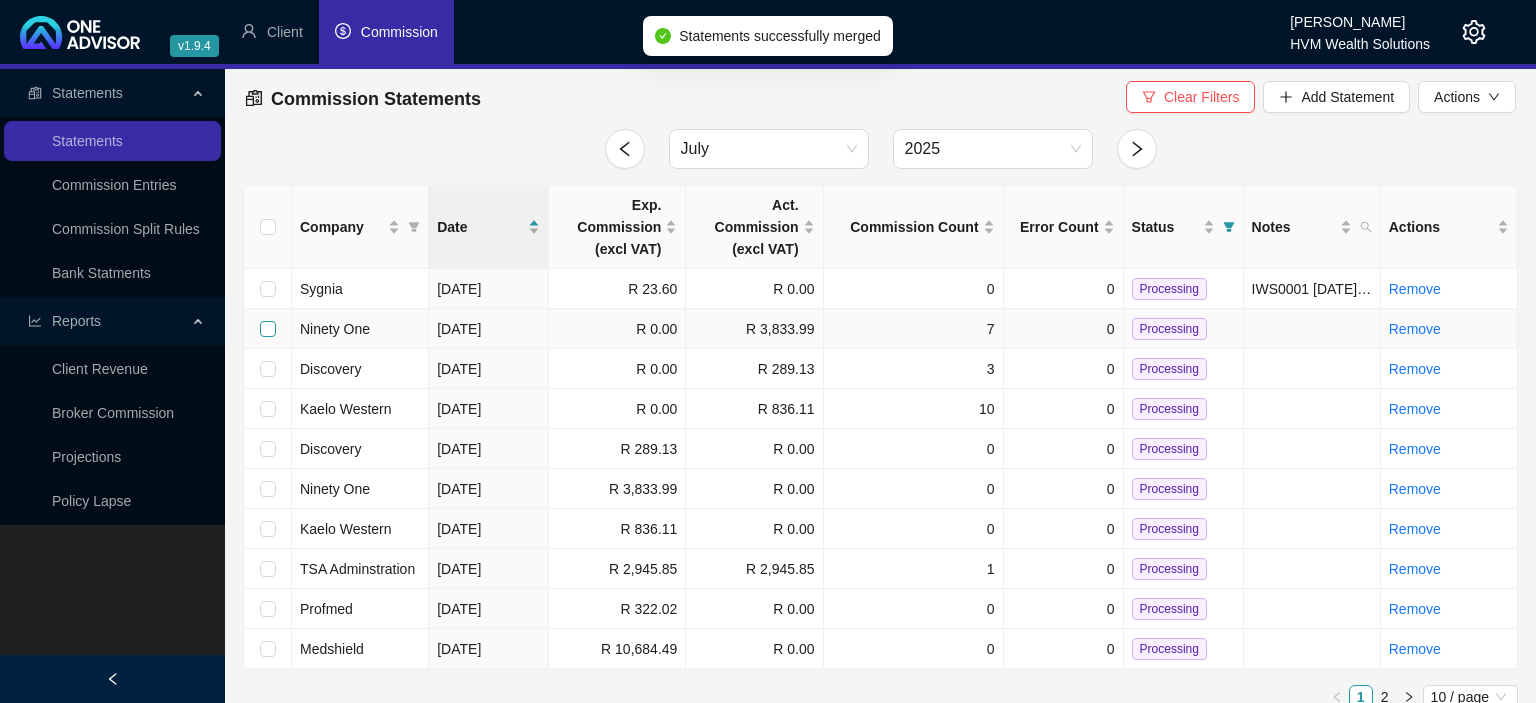click at bounding box center (268, 329) 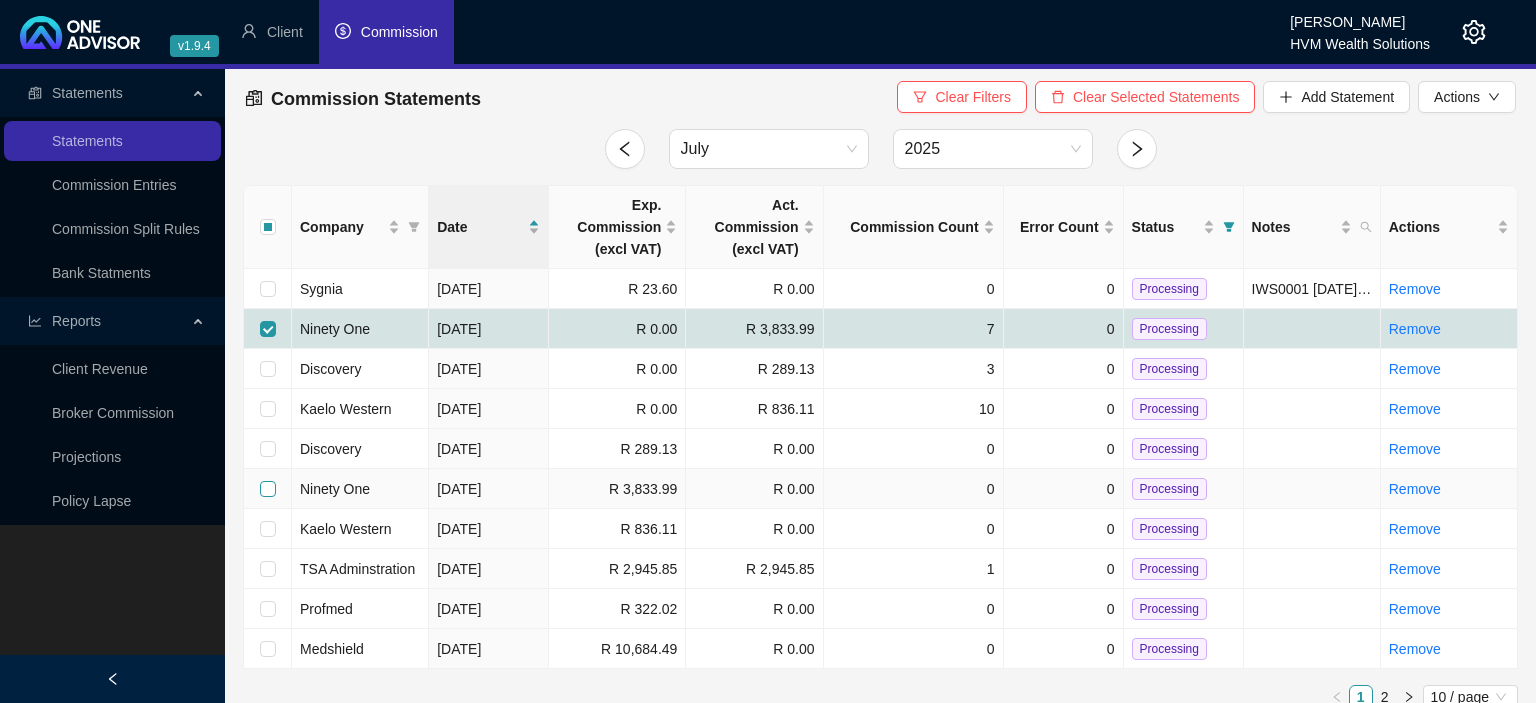 click at bounding box center (268, 489) 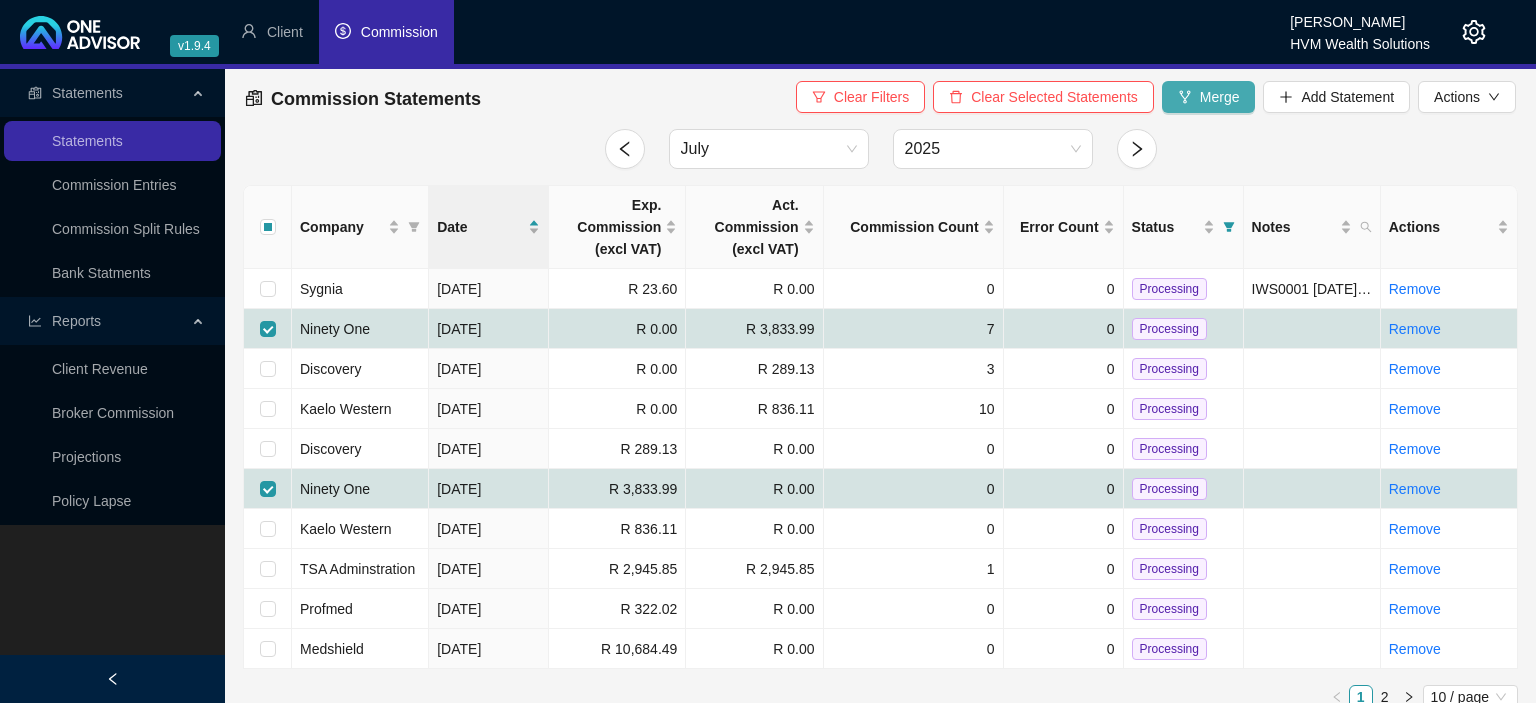 click on "Merge" at bounding box center [1220, 97] 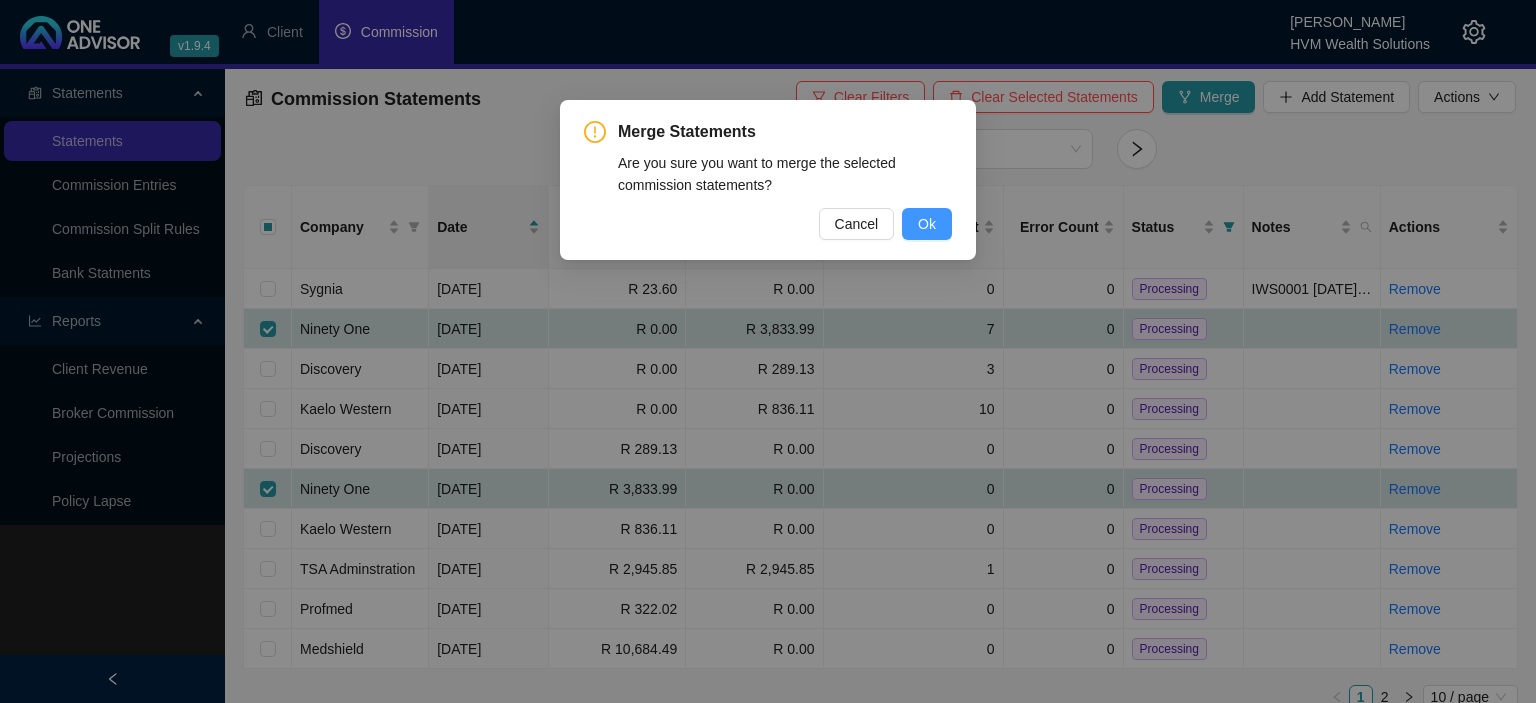 click on "Ok" at bounding box center (927, 224) 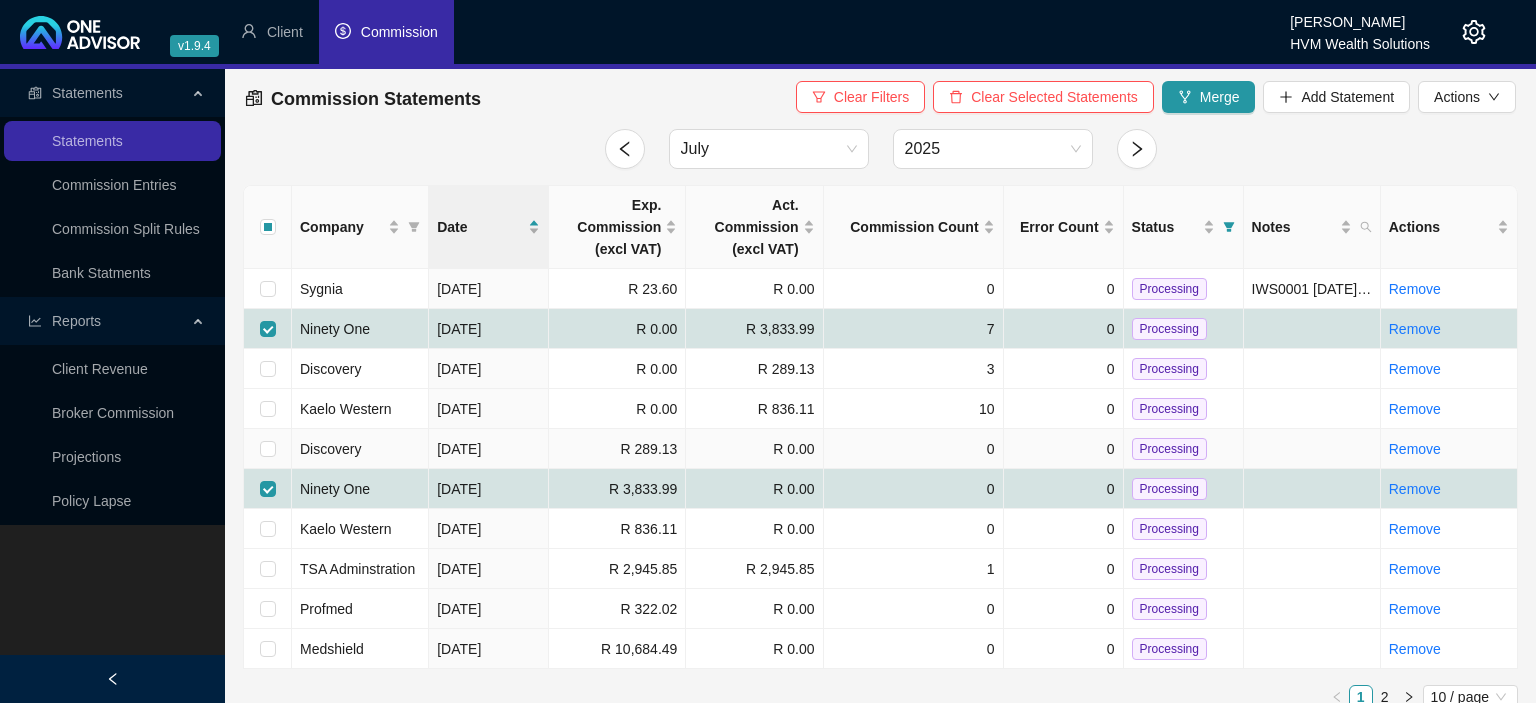 checkbox on "false" 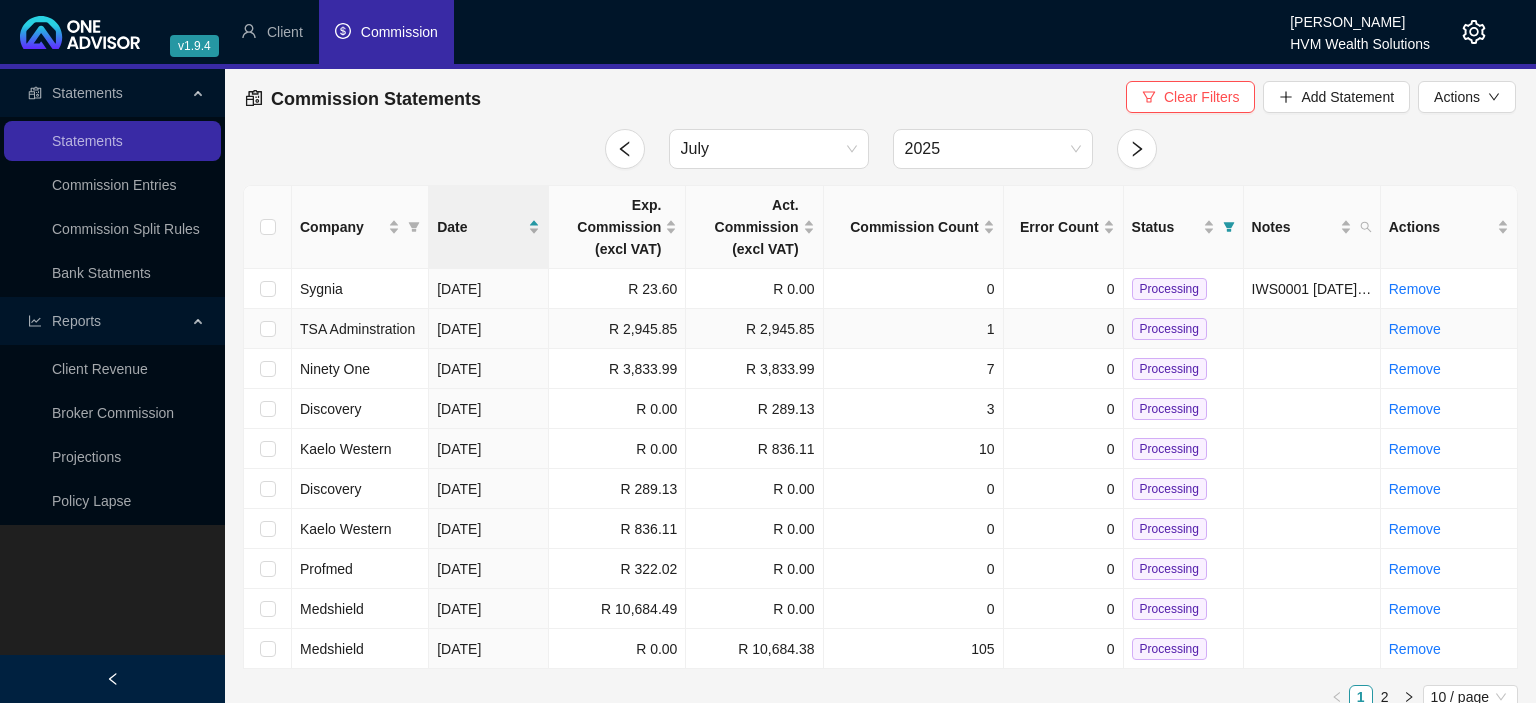 click on "Processing" at bounding box center (1169, 329) 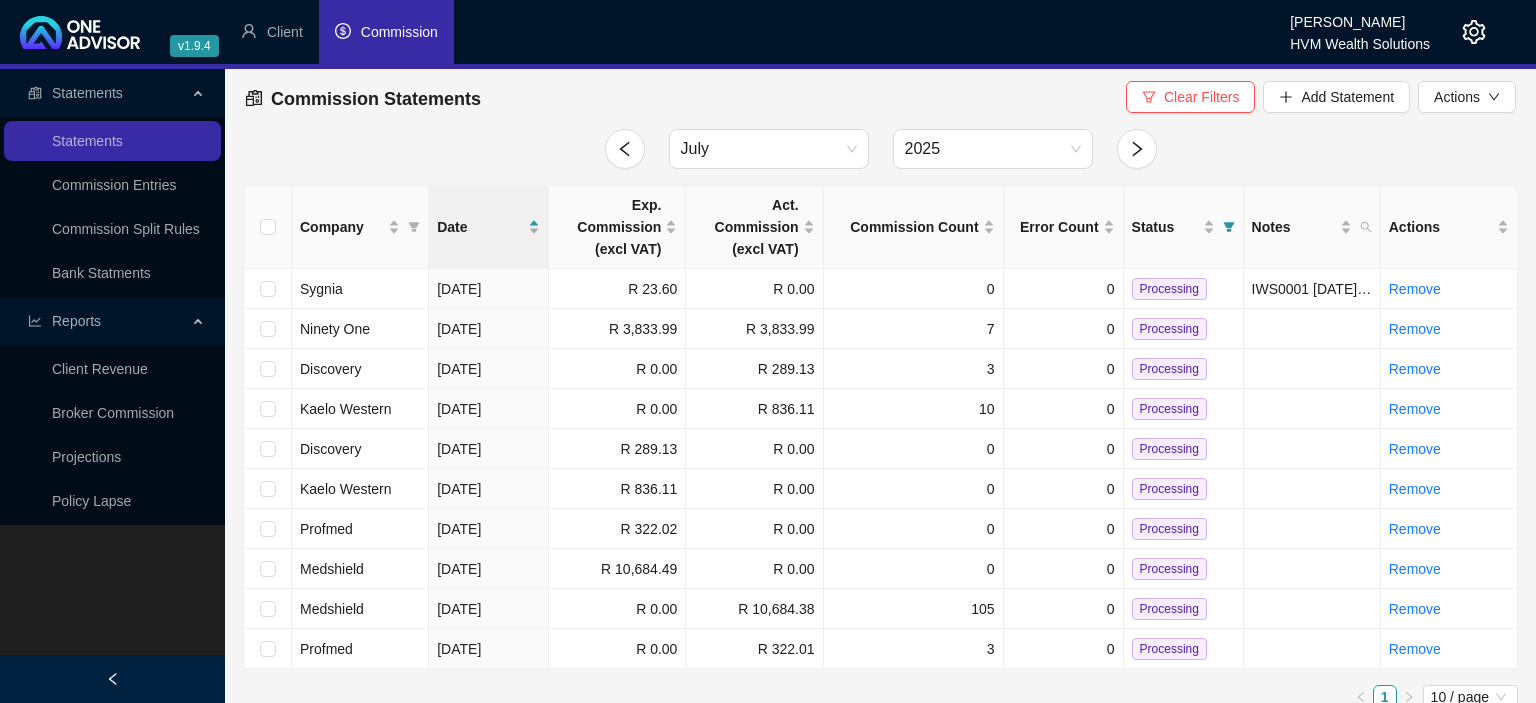 click on "Processing" at bounding box center (1169, 329) 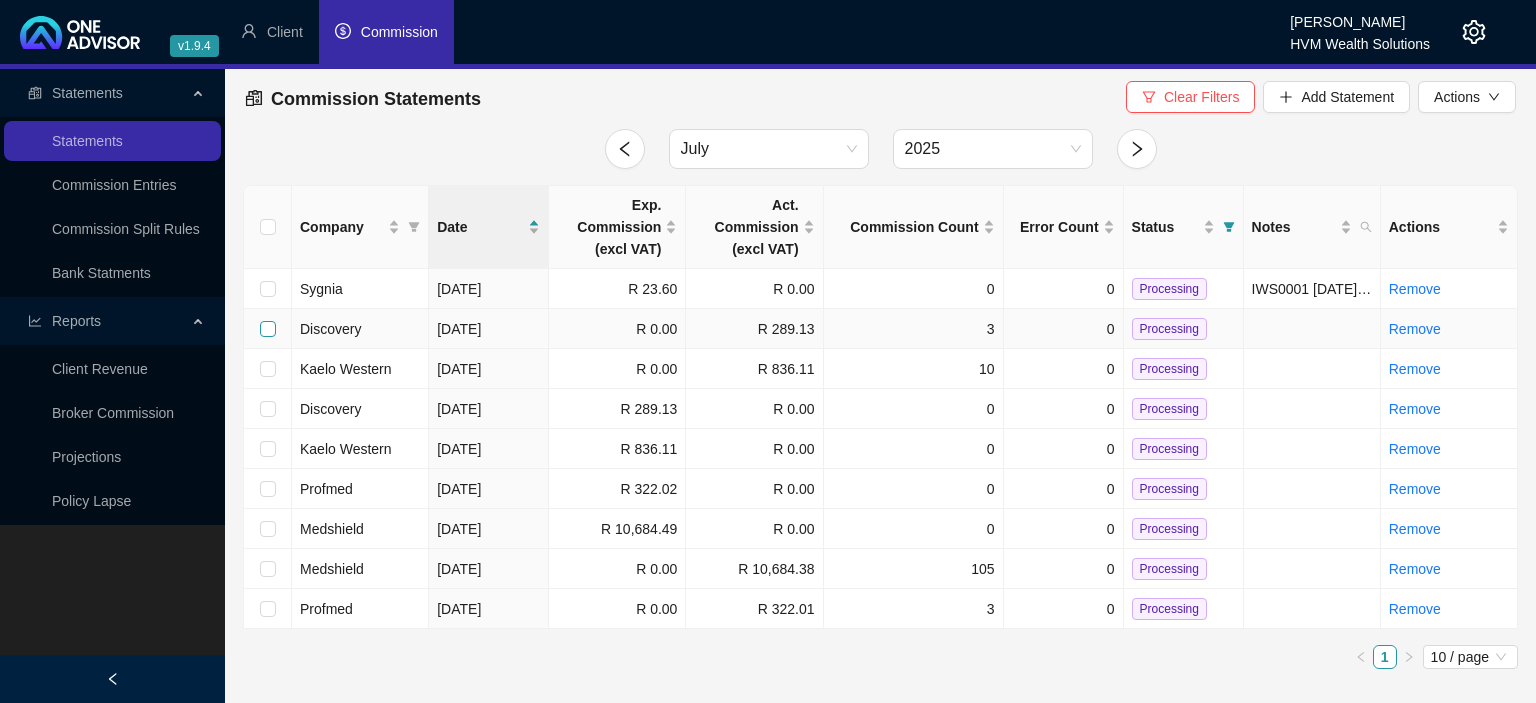 click at bounding box center (268, 329) 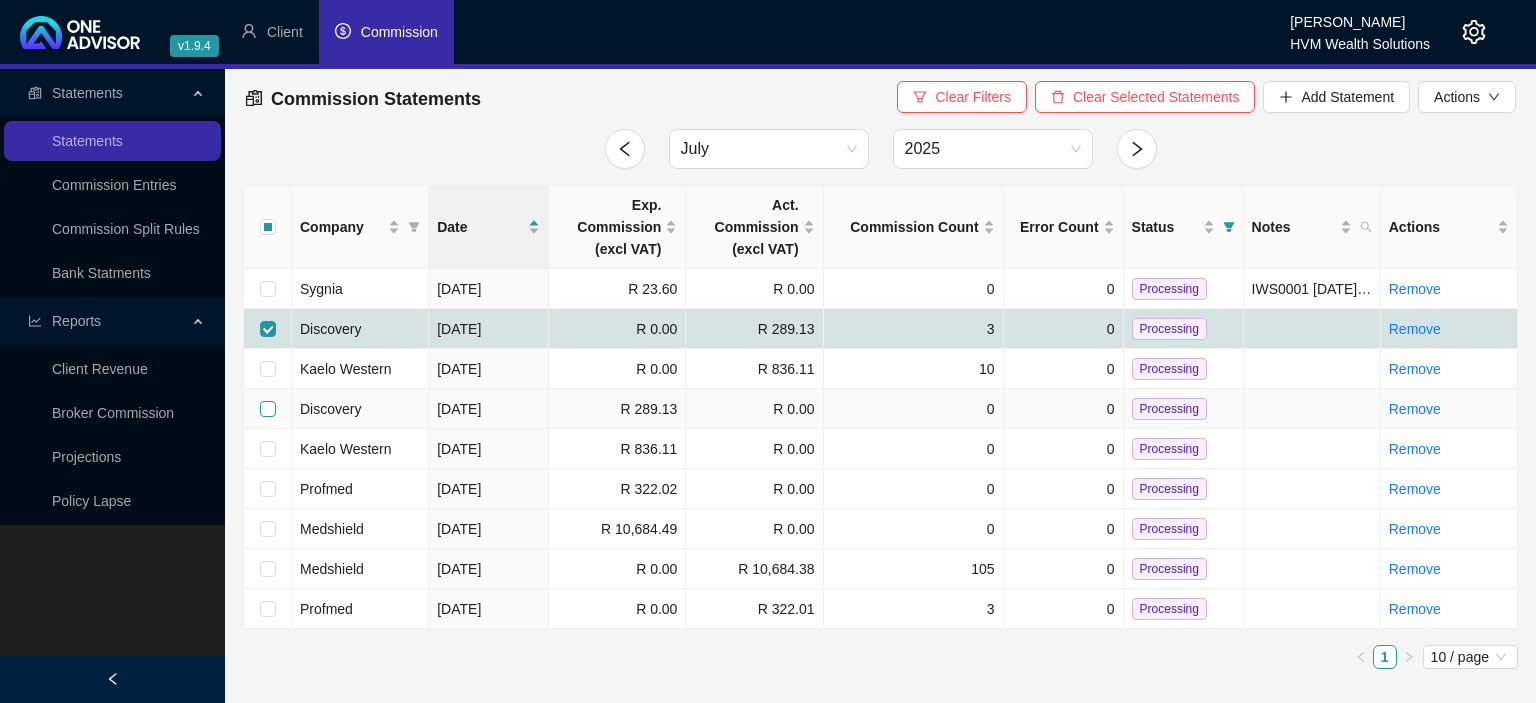 click at bounding box center [268, 409] 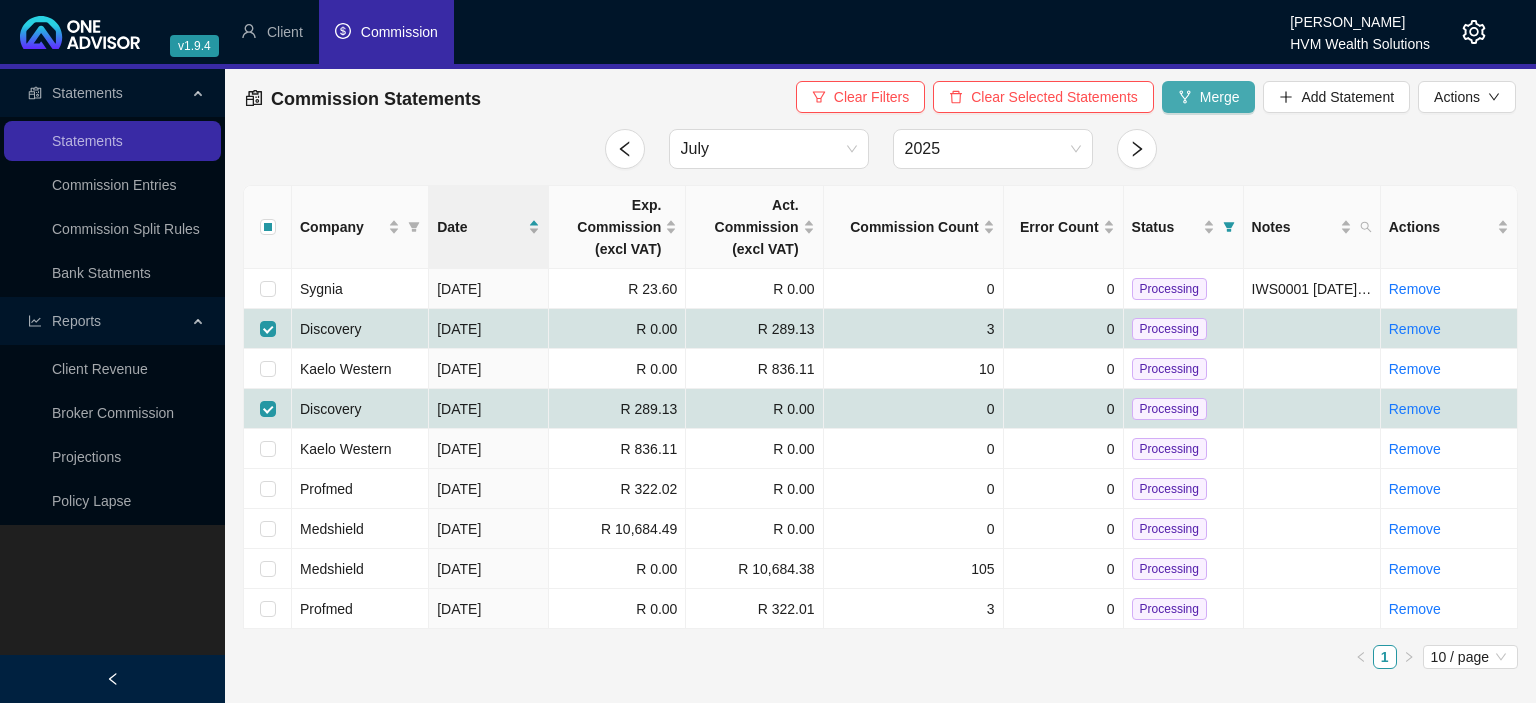 click on "Merge" at bounding box center [1220, 97] 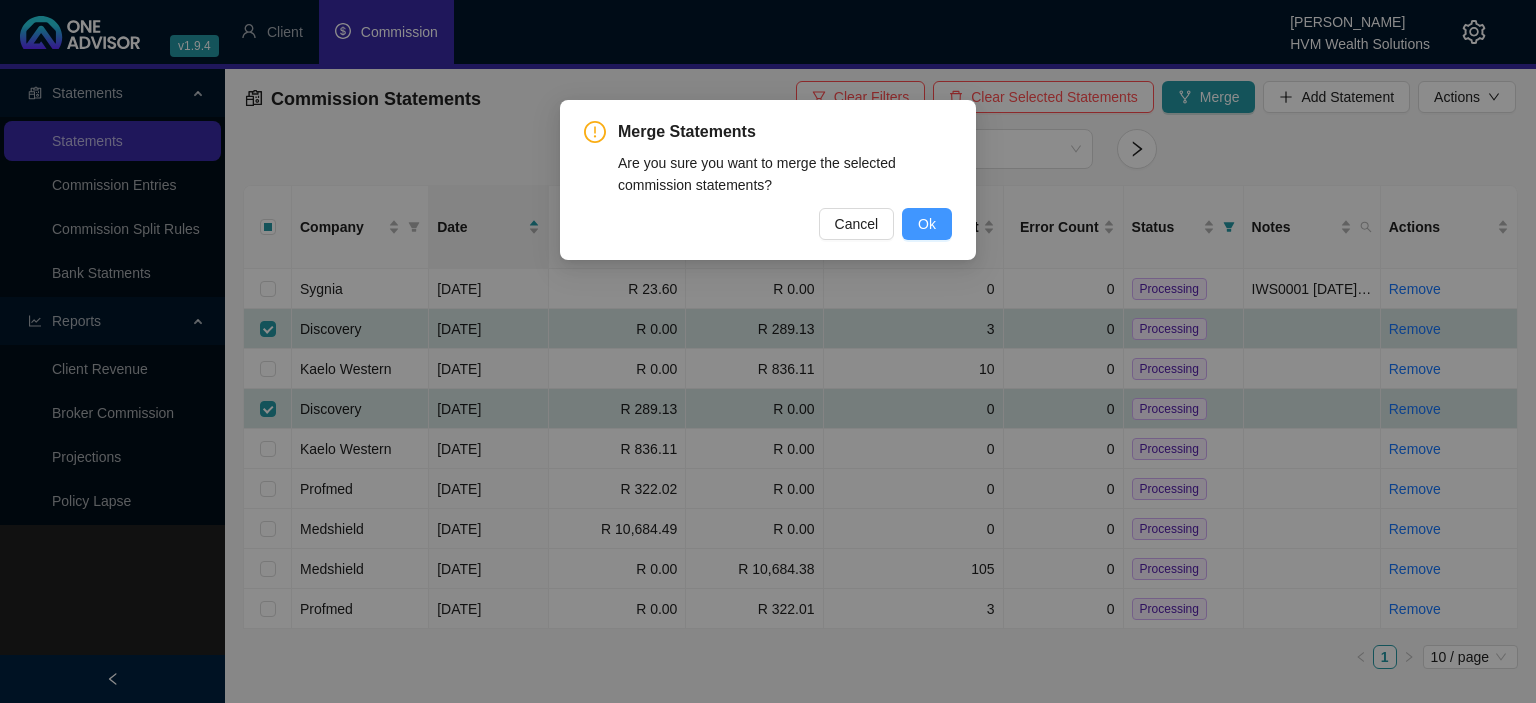 click on "Ok" at bounding box center [927, 224] 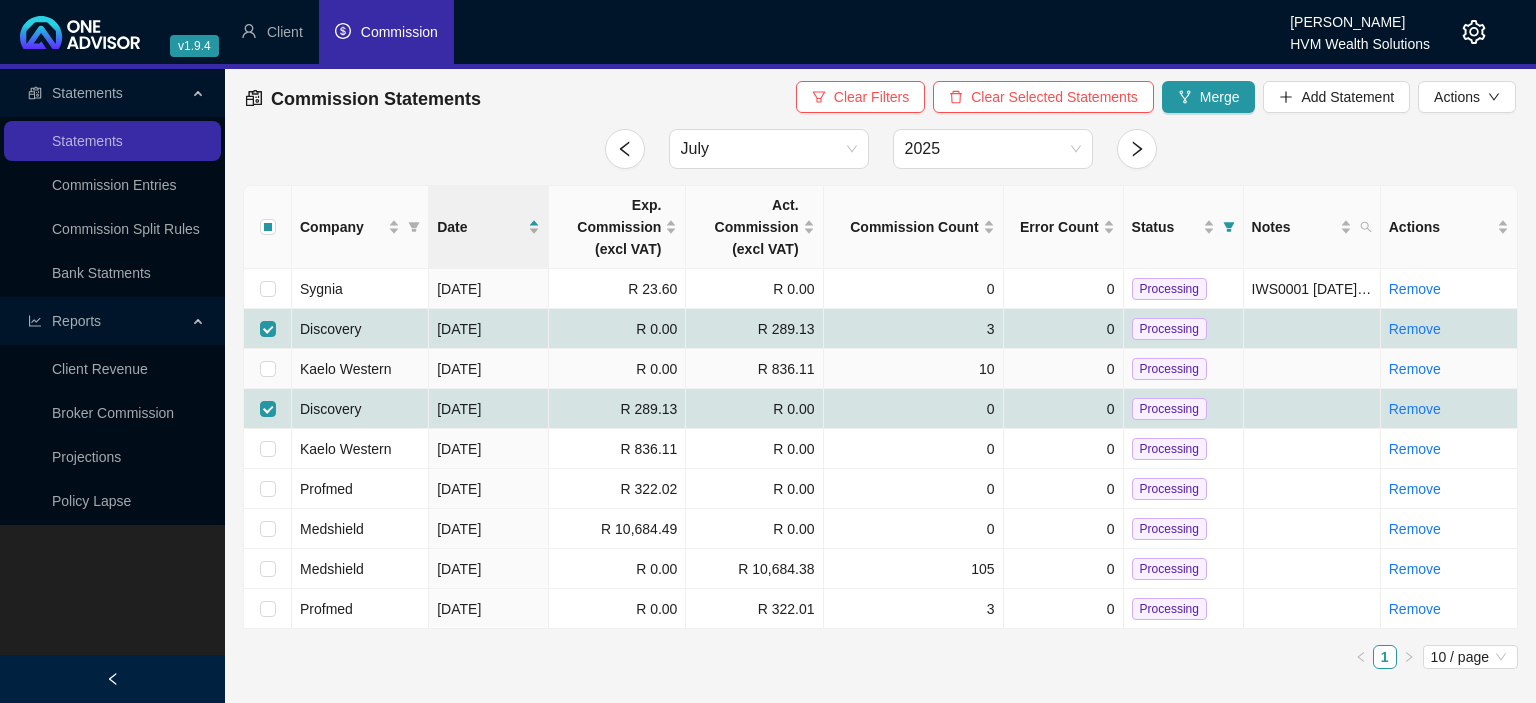 checkbox on "false" 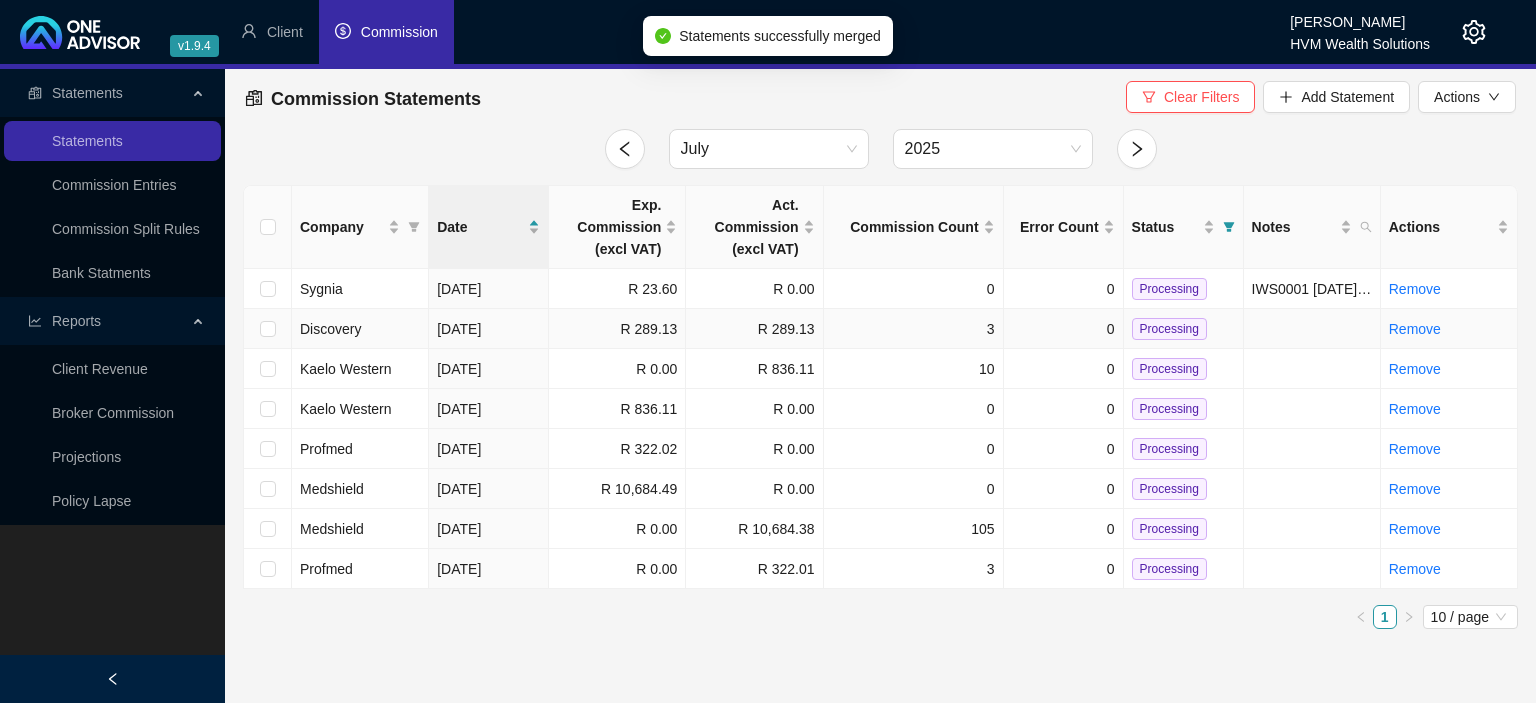 click on "Processing" at bounding box center (1169, 329) 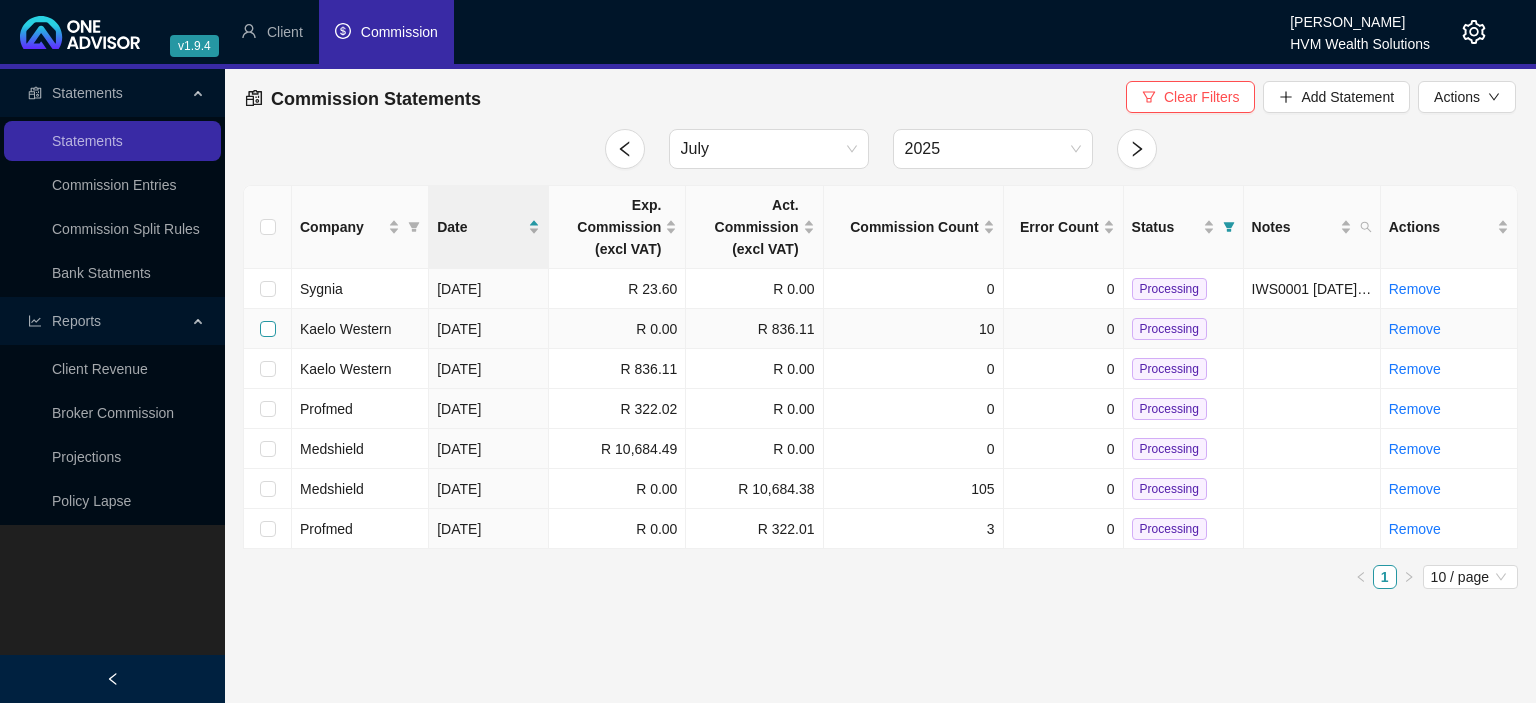 click at bounding box center (268, 329) 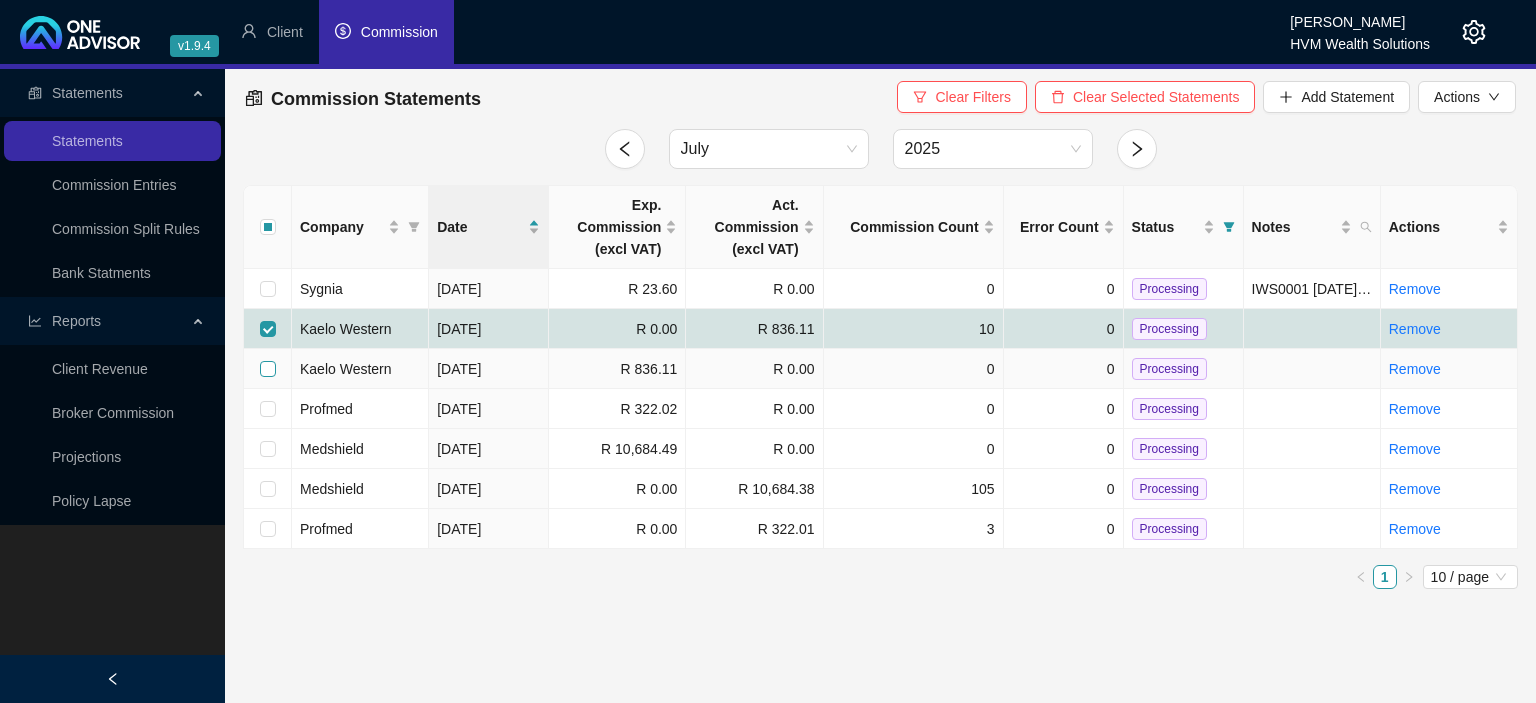 click at bounding box center (268, 369) 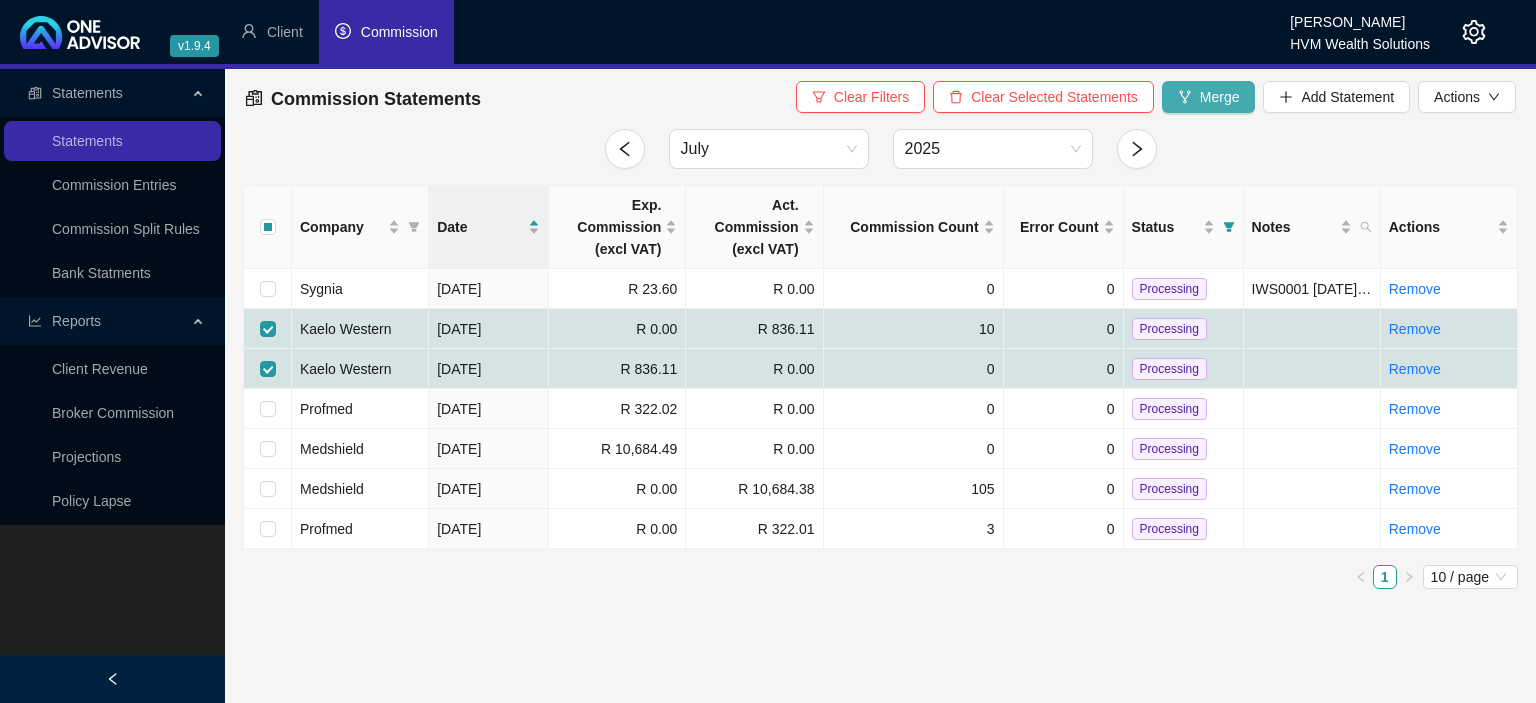 click on "Merge" at bounding box center (1209, 97) 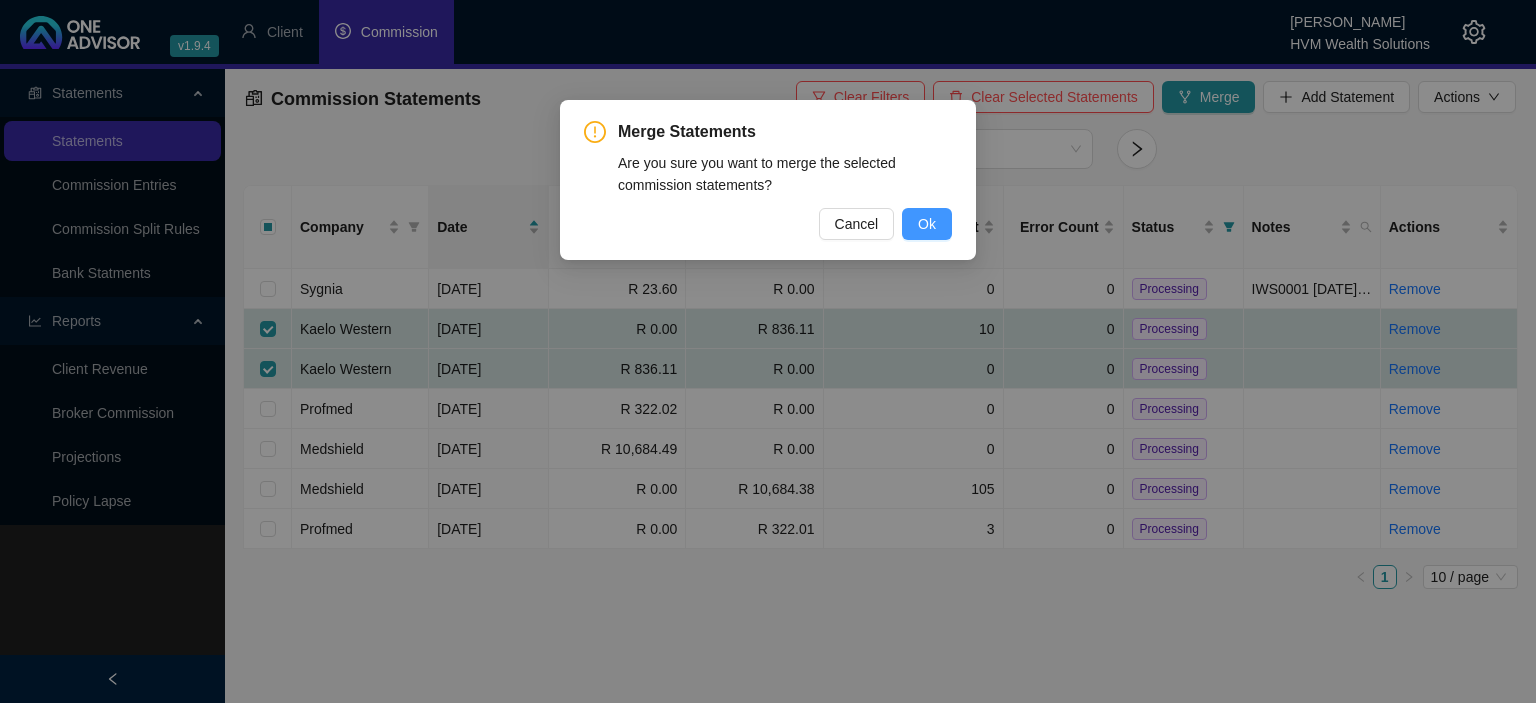 click on "Ok" at bounding box center [927, 224] 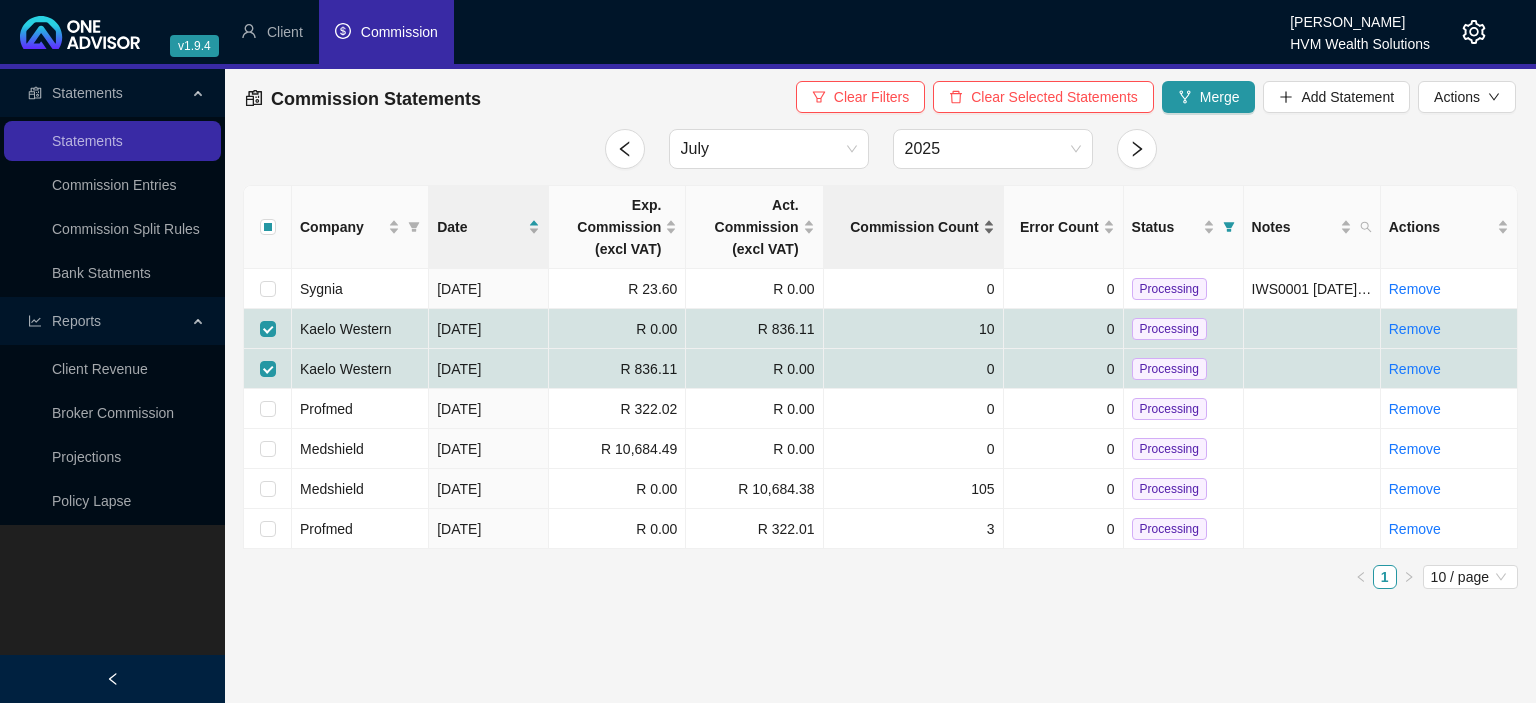 checkbox on "false" 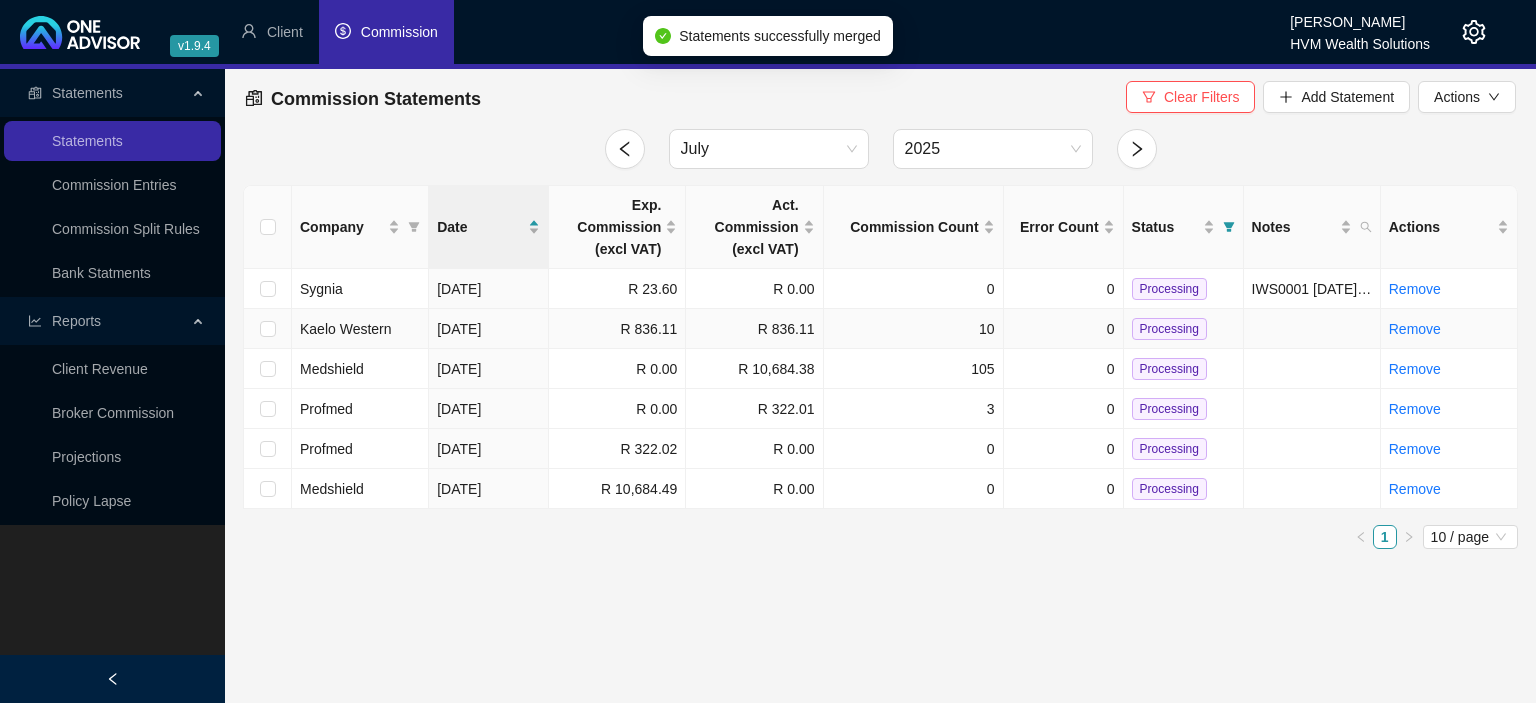 click on "Processing" at bounding box center [1169, 329] 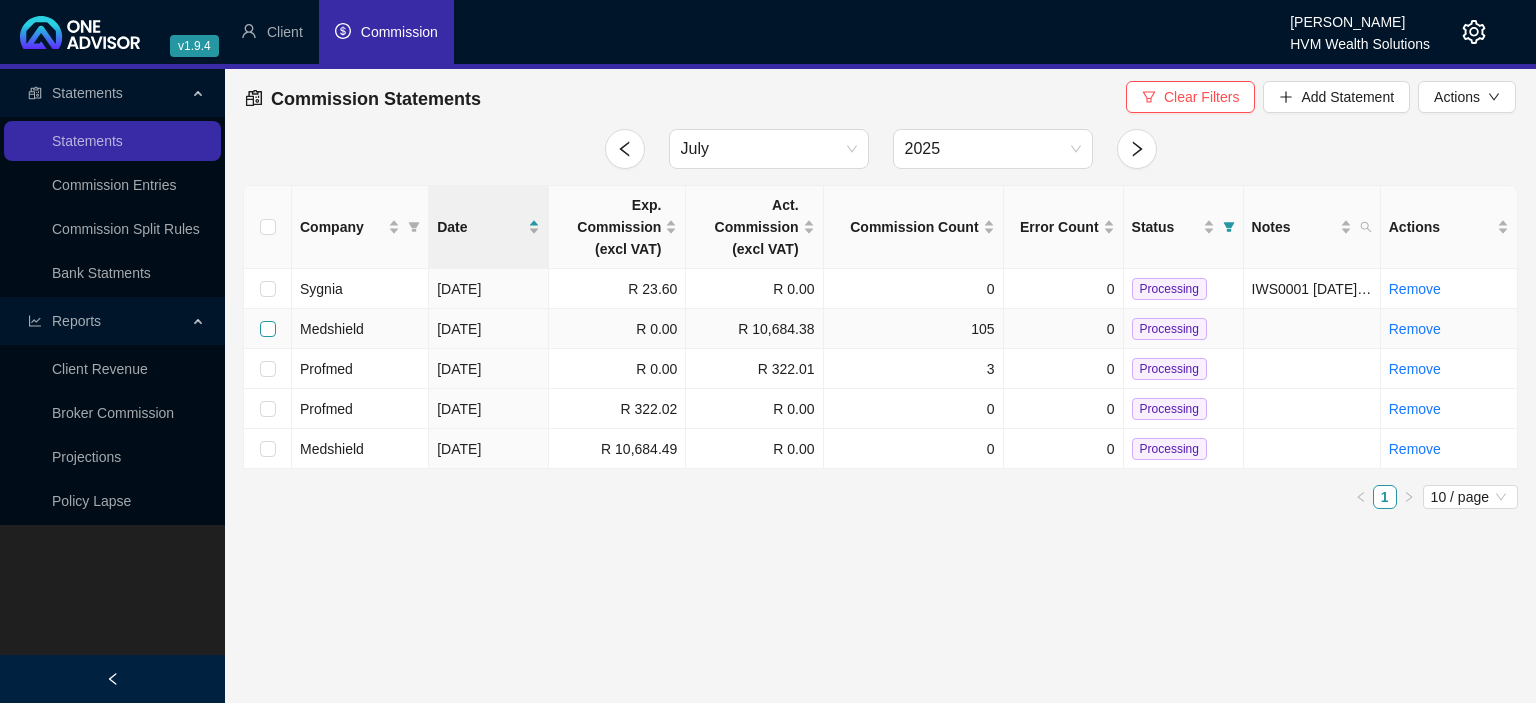 click at bounding box center (268, 329) 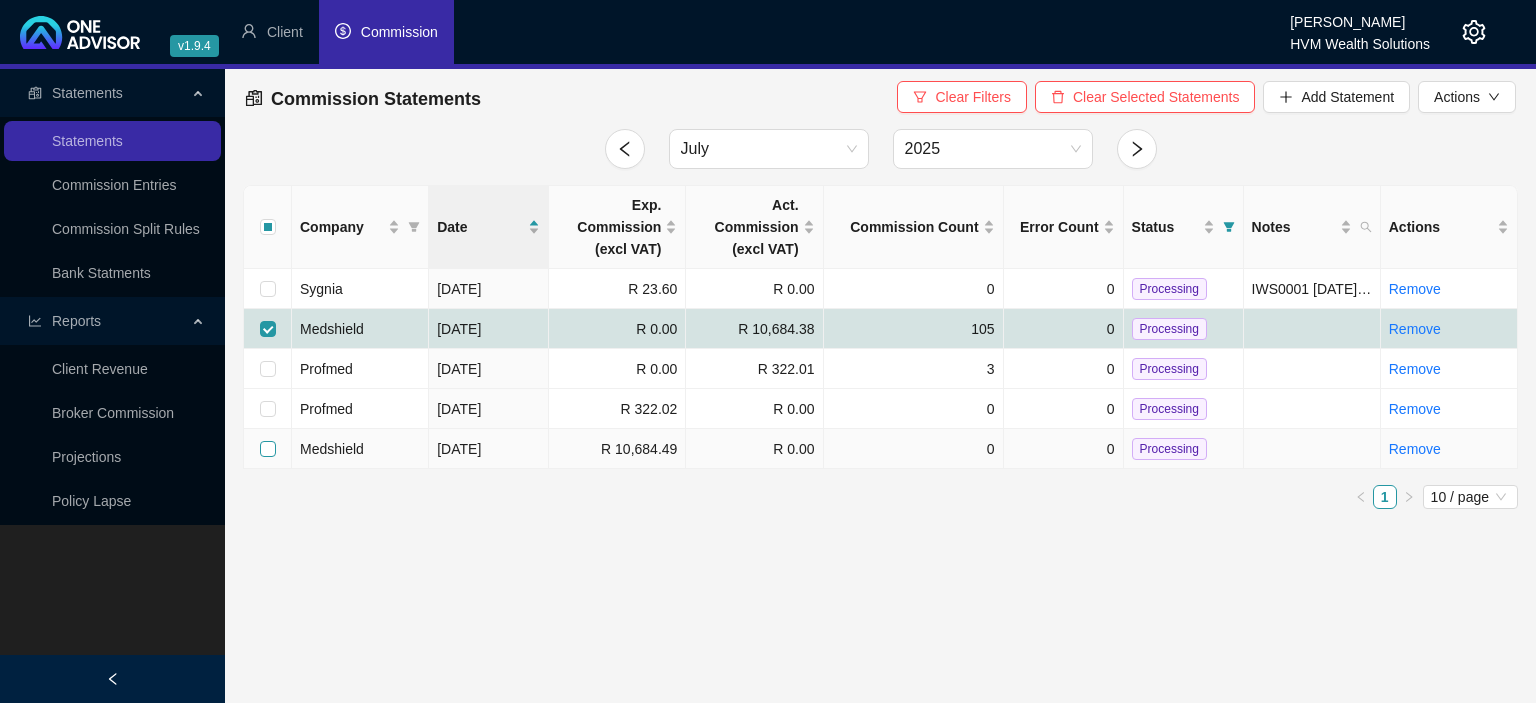 click at bounding box center (268, 449) 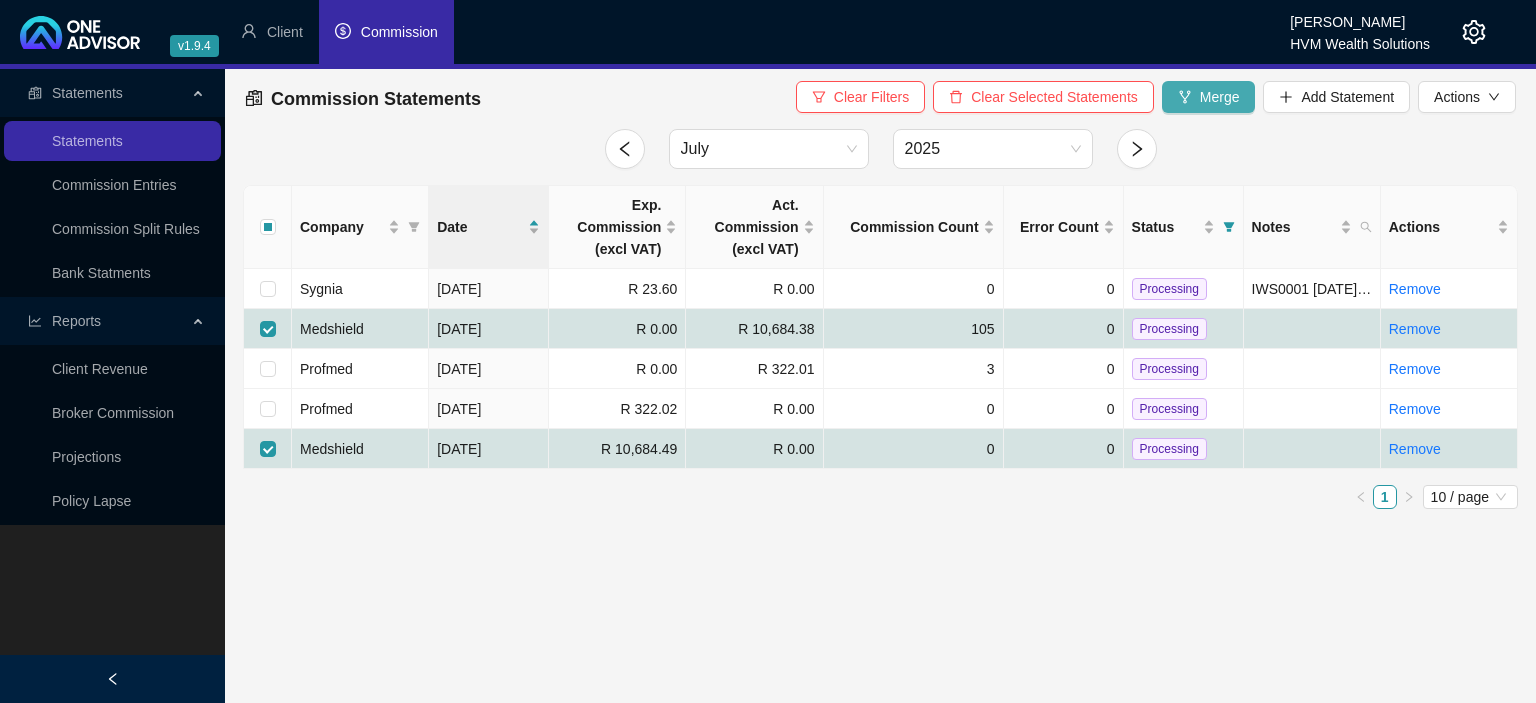 click on "Merge" at bounding box center [1220, 97] 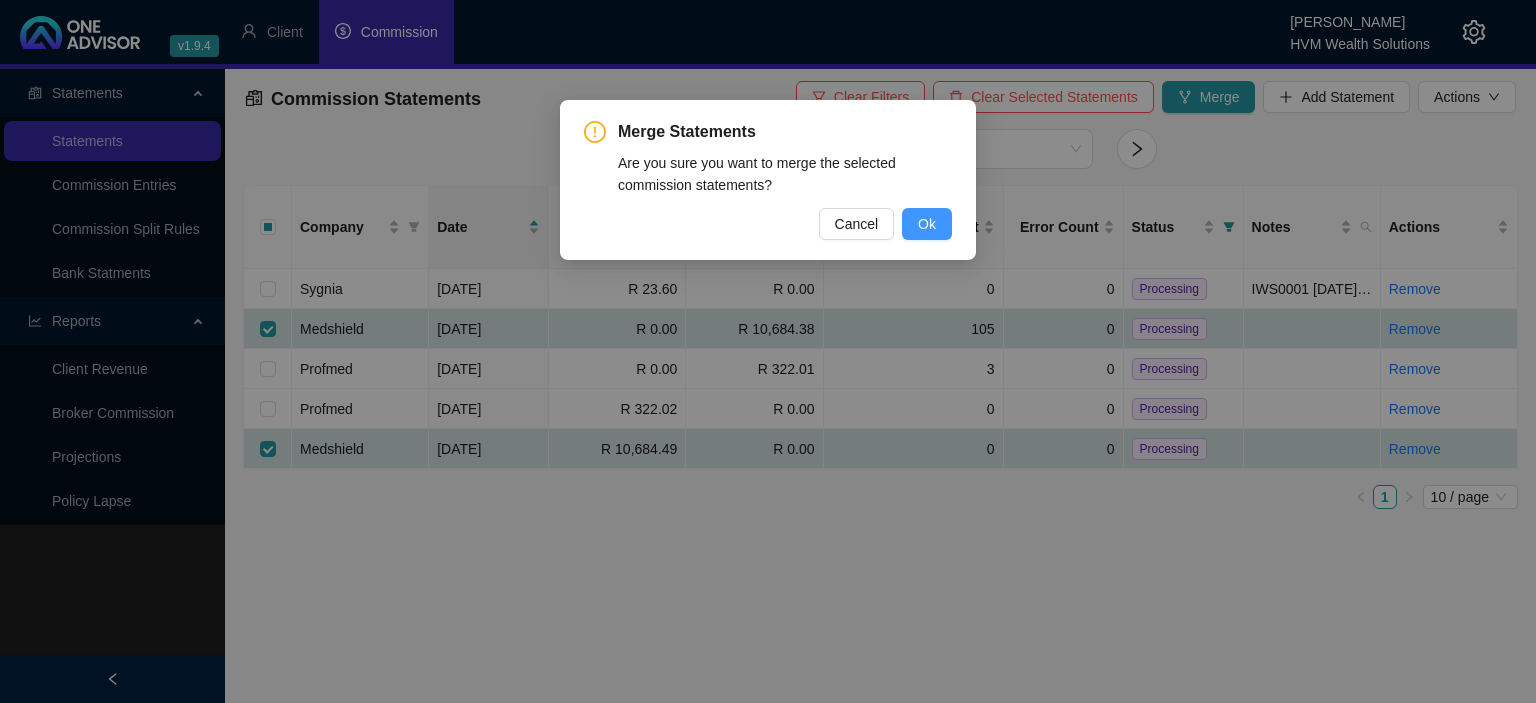 click on "Ok" at bounding box center (927, 224) 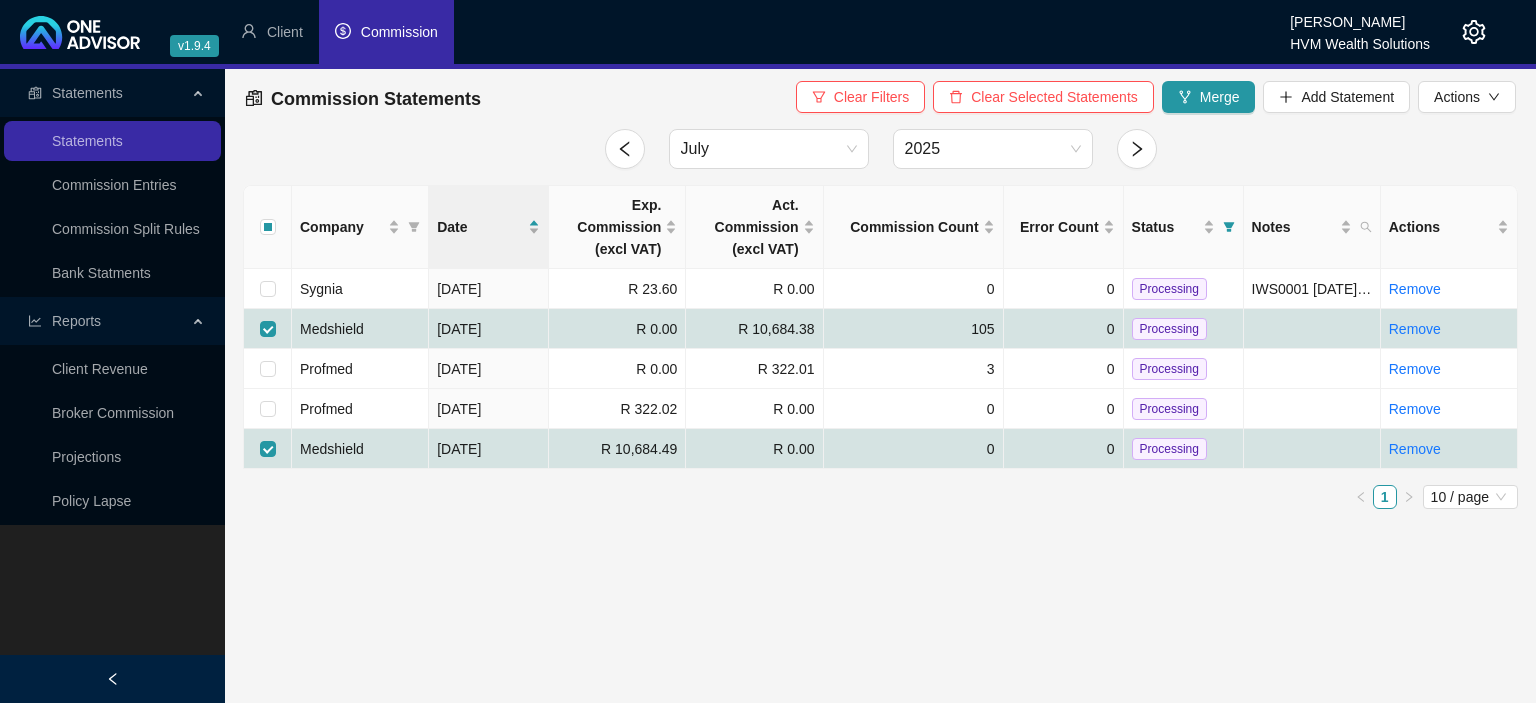 checkbox on "false" 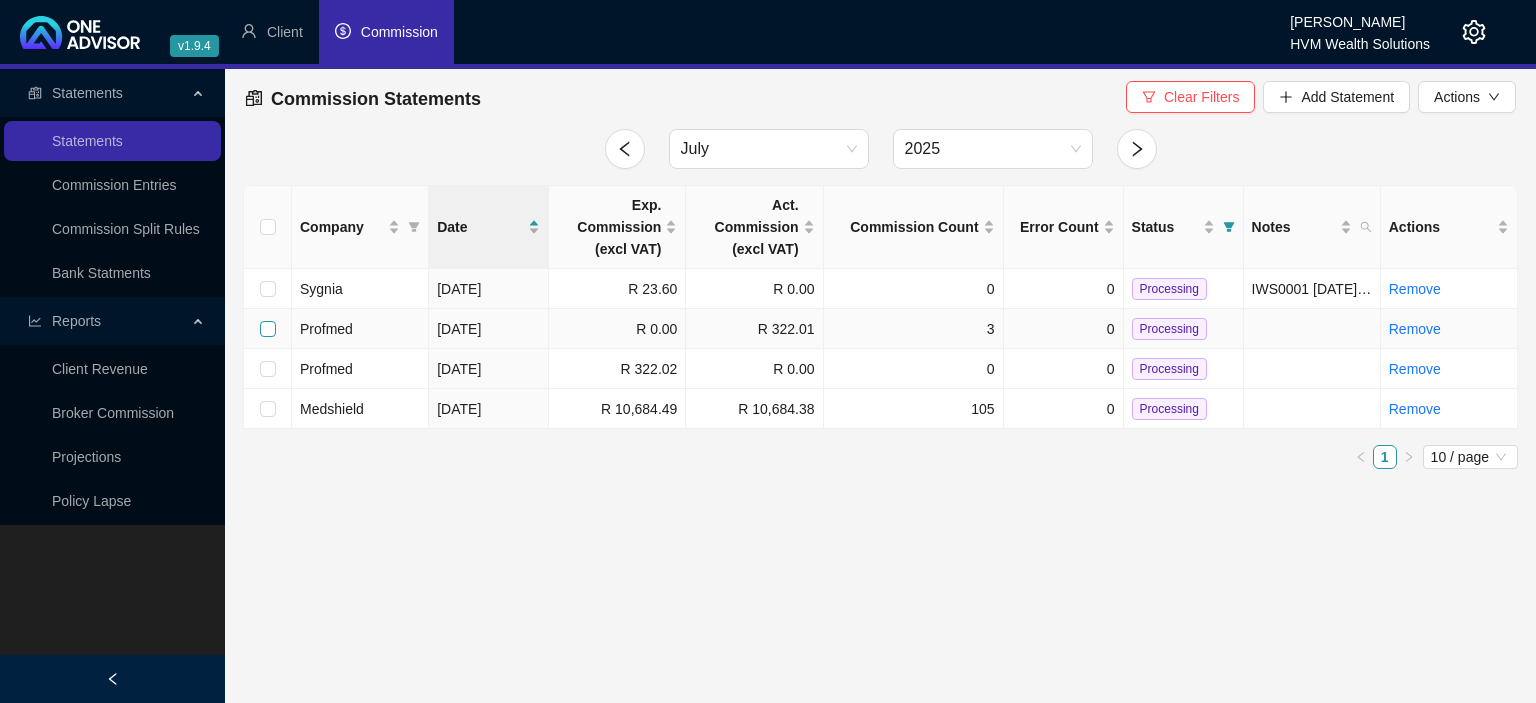 click at bounding box center [268, 329] 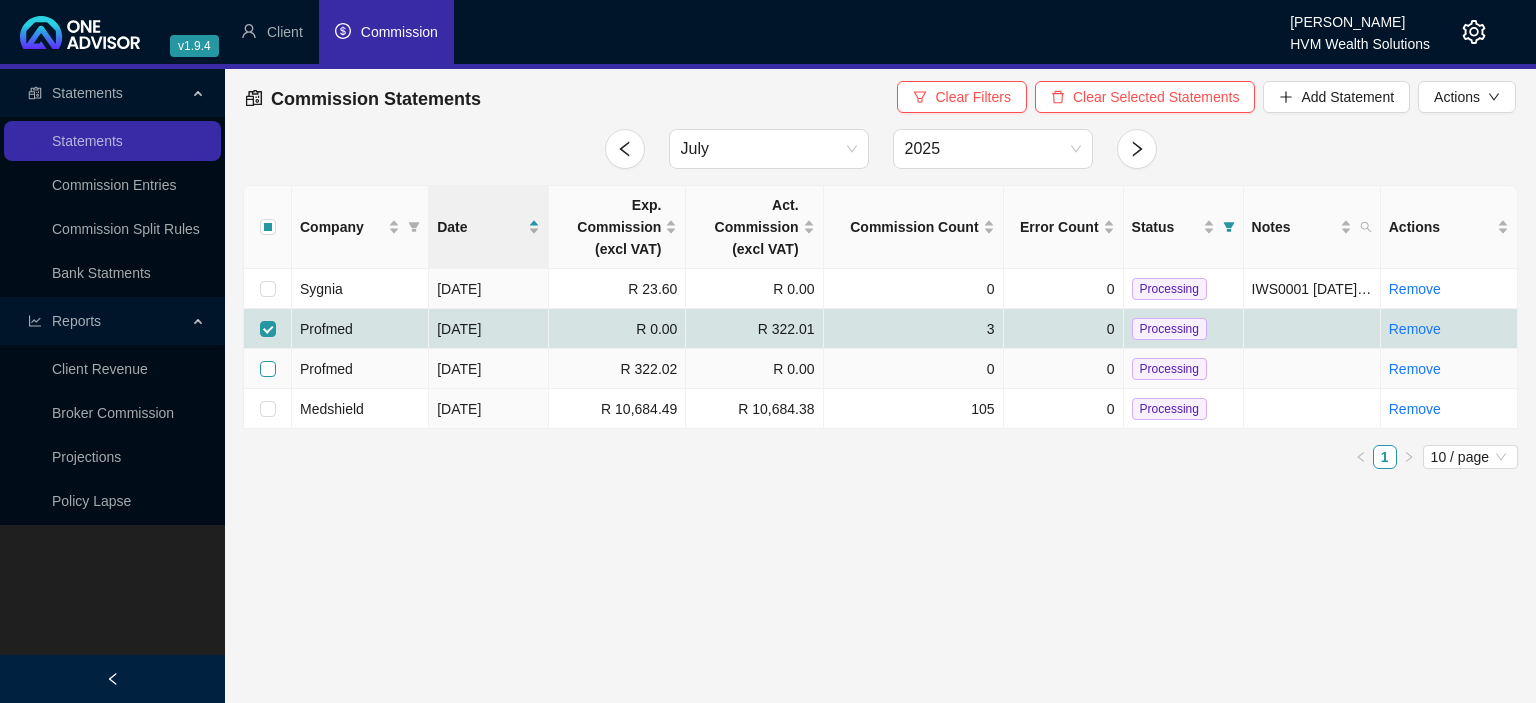 click at bounding box center [268, 369] 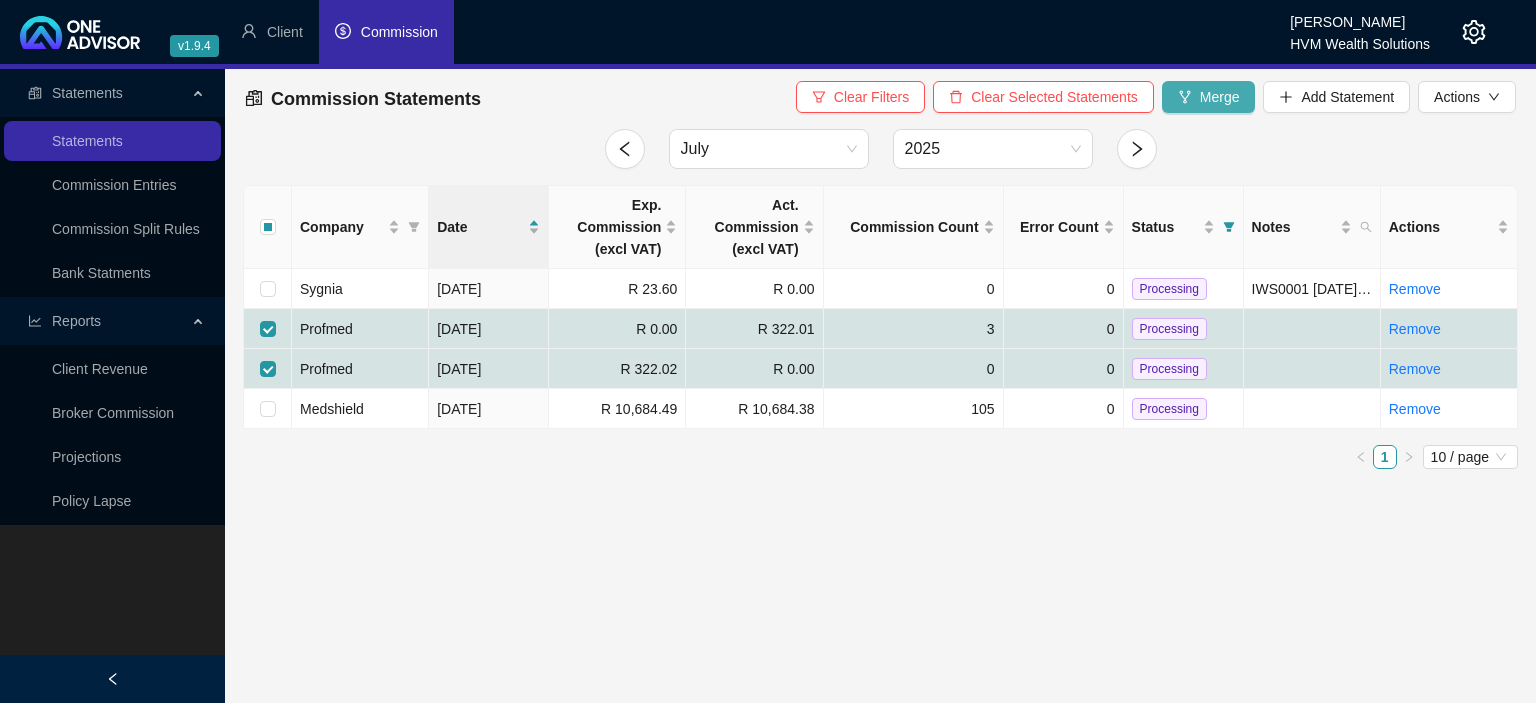 click on "Merge" at bounding box center [1220, 97] 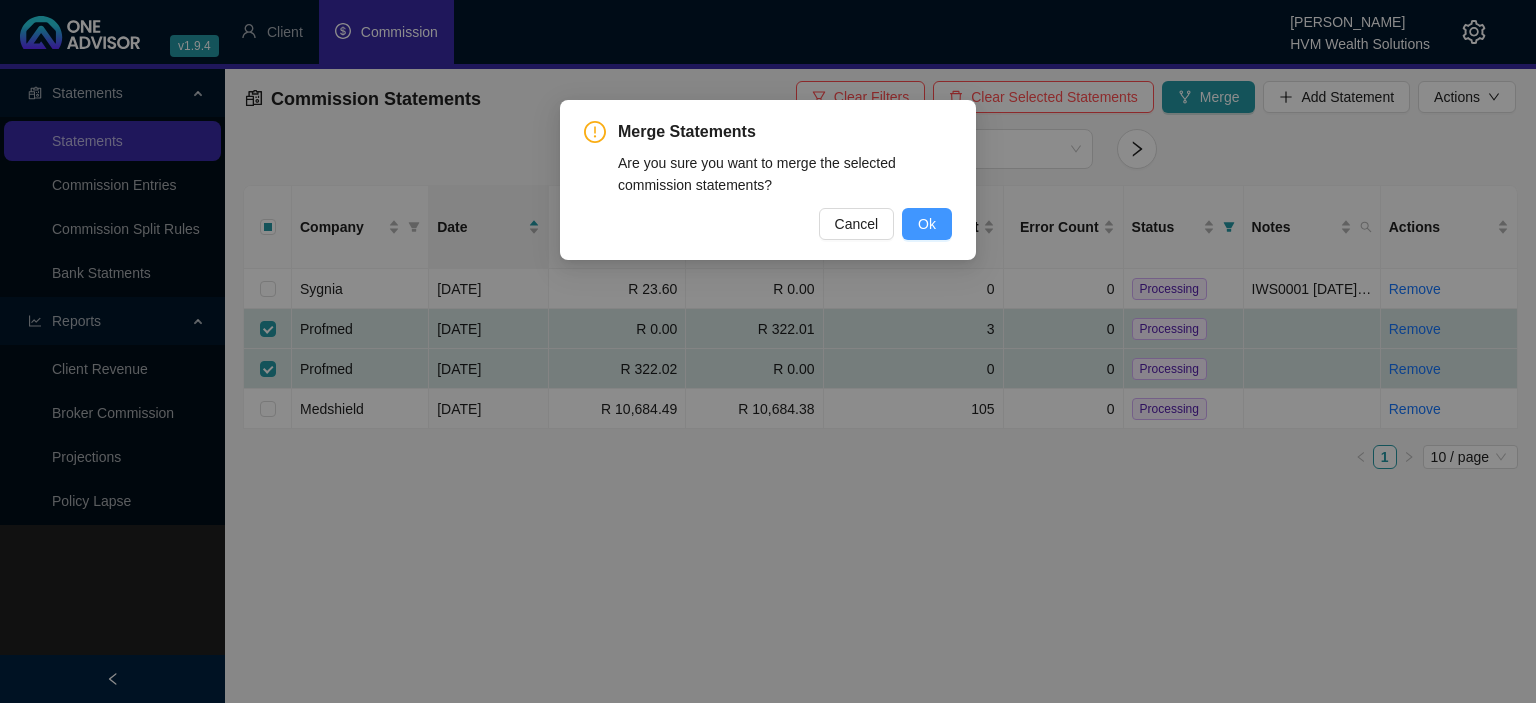 click on "Ok" at bounding box center [927, 224] 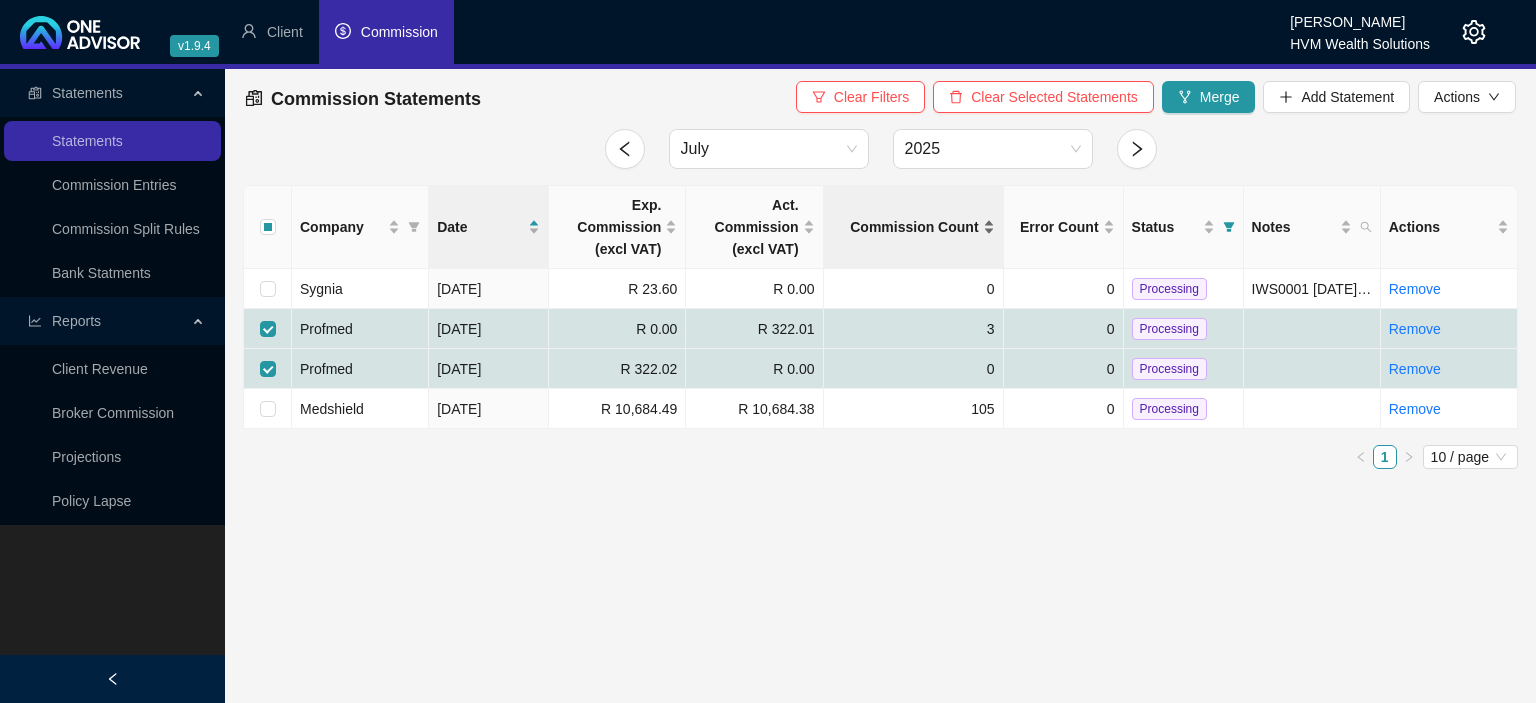 checkbox on "false" 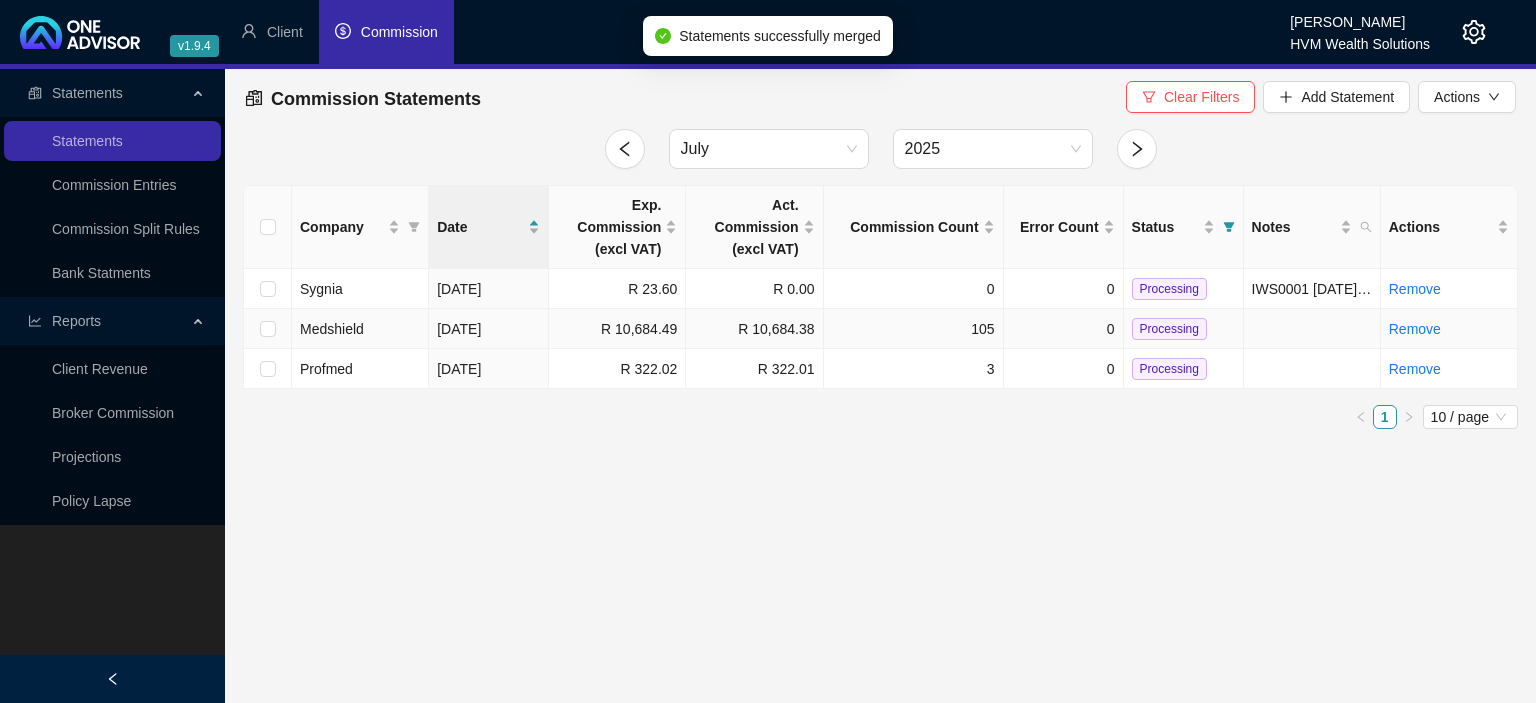 click on "Processing" at bounding box center [1169, 329] 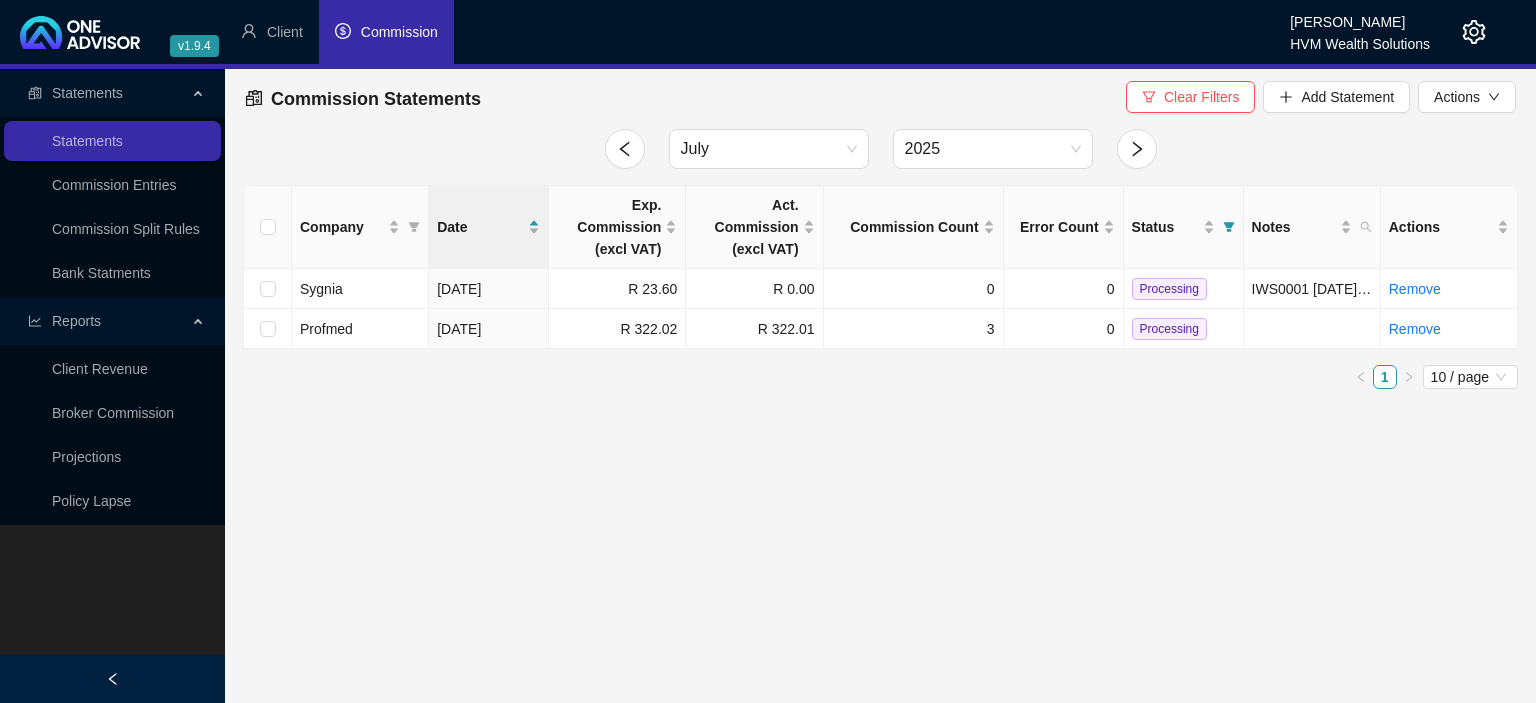 click on "Processing" at bounding box center [1169, 329] 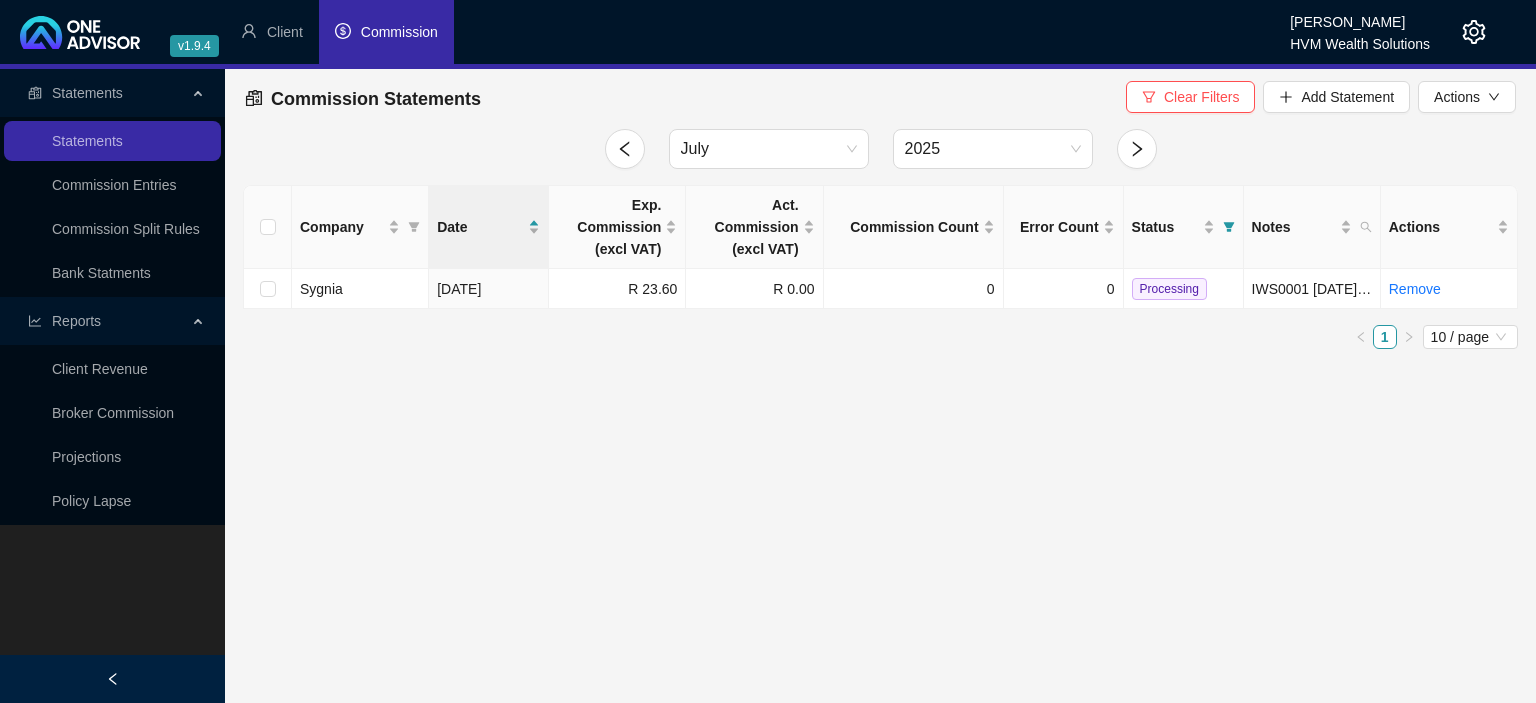 click 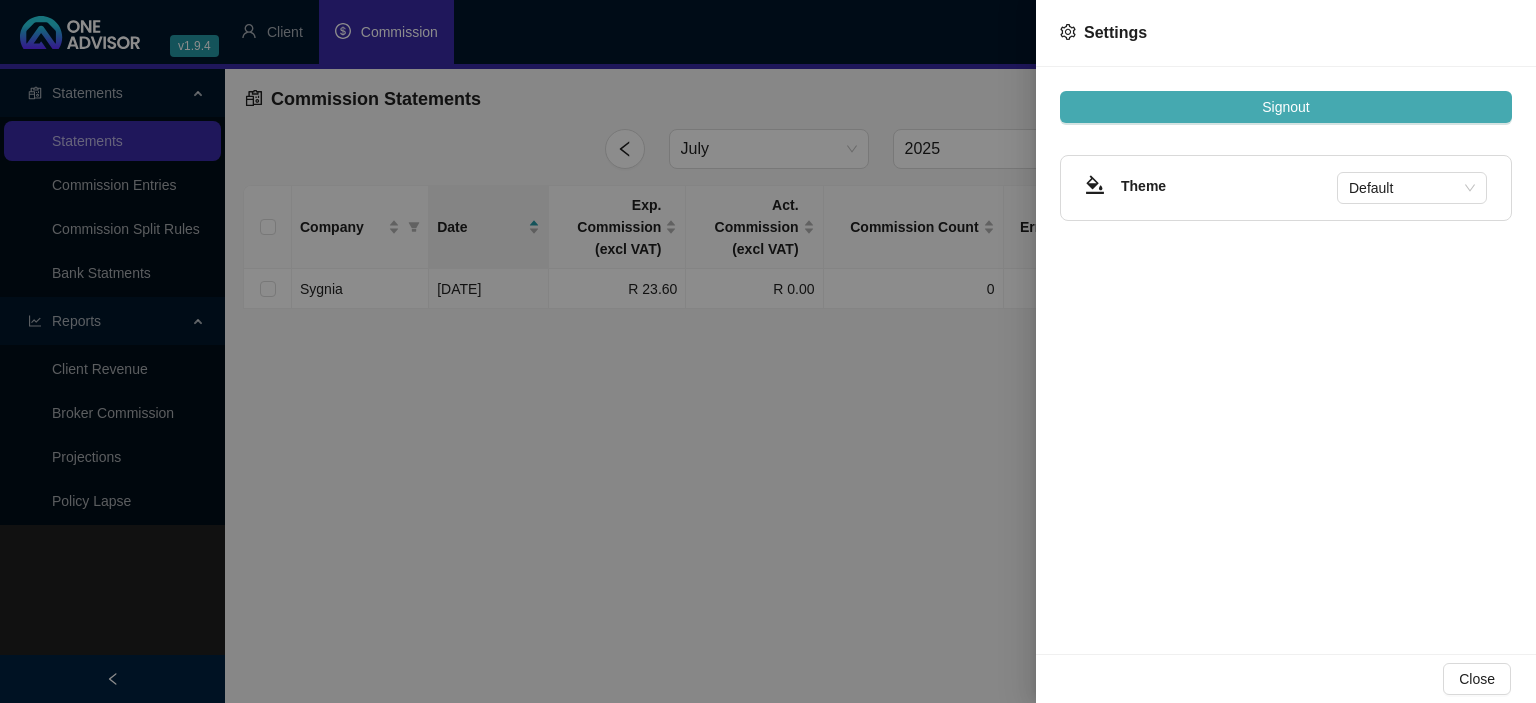 click on "Signout" at bounding box center (1286, 107) 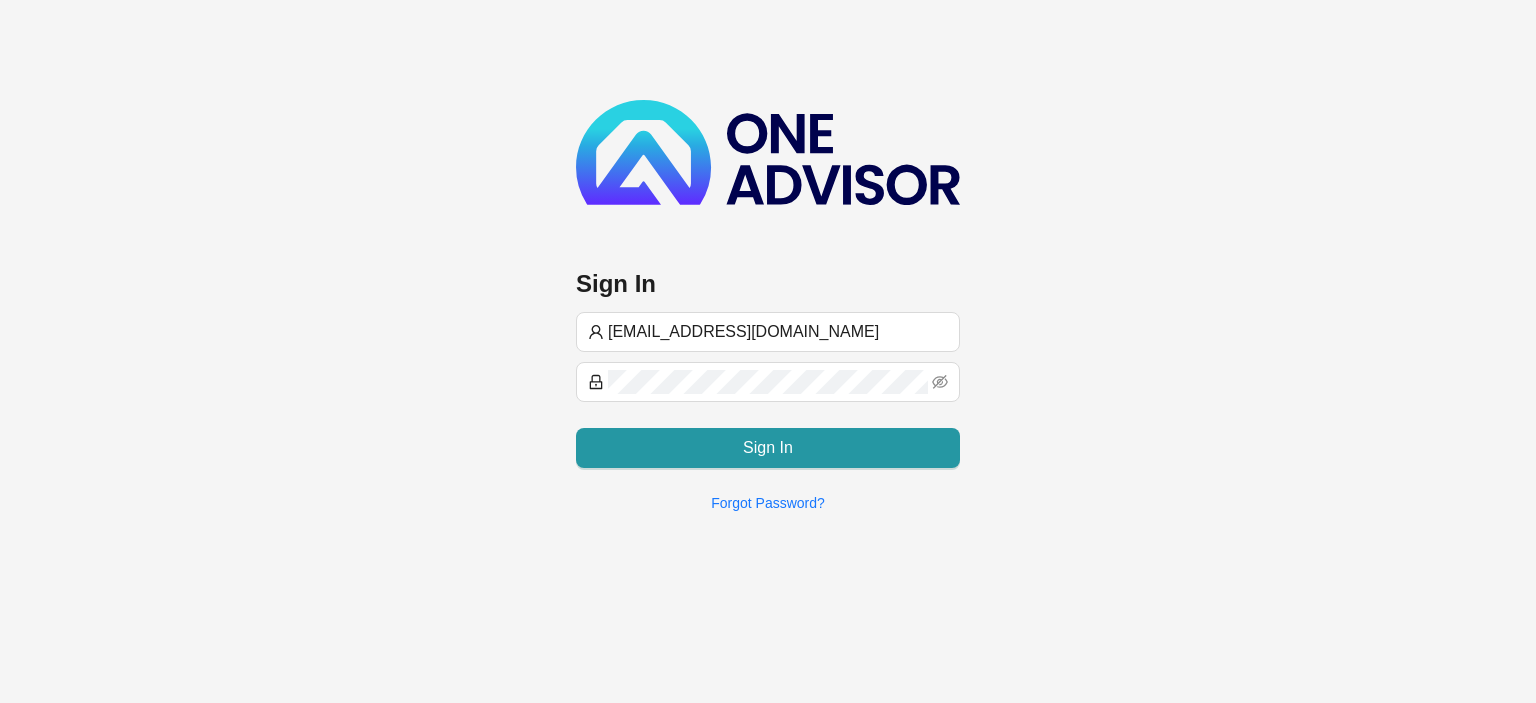type on "[EMAIL_ADDRESS][DOMAIN_NAME]" 